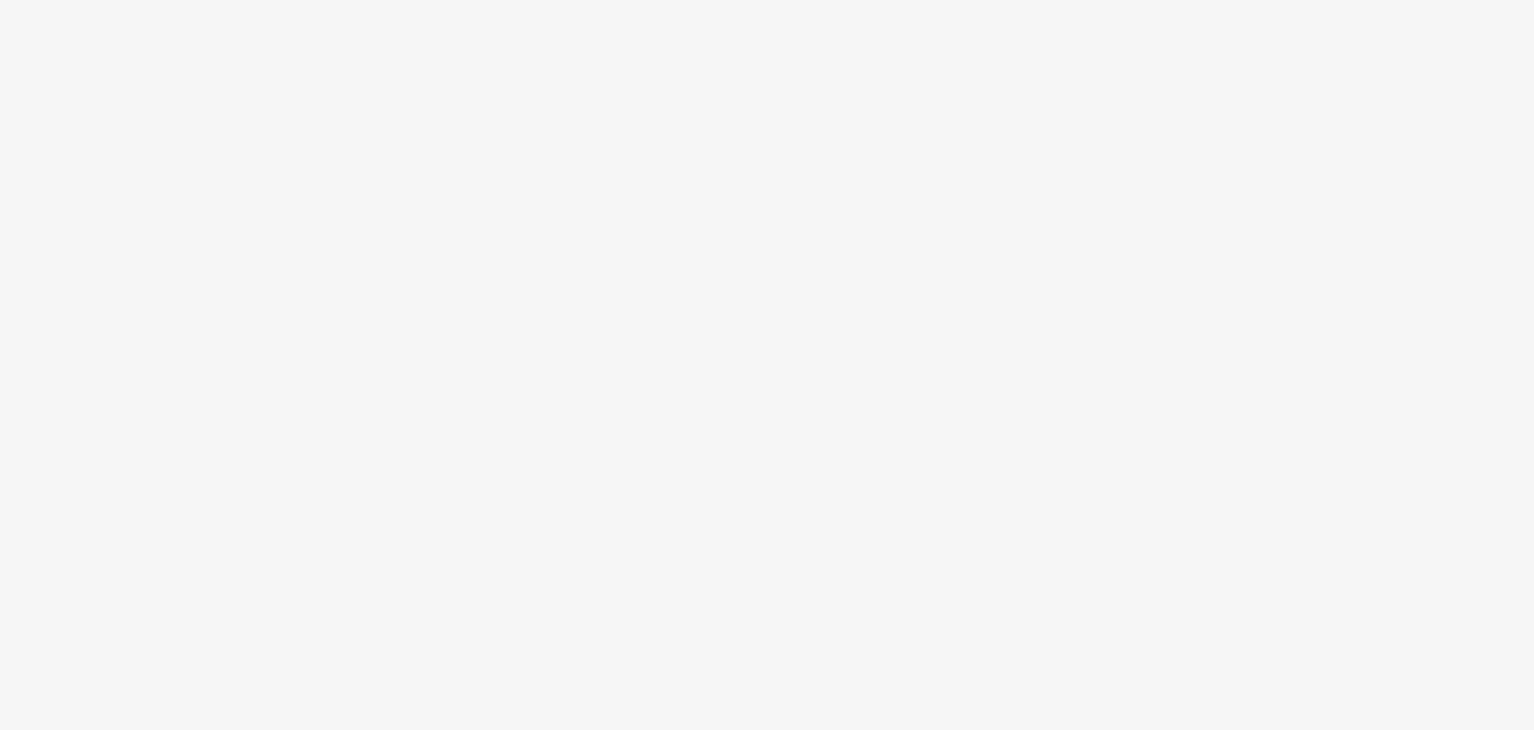 scroll, scrollTop: 0, scrollLeft: 0, axis: both 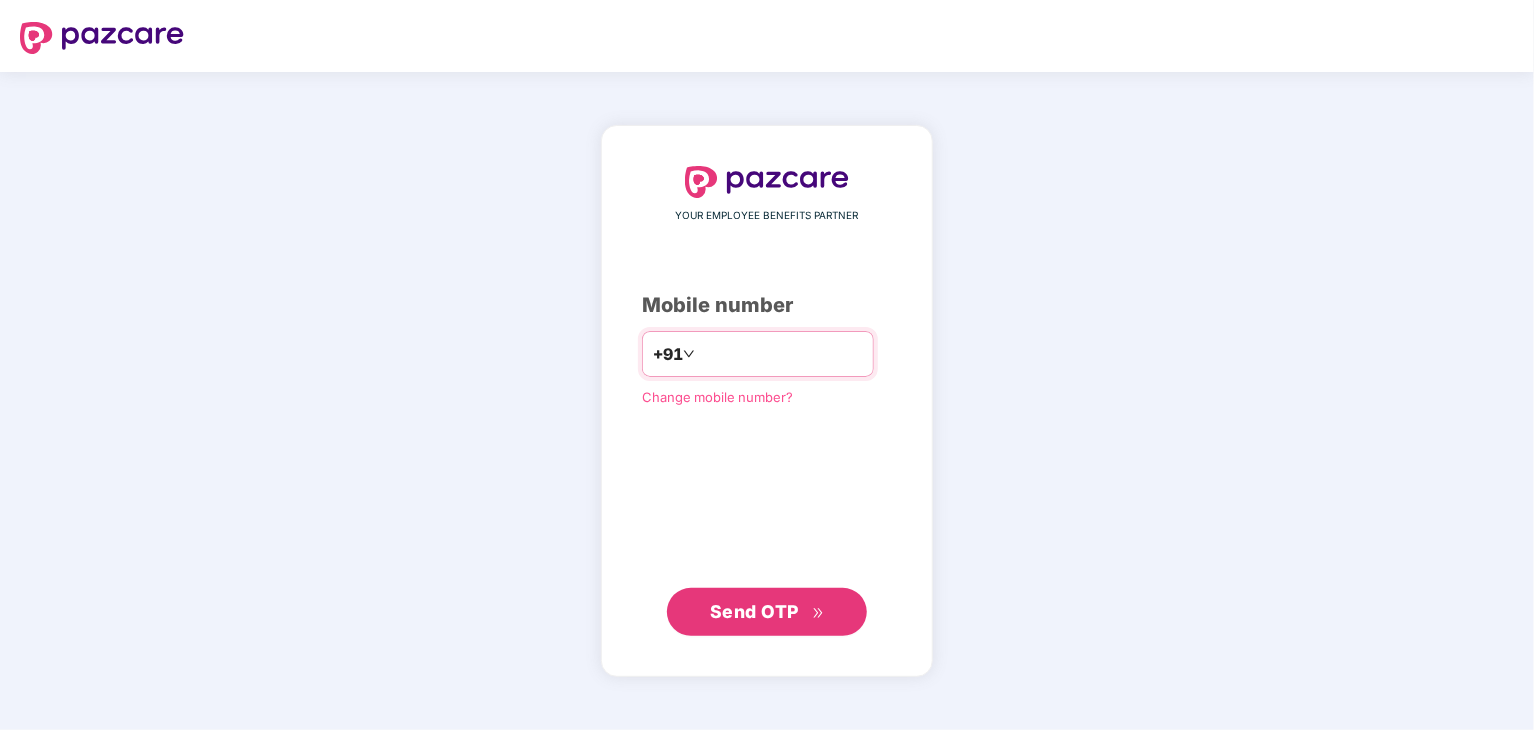 type on "*" 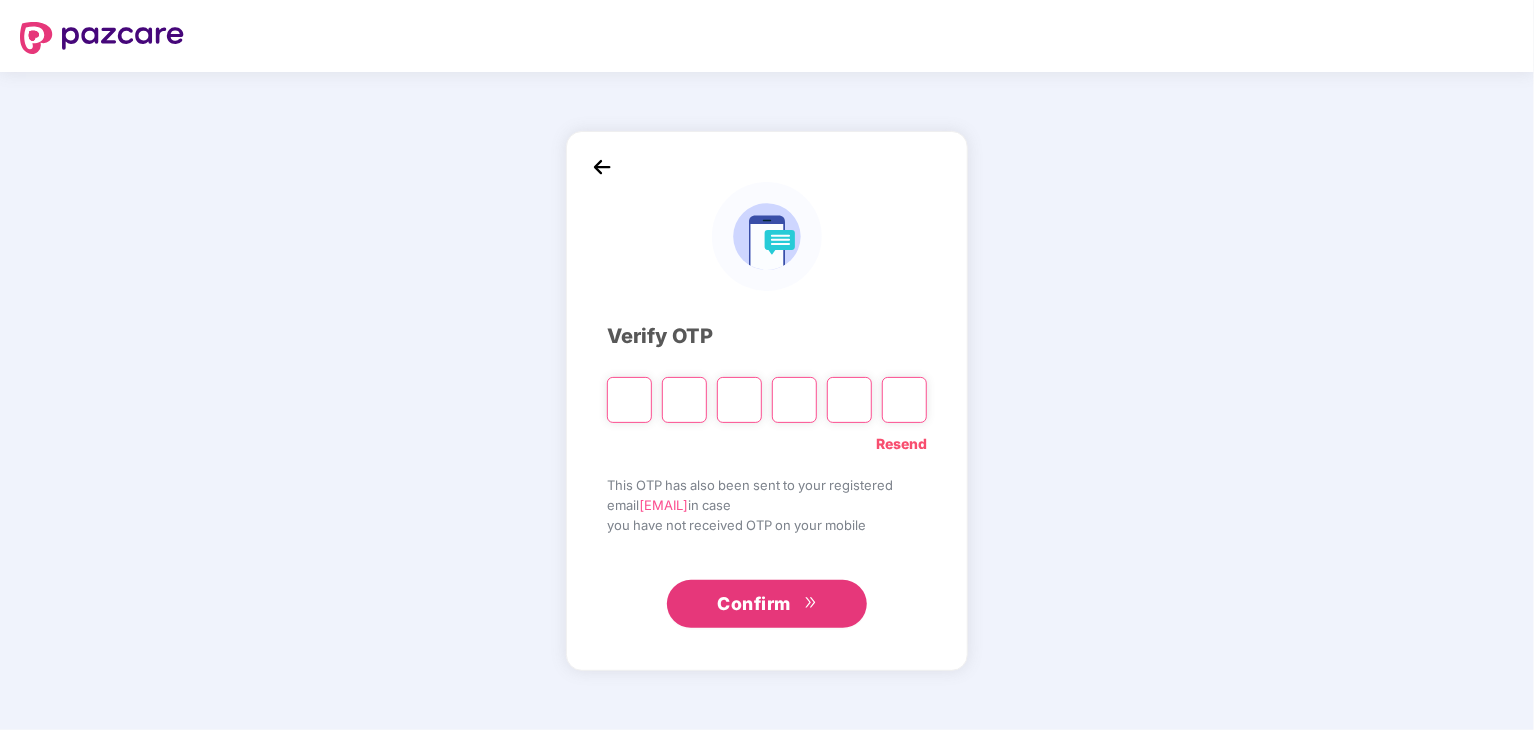 type on "*" 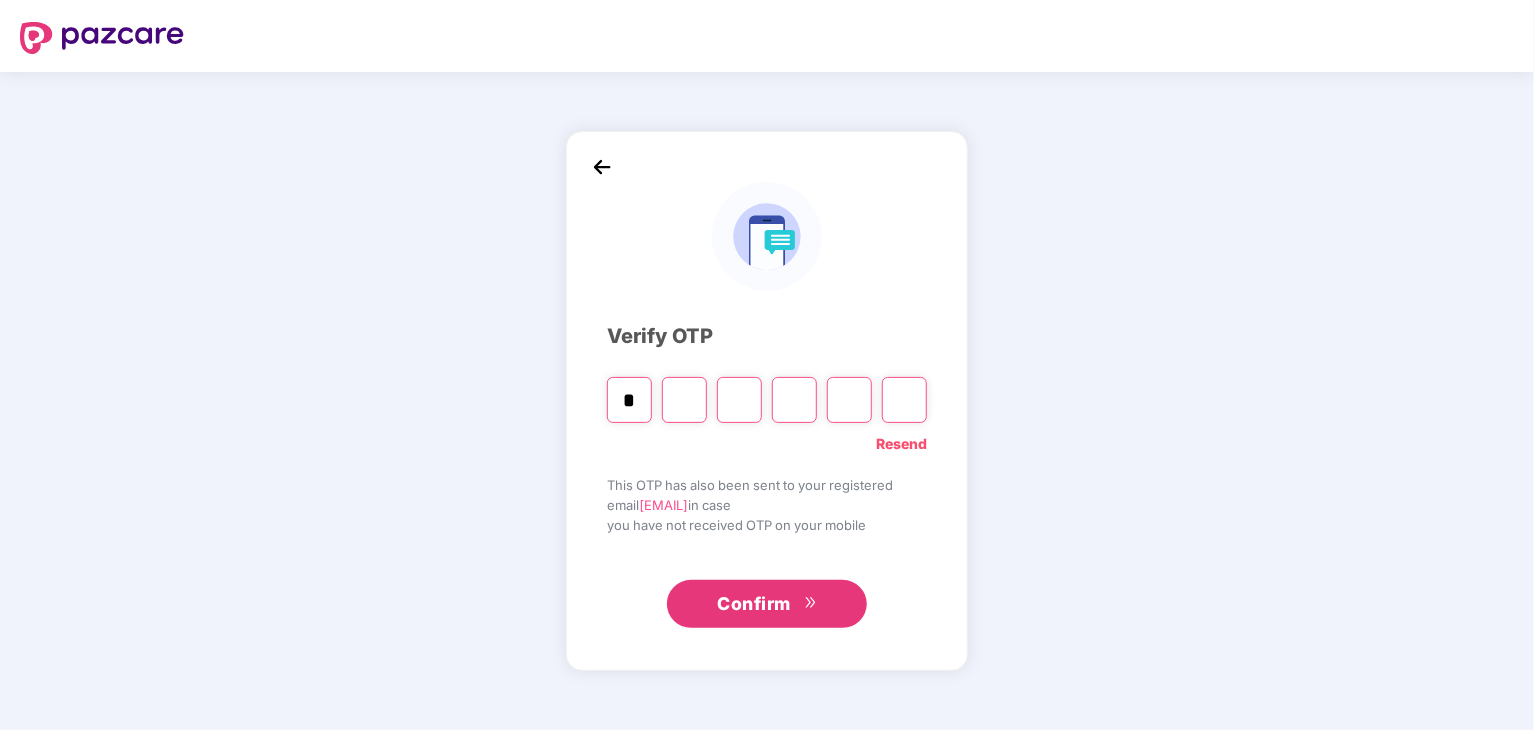 type on "*" 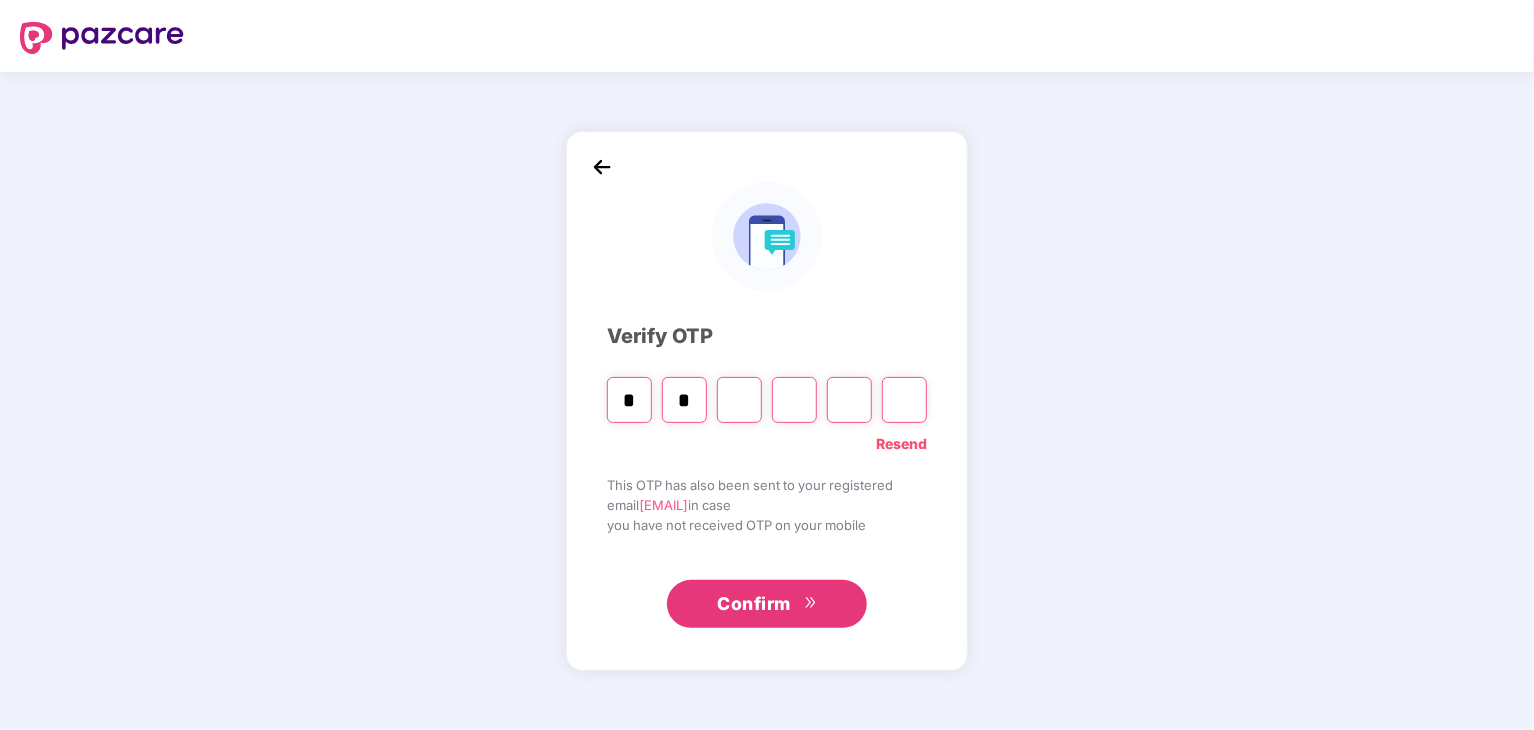 type on "*" 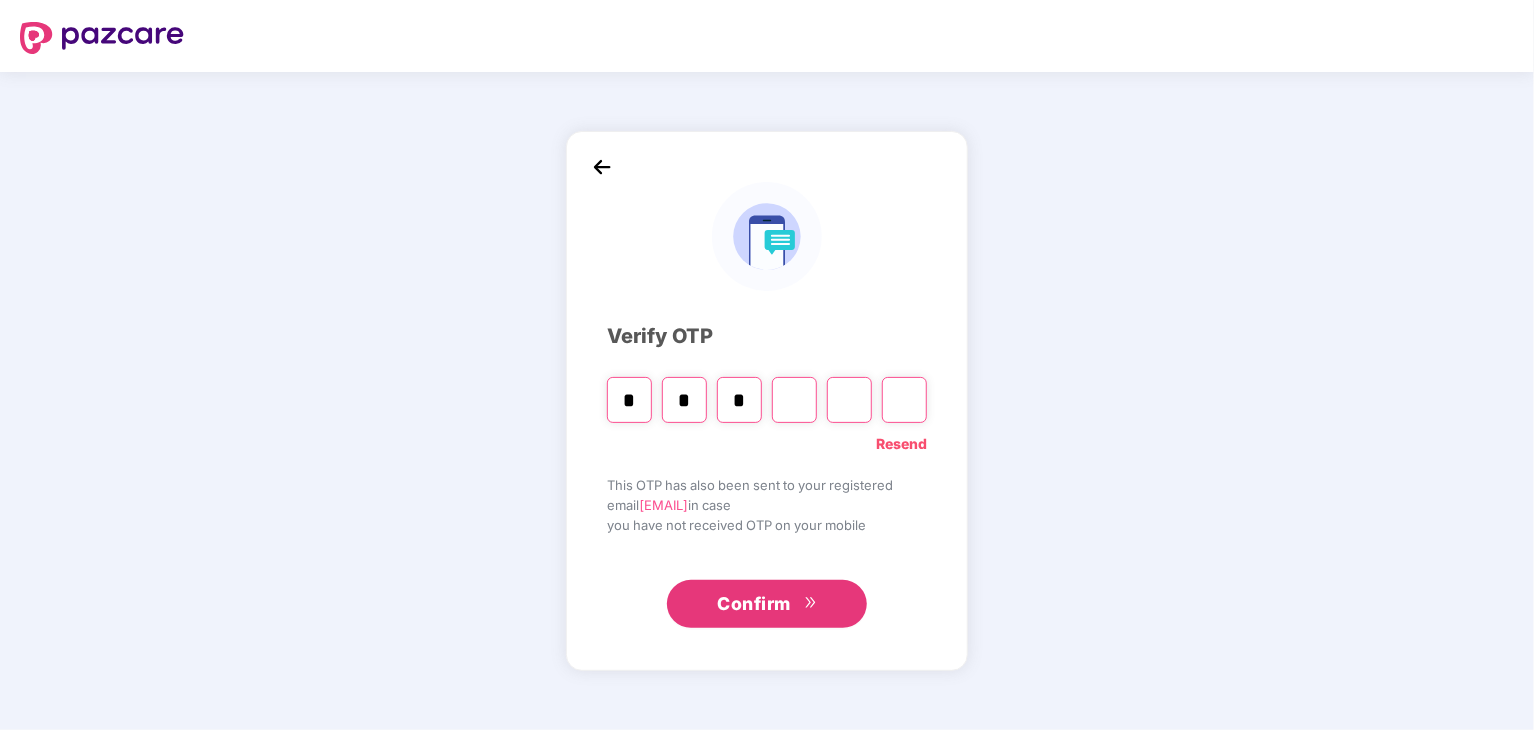 type on "*" 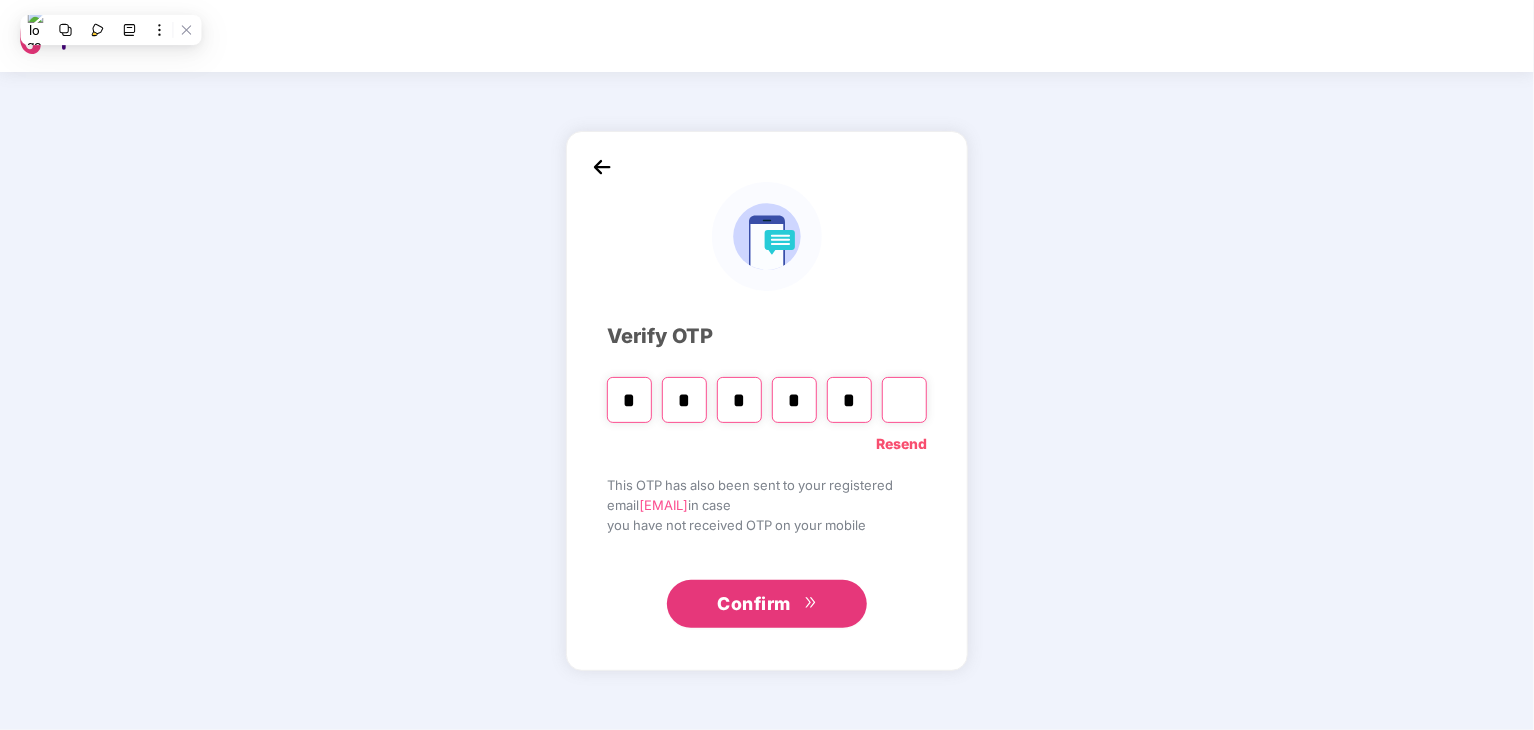type on "*" 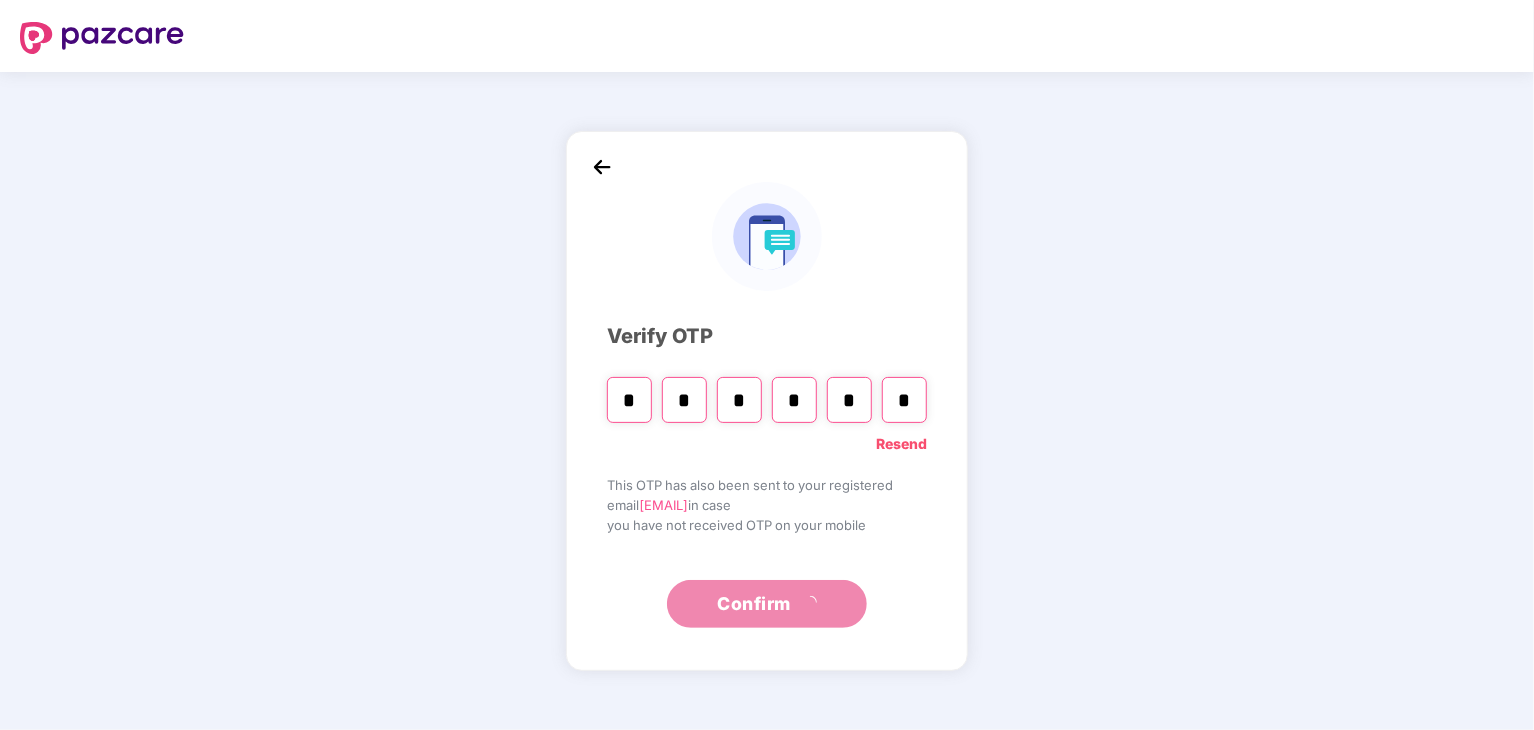 type on "*" 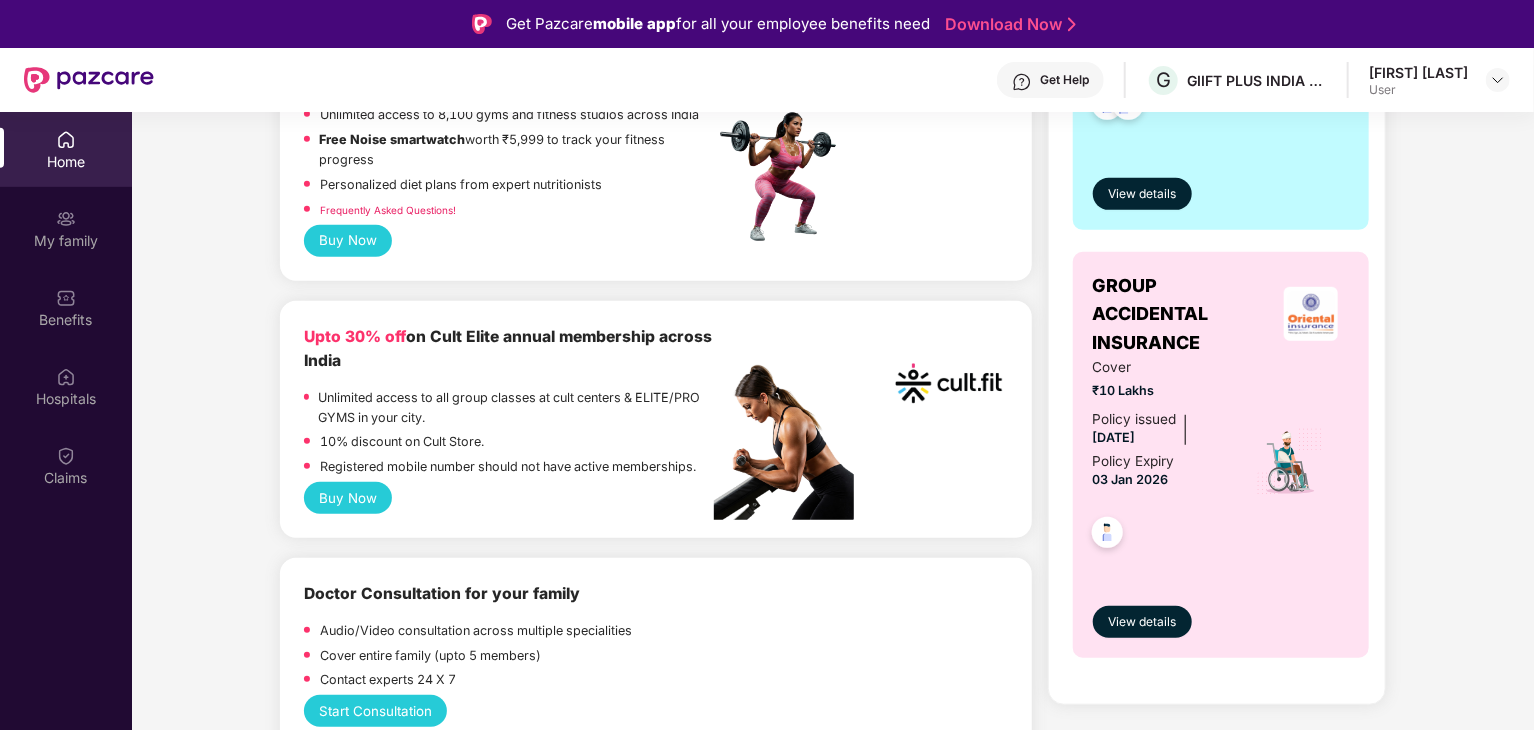 scroll, scrollTop: 900, scrollLeft: 0, axis: vertical 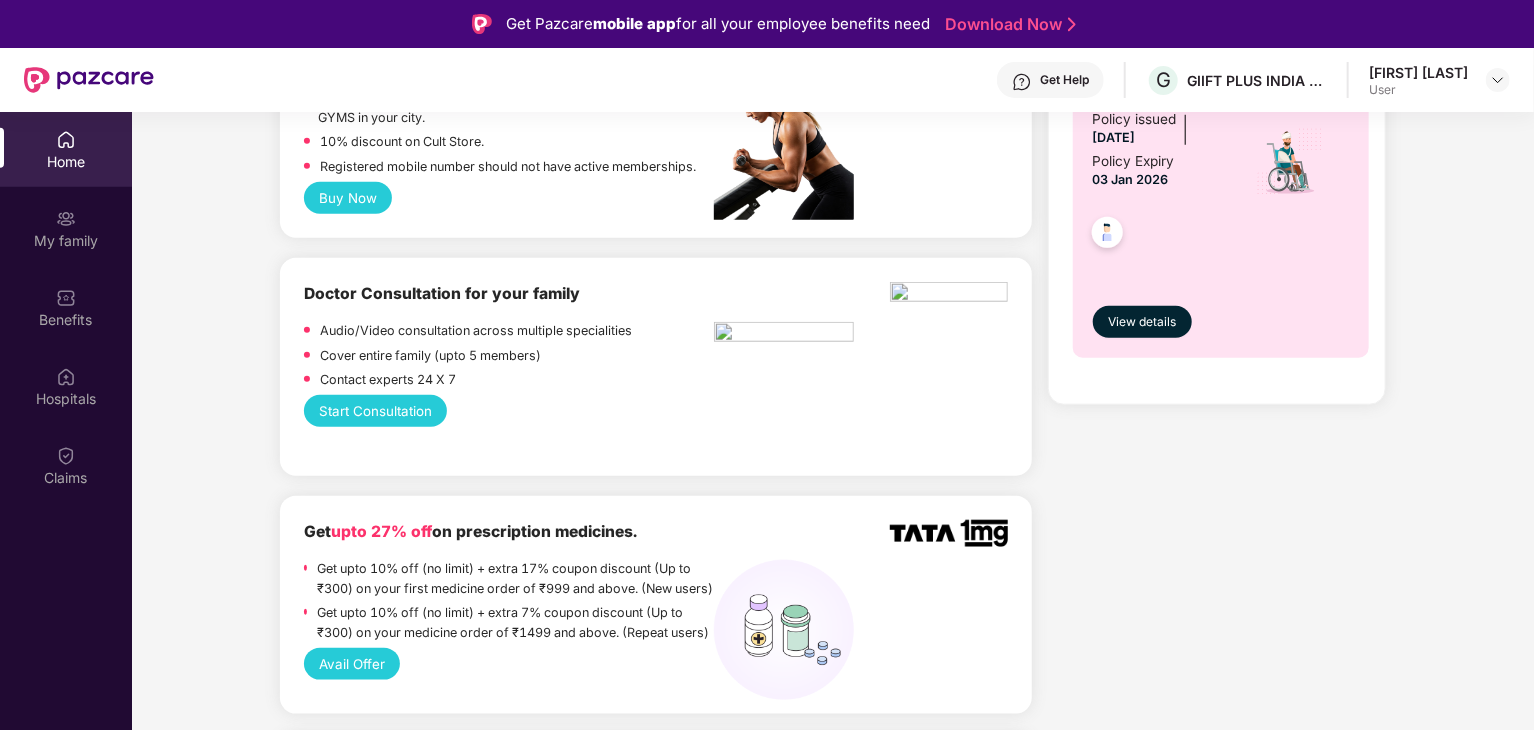click on "User" at bounding box center (1418, 90) 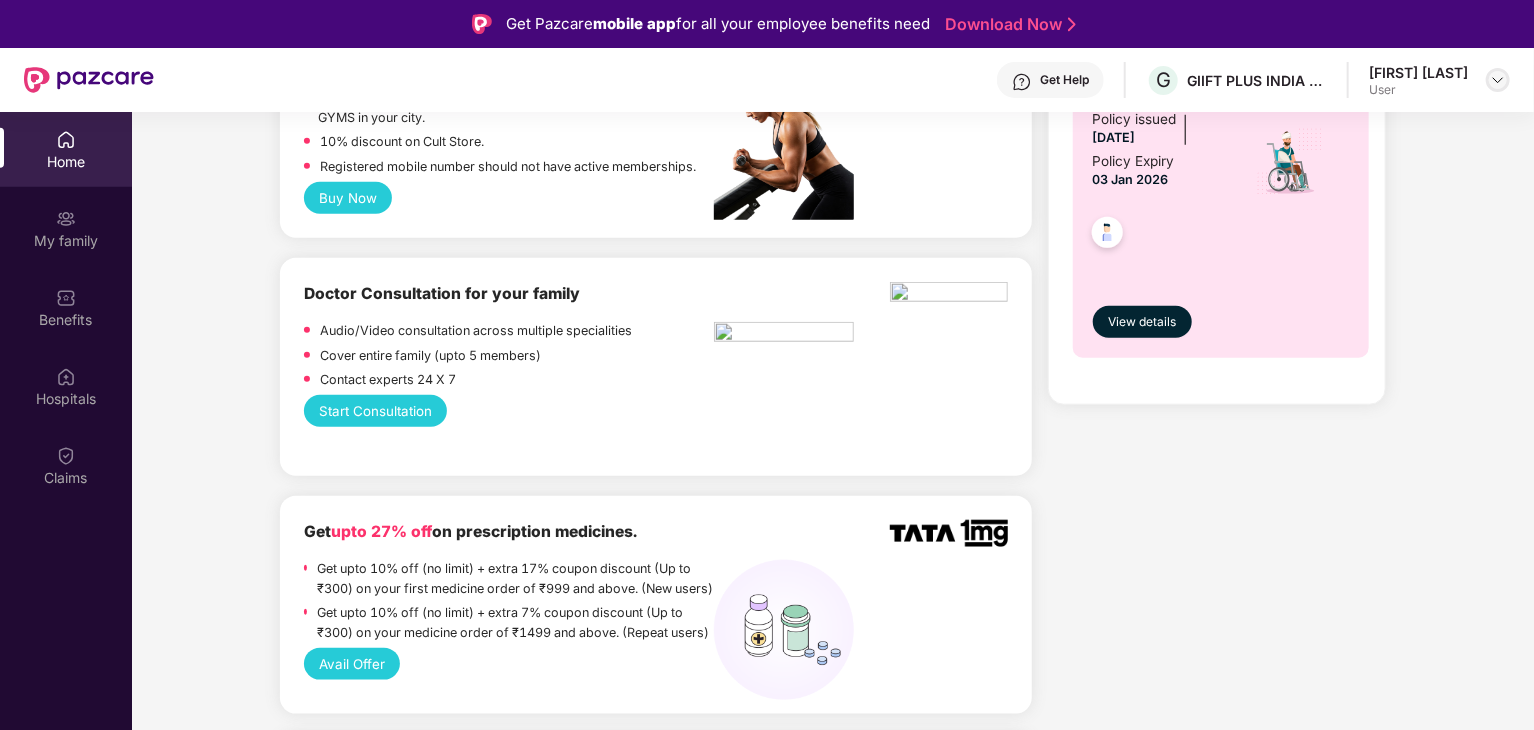 click at bounding box center (1498, 80) 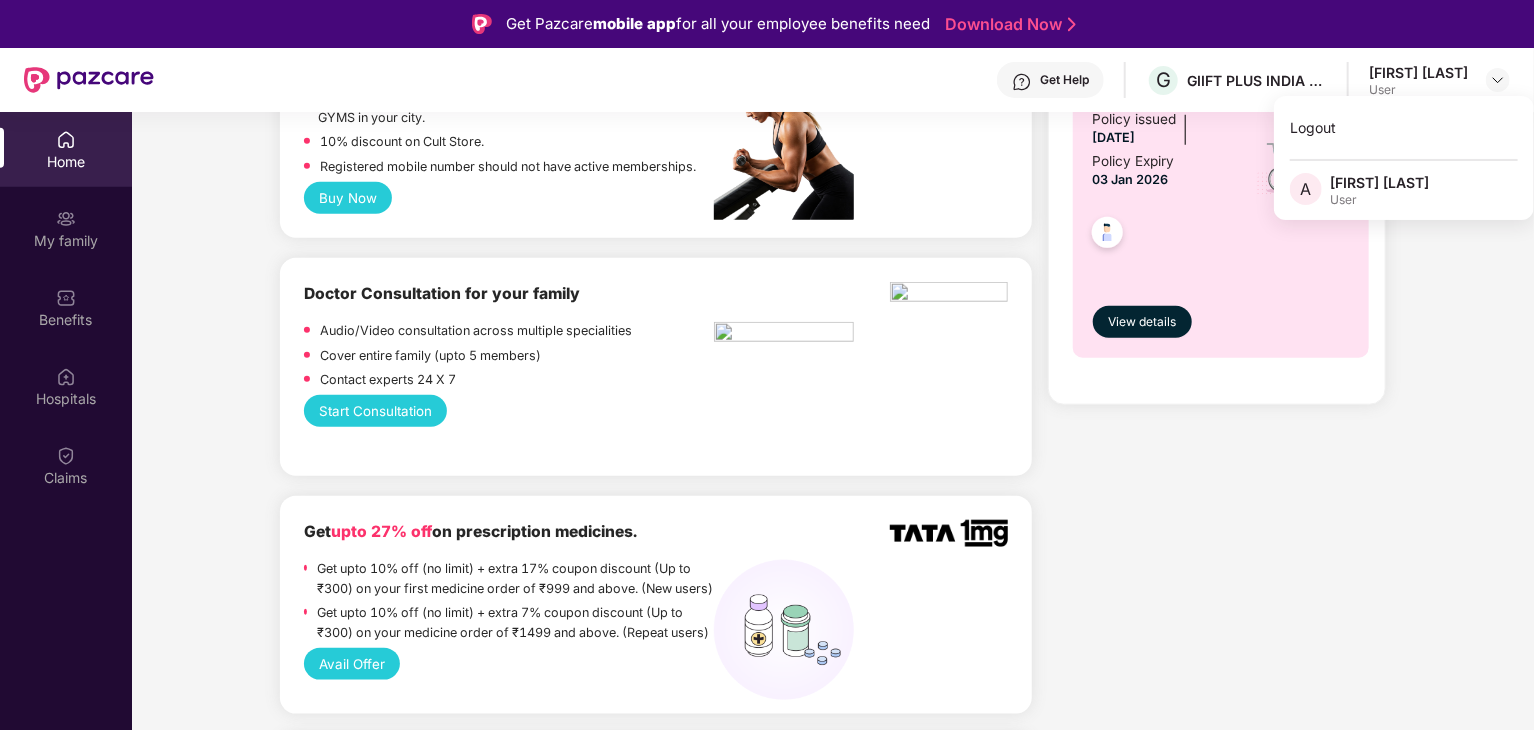 click on "Welcome back, [FIRST]! Enjoy your benefits! Hey,  [FIRST] Hope you’re staying safe and healthy. If not, no worries. We’re here to help. Raise a claim Super-topup Insurance Increase your health insurance cover by Rs. 20L with PazCare’s super top-up plan. Know more  Starting from as low as ₹ 608.00 Buy Now Upto 45% off  on Fitpass pro annual membership plan Unlimited access to 8,100 gyms and fitness studios across India Free Noise smartwatch  worth ₹5,999 to track your fitness progress Personalized diet plans from expert nutritionists             Frequently Asked Questions!        Buy Now Upto 30% off  on Cult Elite annual membership across India Unlimited access to all group classes at cult centers ELITE/PRO GYMS in your city. 10% discount on Cult Store.  Registered mobile number should not have active memberships. Buy Now Doctor Consultation for your family Audio/Video consultation across multiple specialities Cover entire family (upto 5 members) Contact experts 24 X 7 Start Consultation Get" at bounding box center (833, 1577) 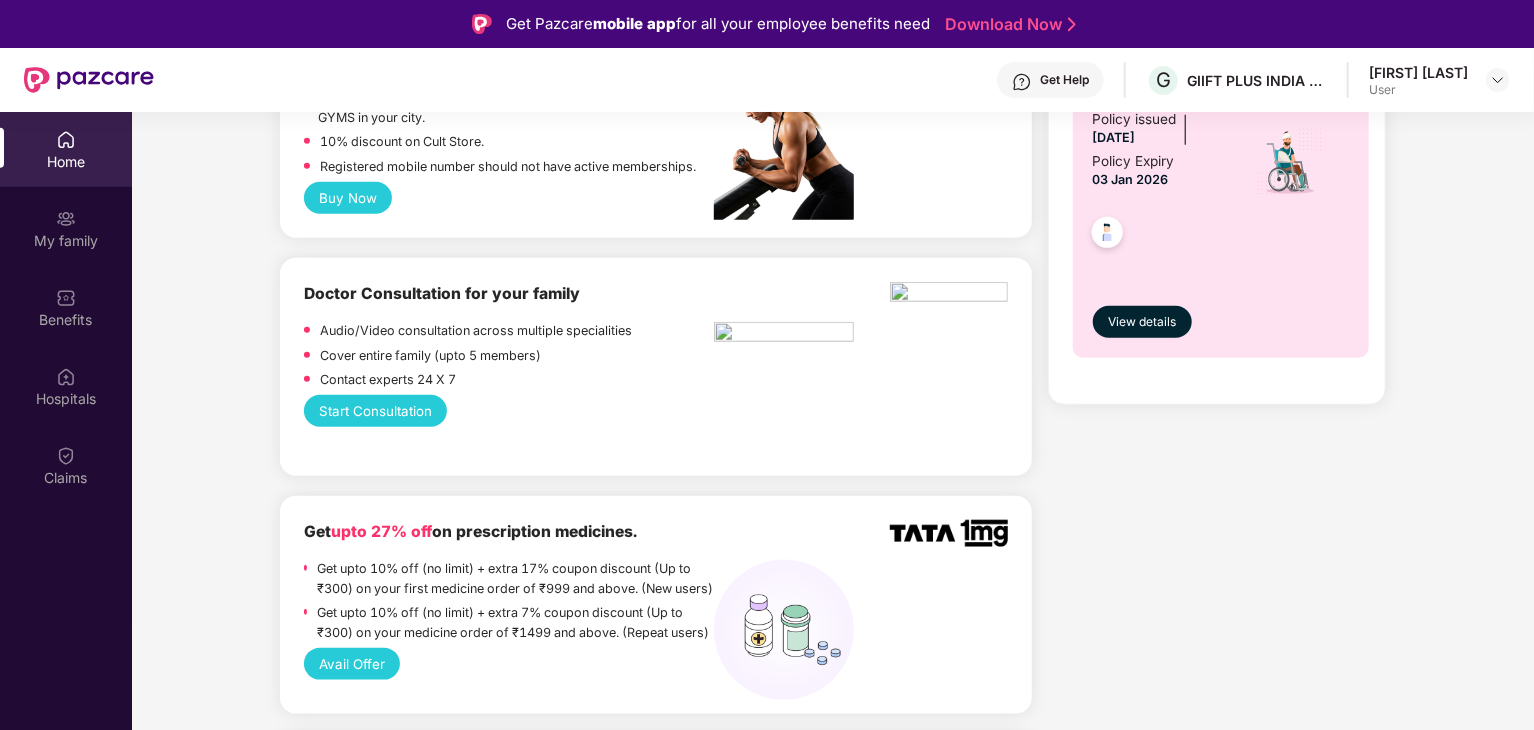 scroll, scrollTop: 1200, scrollLeft: 0, axis: vertical 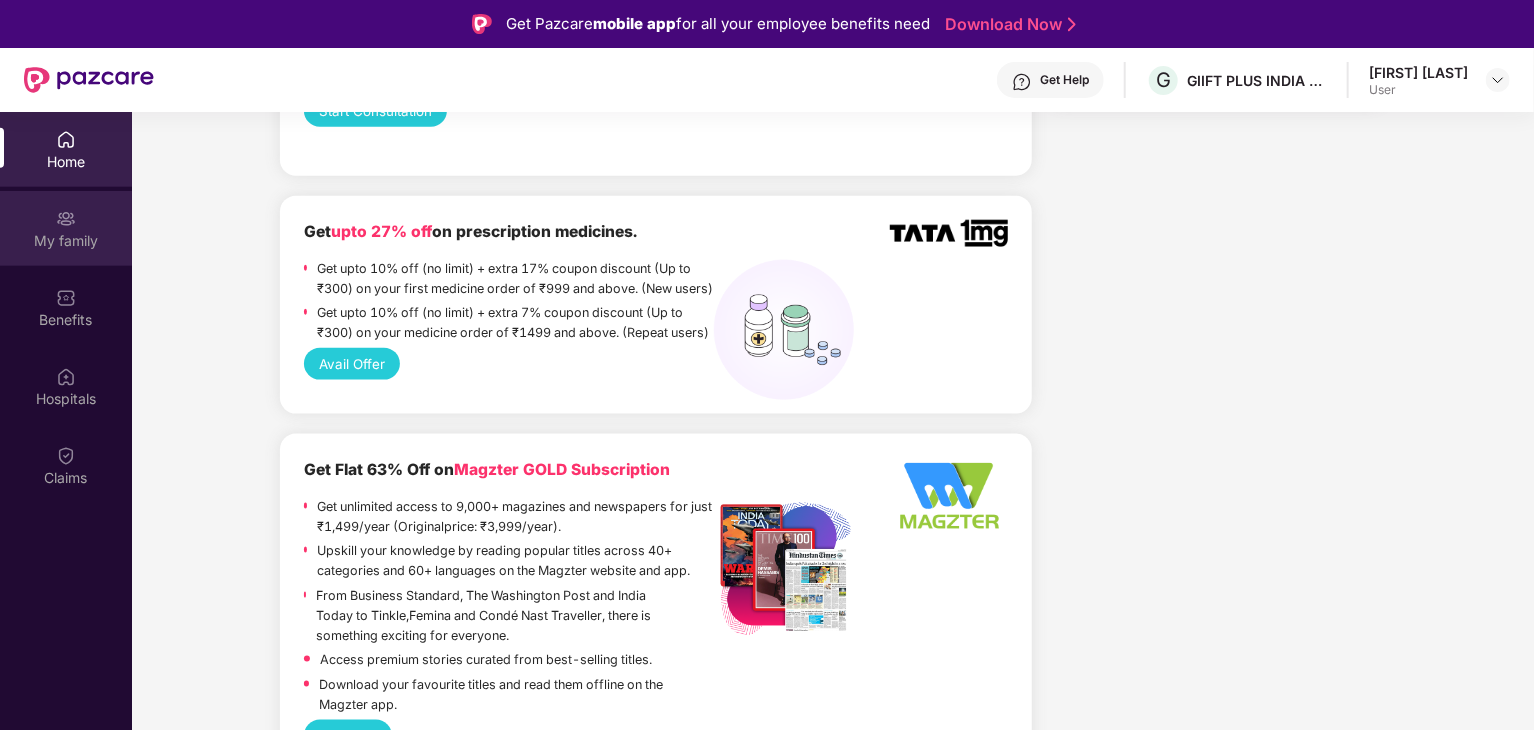 click on "My family" at bounding box center [66, 228] 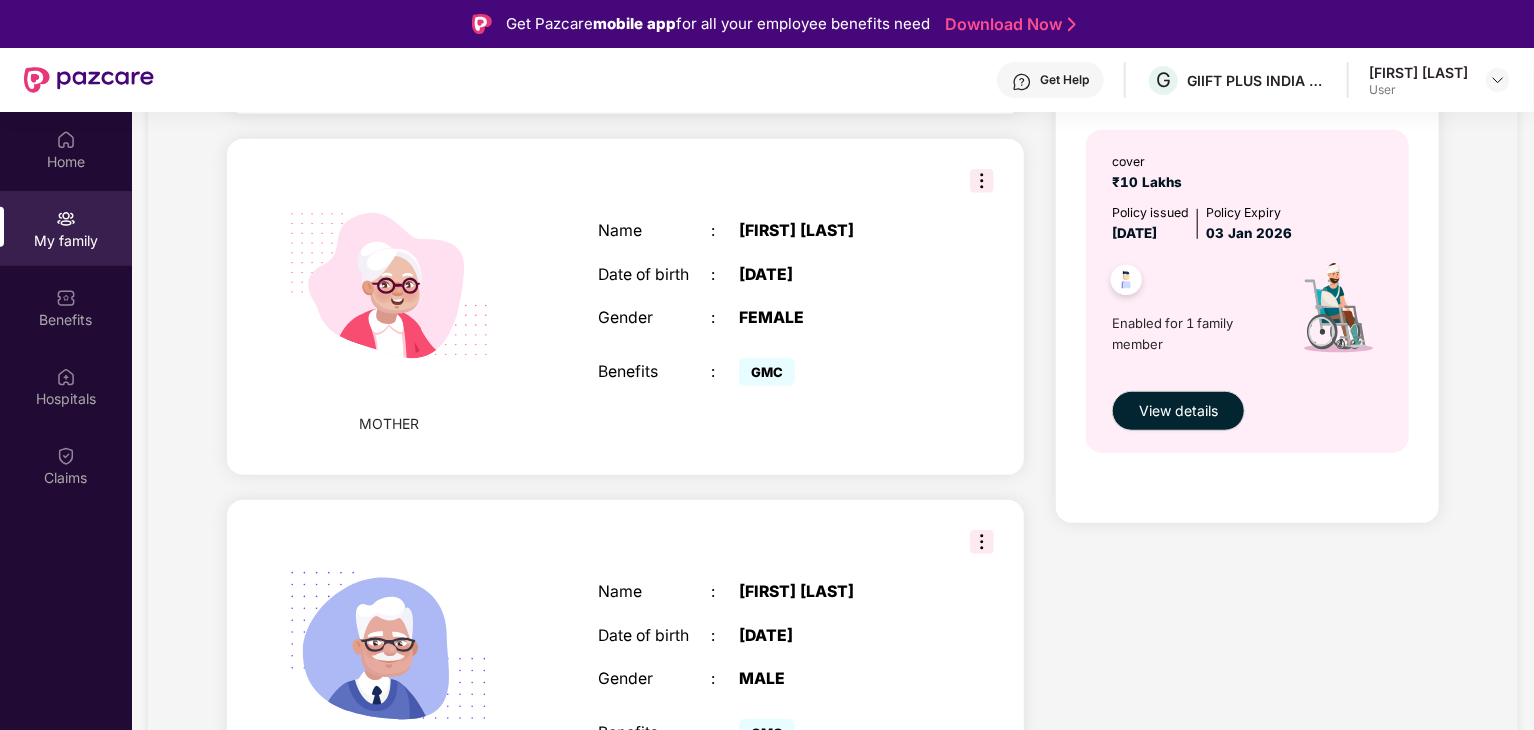 scroll, scrollTop: 794, scrollLeft: 0, axis: vertical 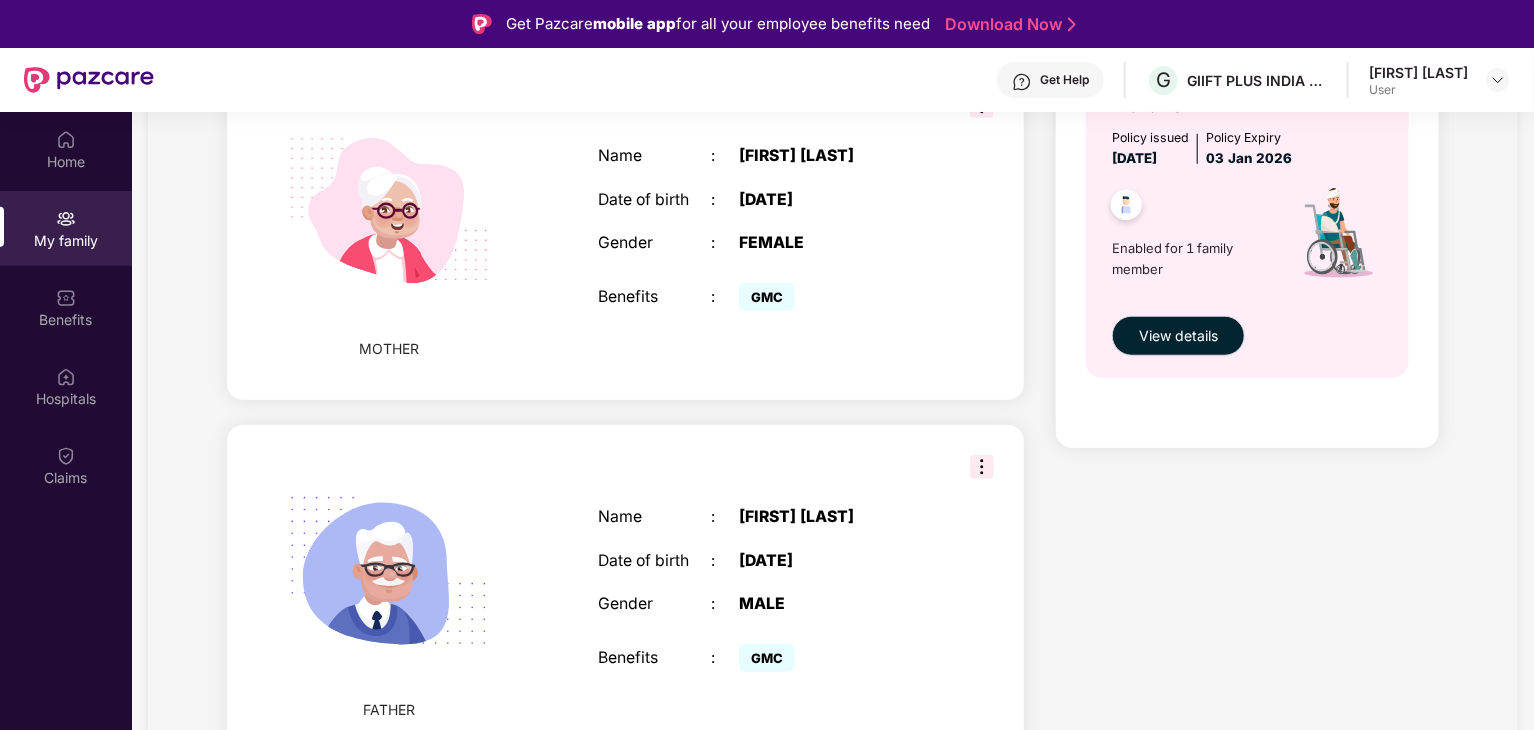 click at bounding box center [982, 467] 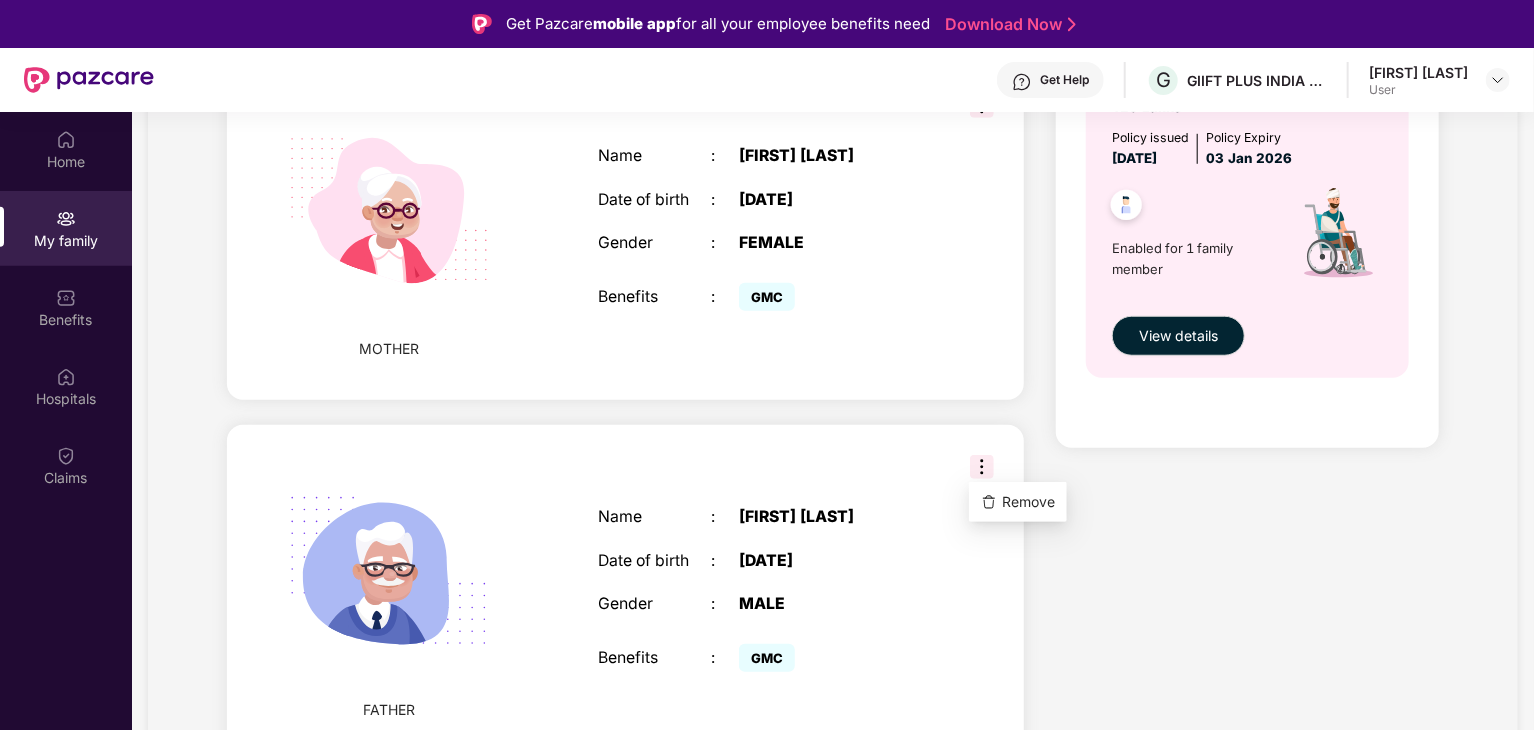 click on "Add Family Member New member can be added to the policy within 30 days of marriage or childbirth. SELF Employee ID : GX828 Name : [FIRST] [LAST] Date of birth : [DATE] Gender : MALE Email ID : [EMAIL] Mobile number : [PHONE] Benefits : GMC GPA MOTHER Name : [FIRST] [LAST] Date of birth : [DATE] Gender : FEMALE Benefits : GMC FATHER Name : [FIRST] [LAST] Date of birth : [DATE] Gender : MALE Benefits : GMC" at bounding box center [625, 124] 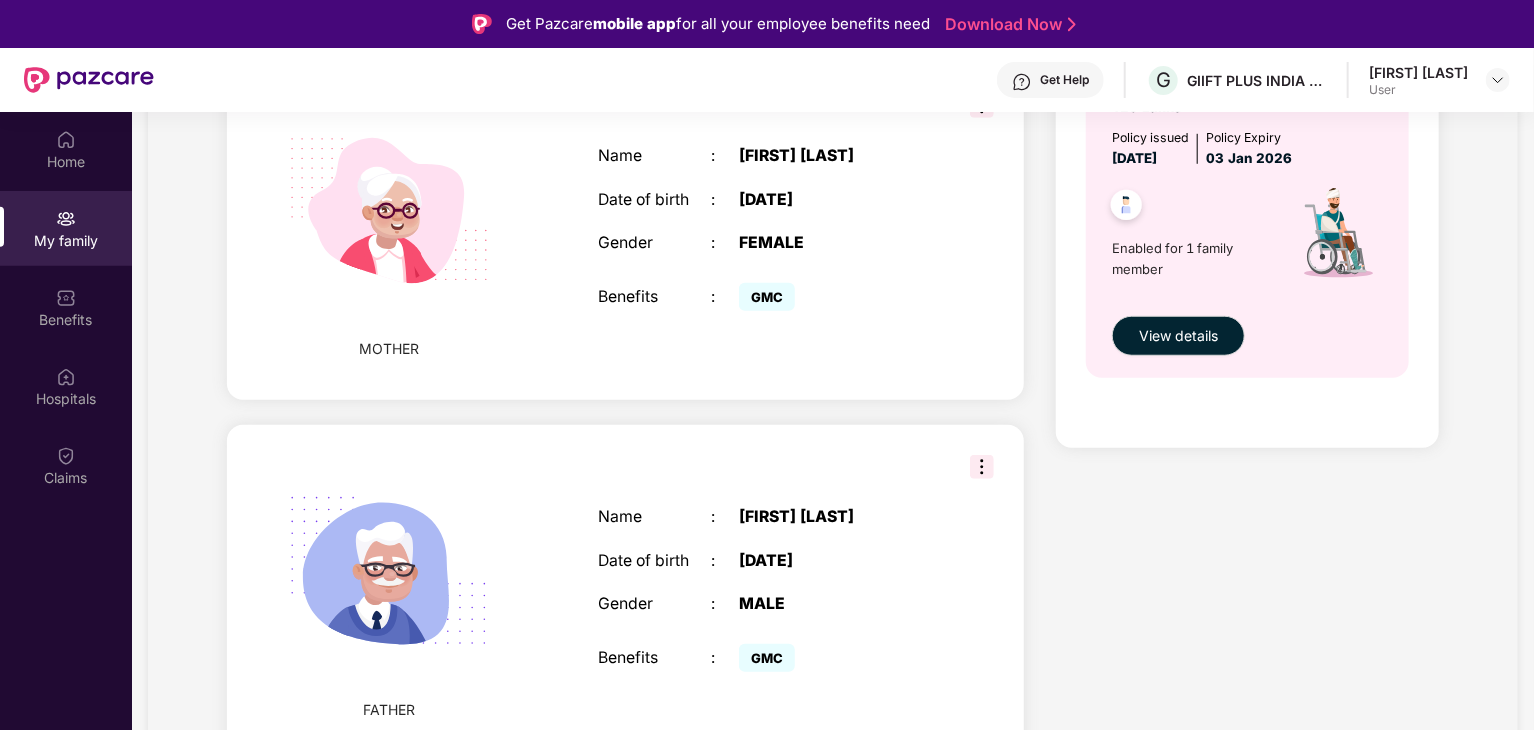 scroll, scrollTop: 112, scrollLeft: 0, axis: vertical 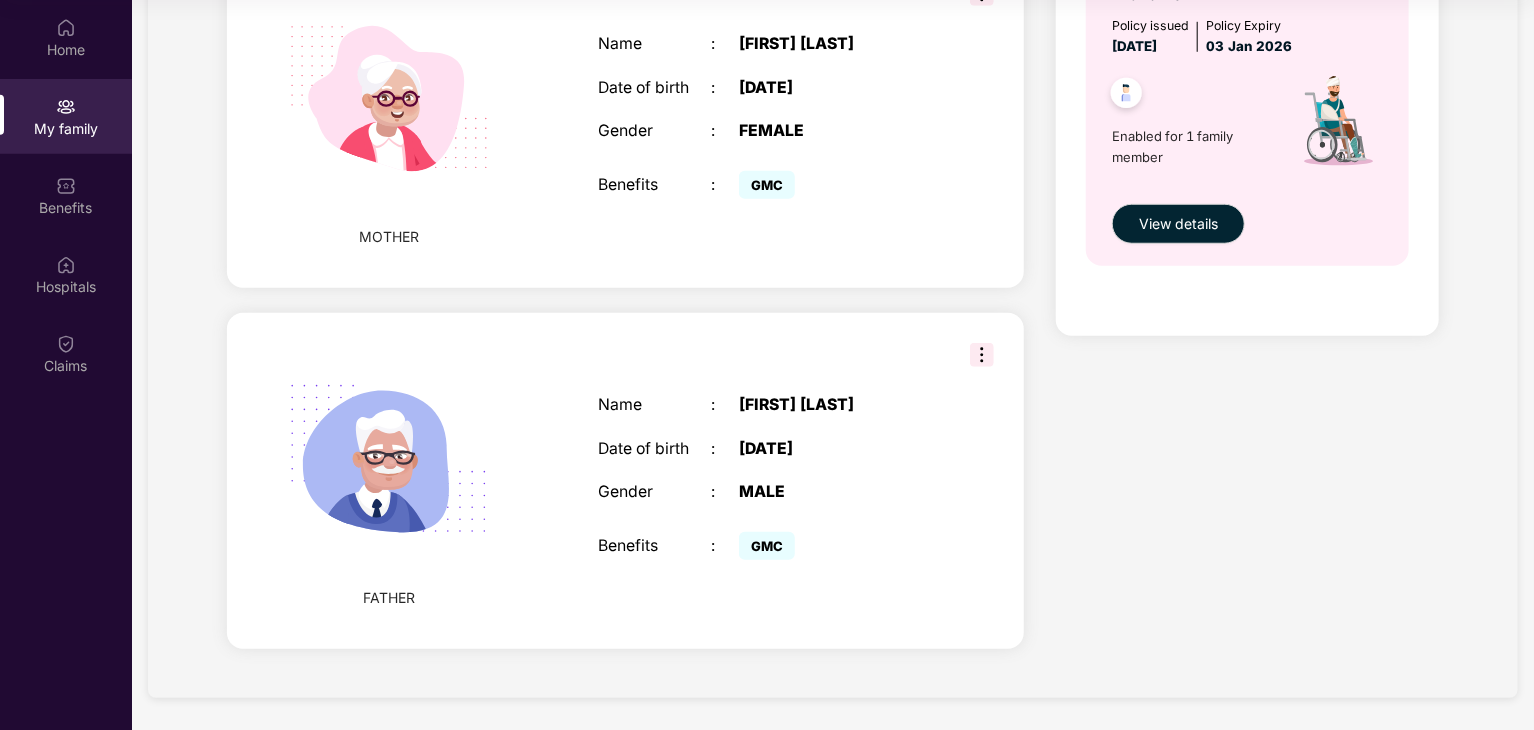 drag, startPoint x: 913, startPoint y: 513, endPoint x: 791, endPoint y: 554, distance: 128.7051 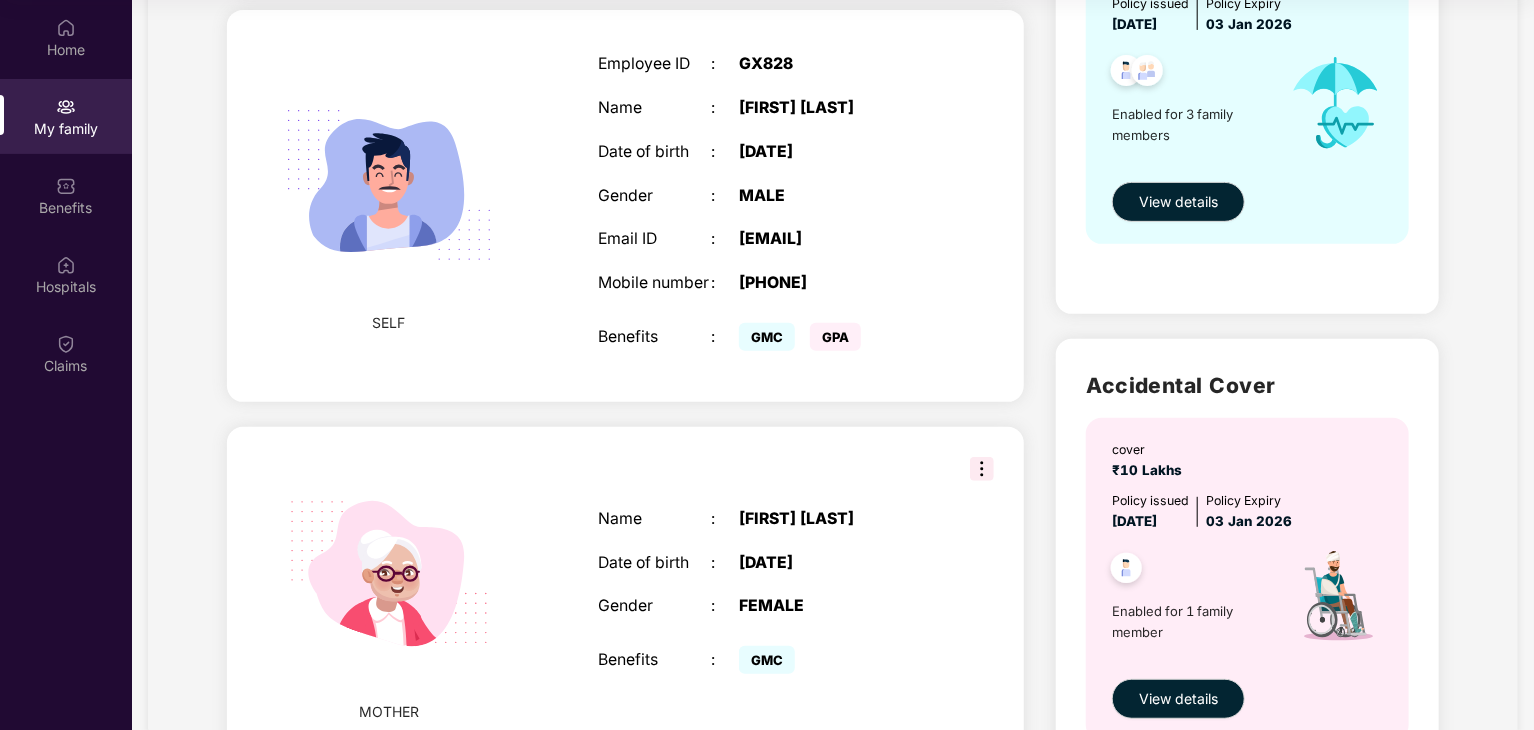 scroll, scrollTop: 200, scrollLeft: 0, axis: vertical 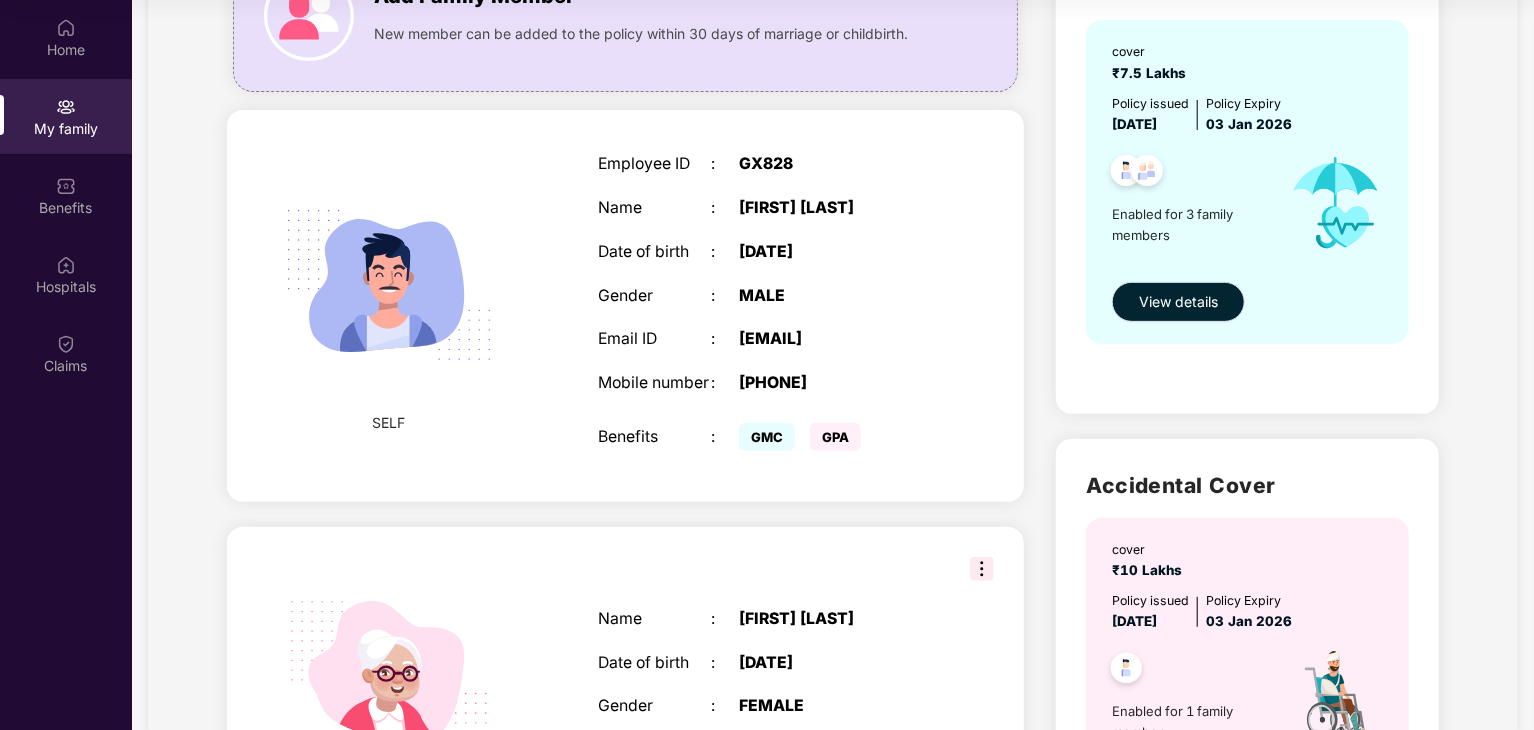 click on "View details" at bounding box center (1178, 302) 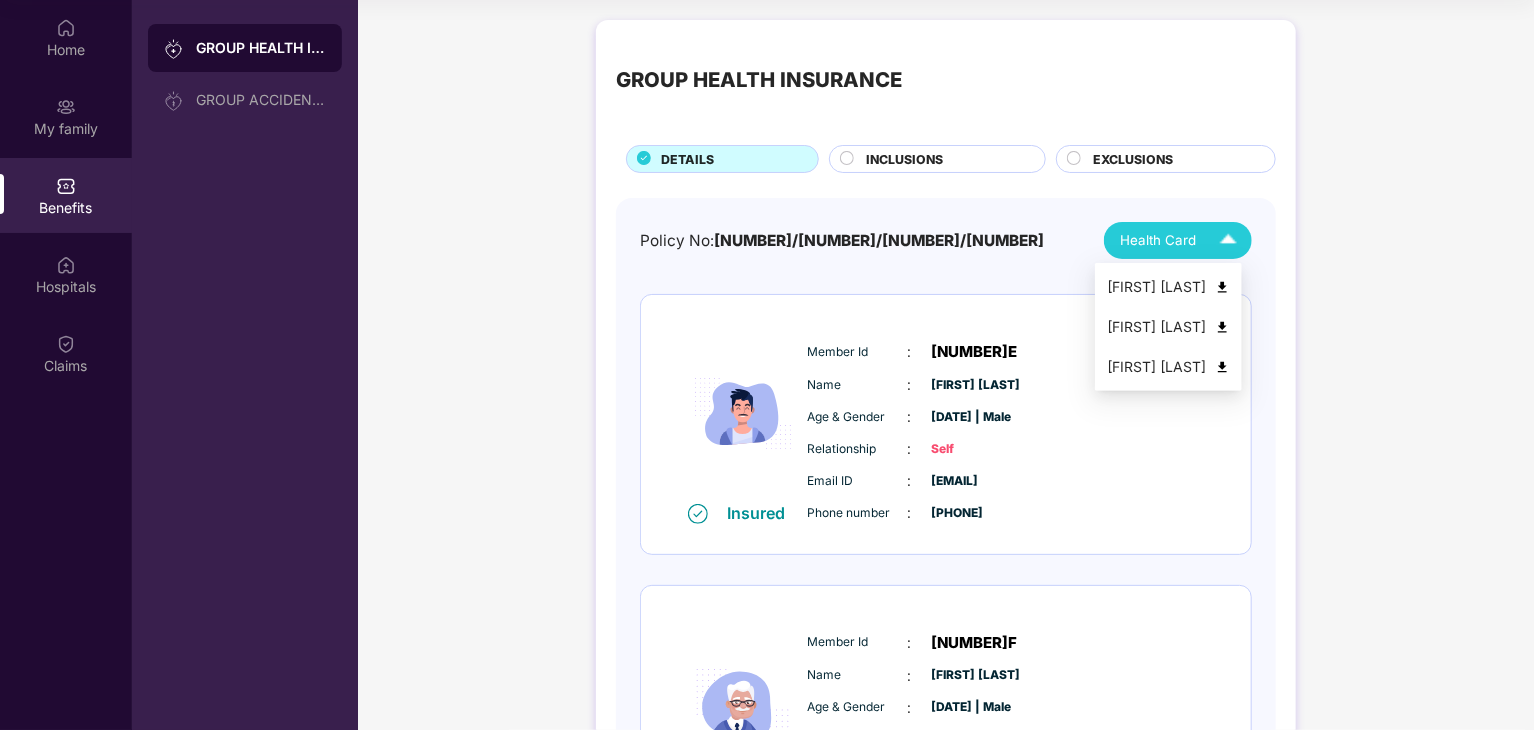 click at bounding box center [1228, 240] 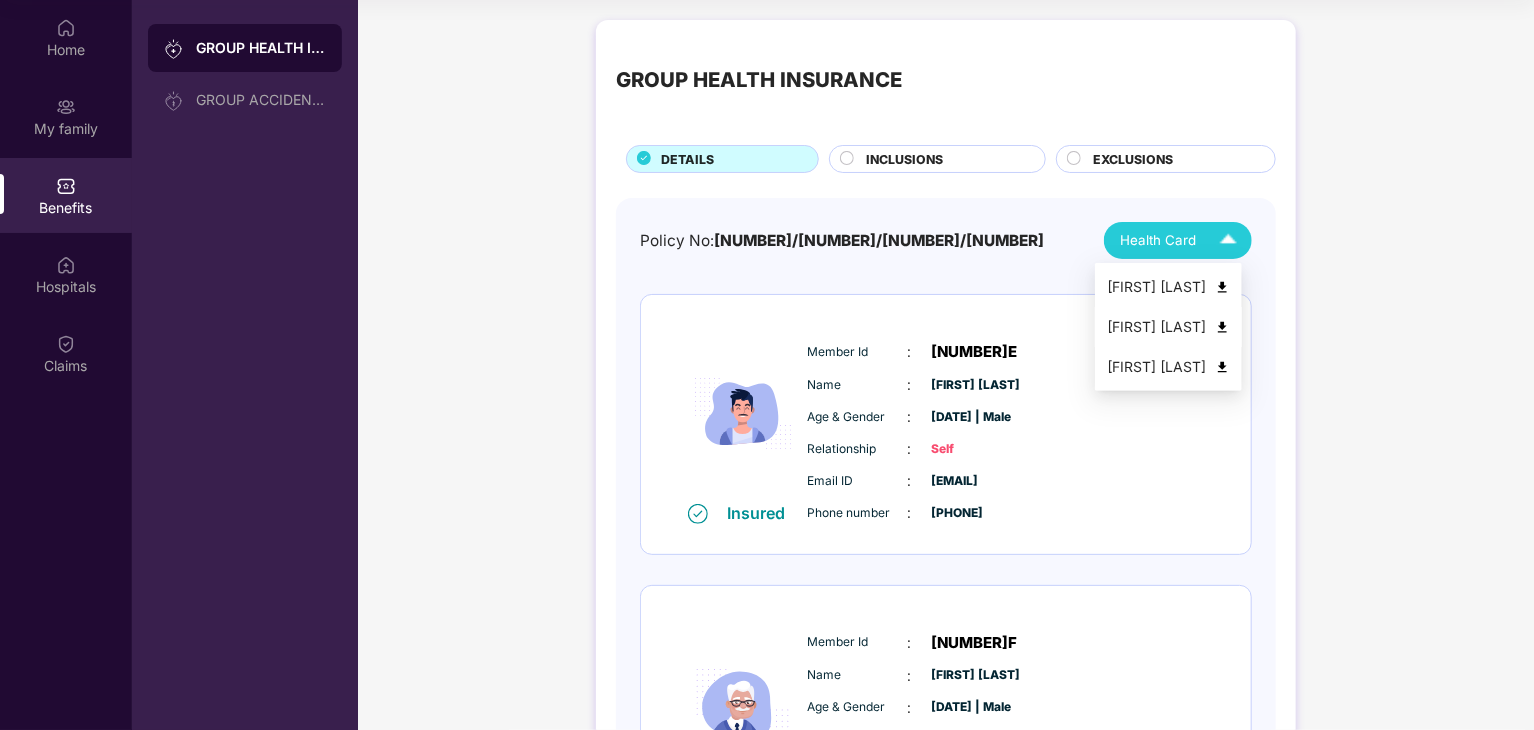 click at bounding box center [1222, 327] 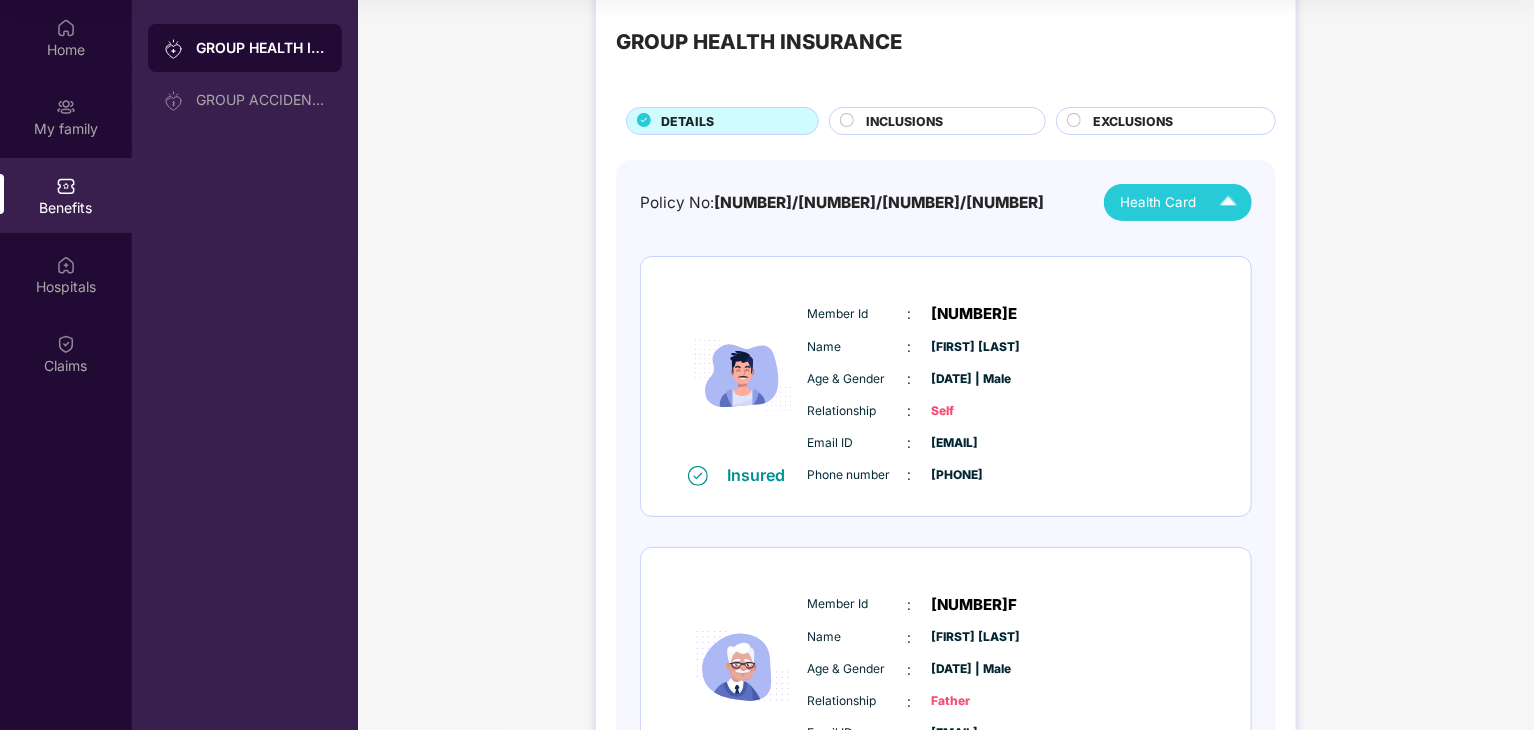 scroll, scrollTop: 0, scrollLeft: 0, axis: both 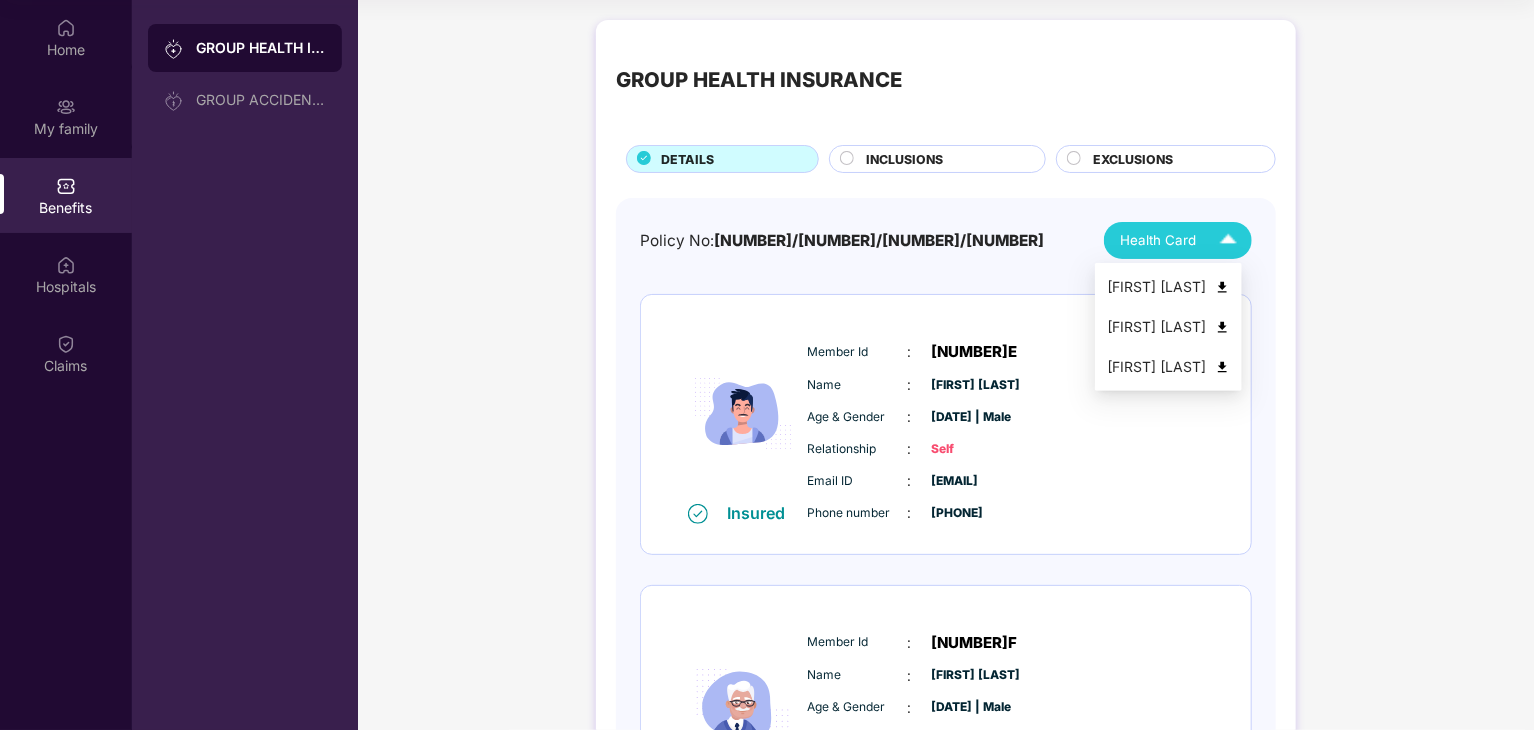 click at bounding box center [1228, 240] 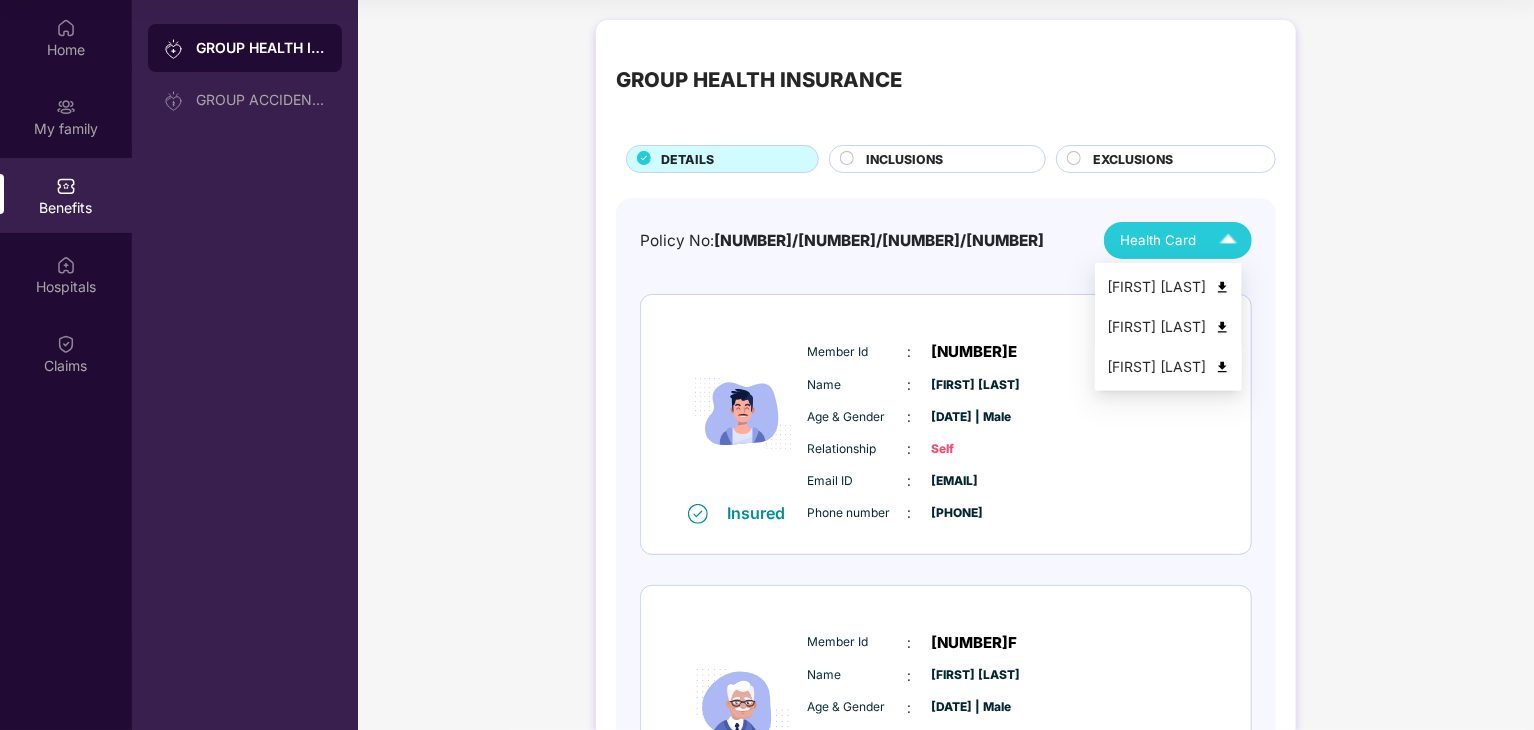 click on "[FIRST] [LAST]" at bounding box center [1168, 367] 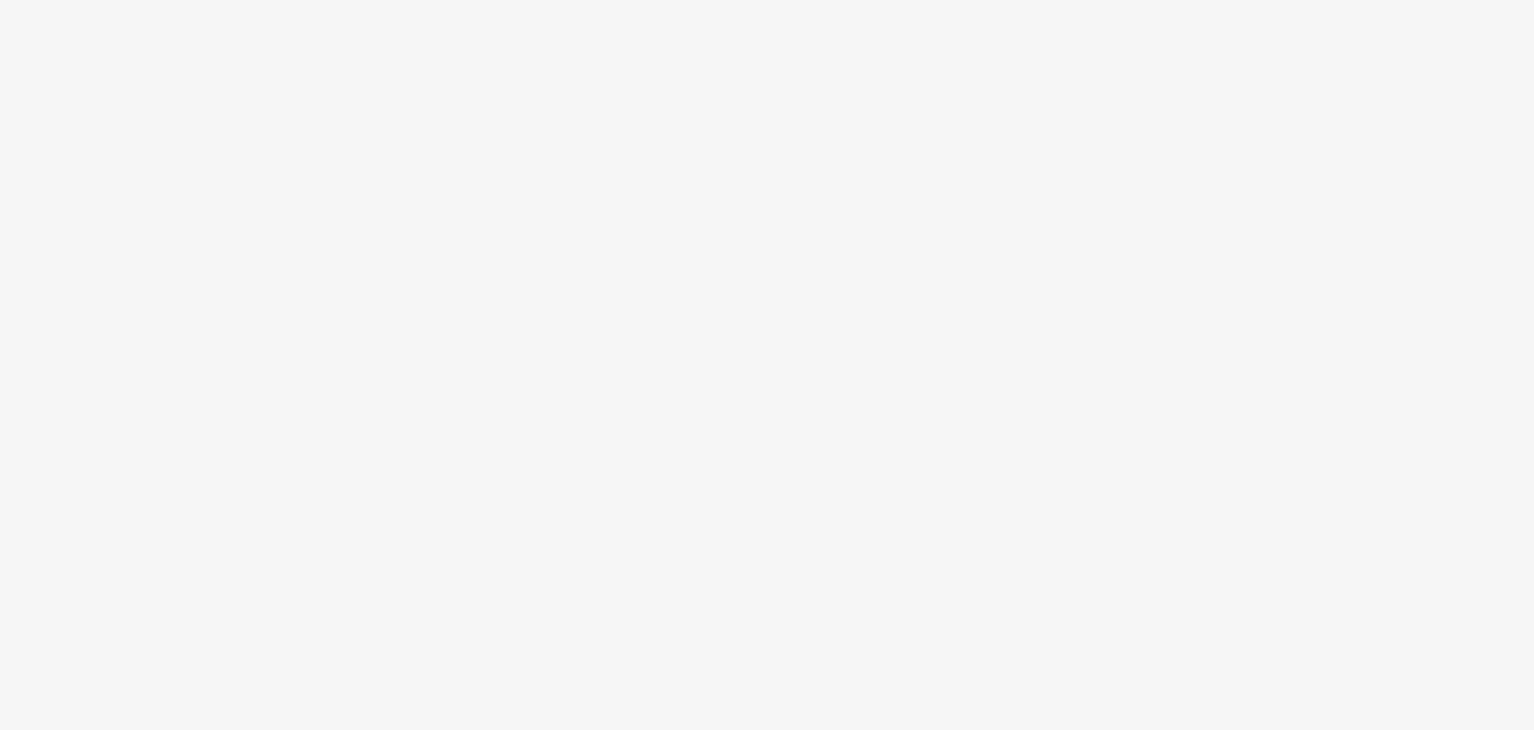 scroll, scrollTop: 0, scrollLeft: 0, axis: both 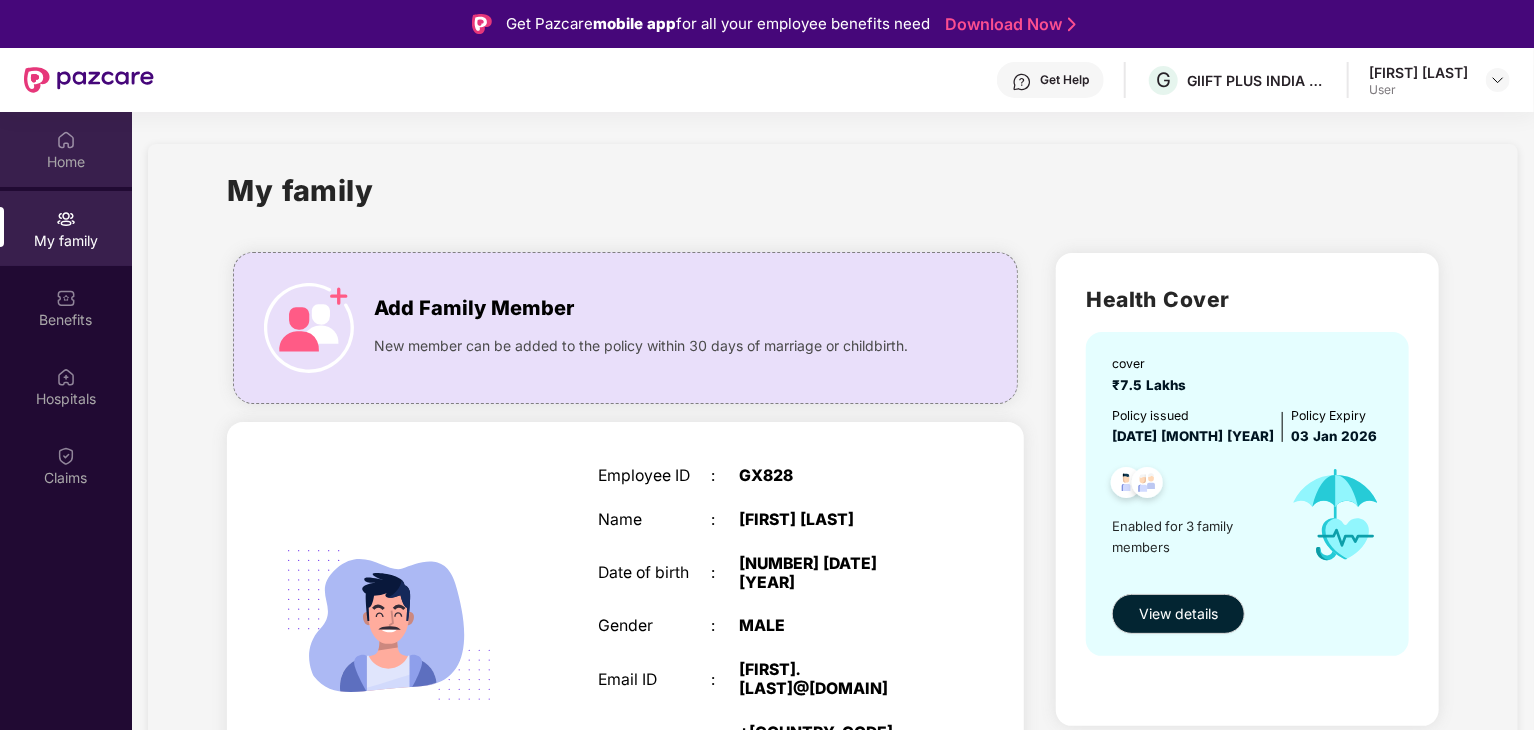 click on "Home" at bounding box center [66, 162] 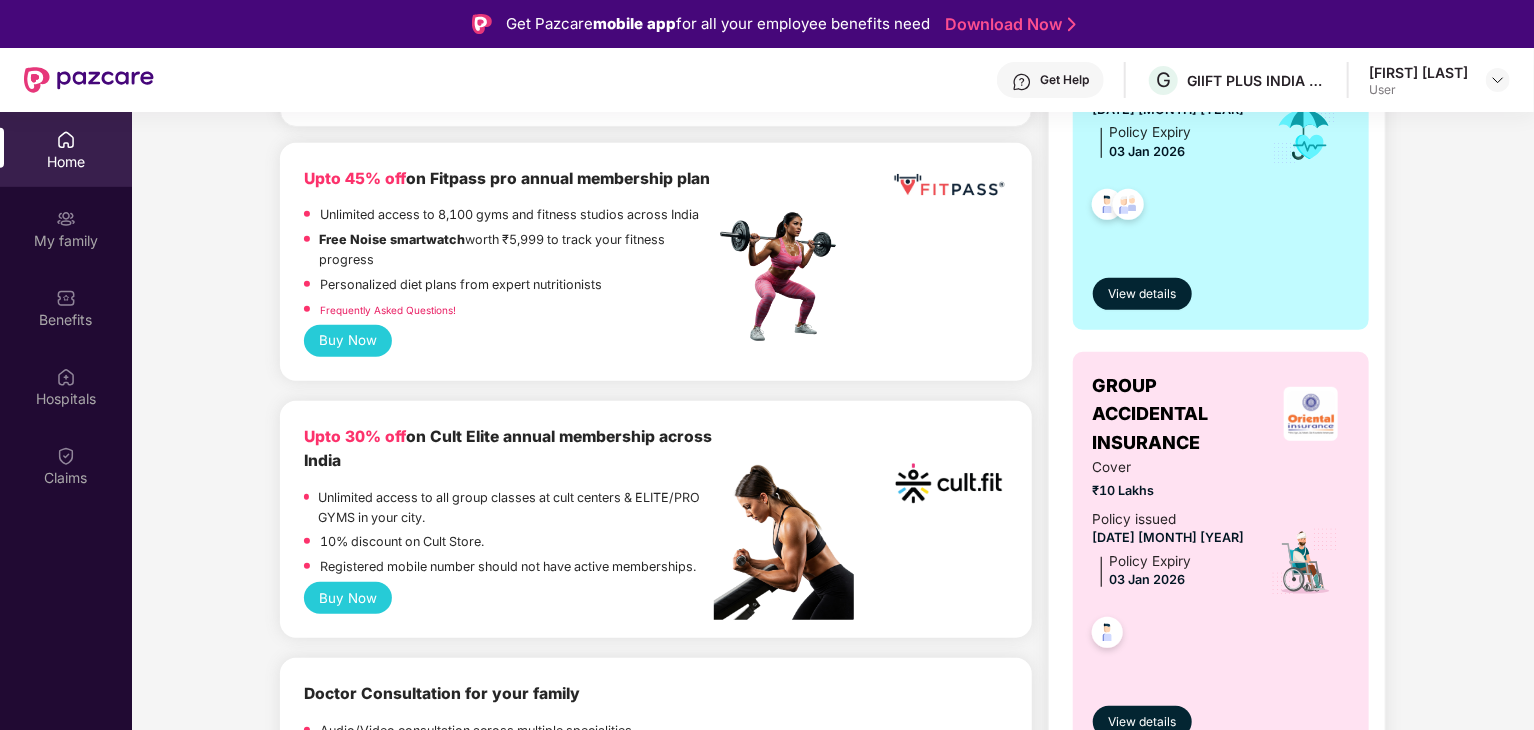 scroll, scrollTop: 800, scrollLeft: 0, axis: vertical 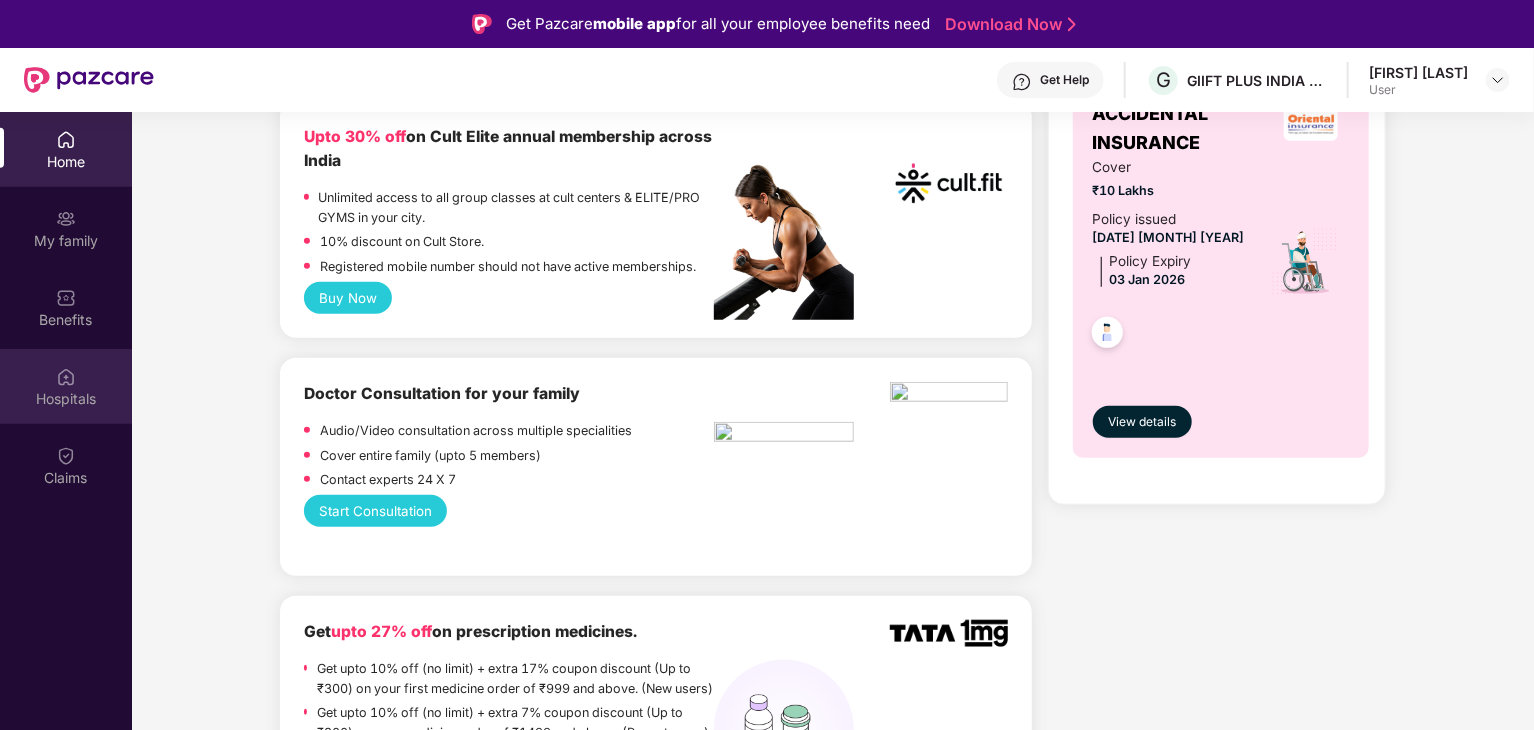 click on "Hospitals" at bounding box center [66, 386] 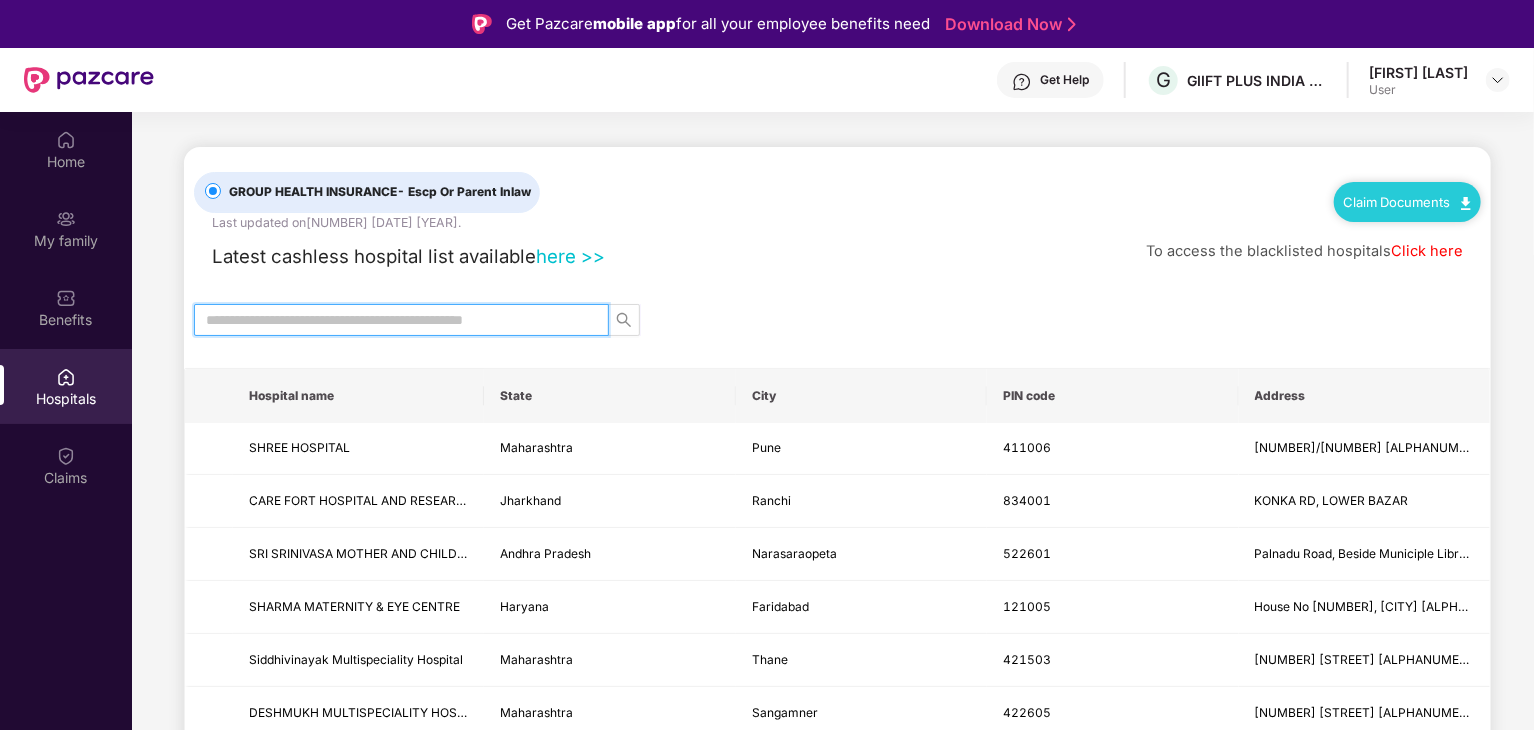 click at bounding box center [393, 320] 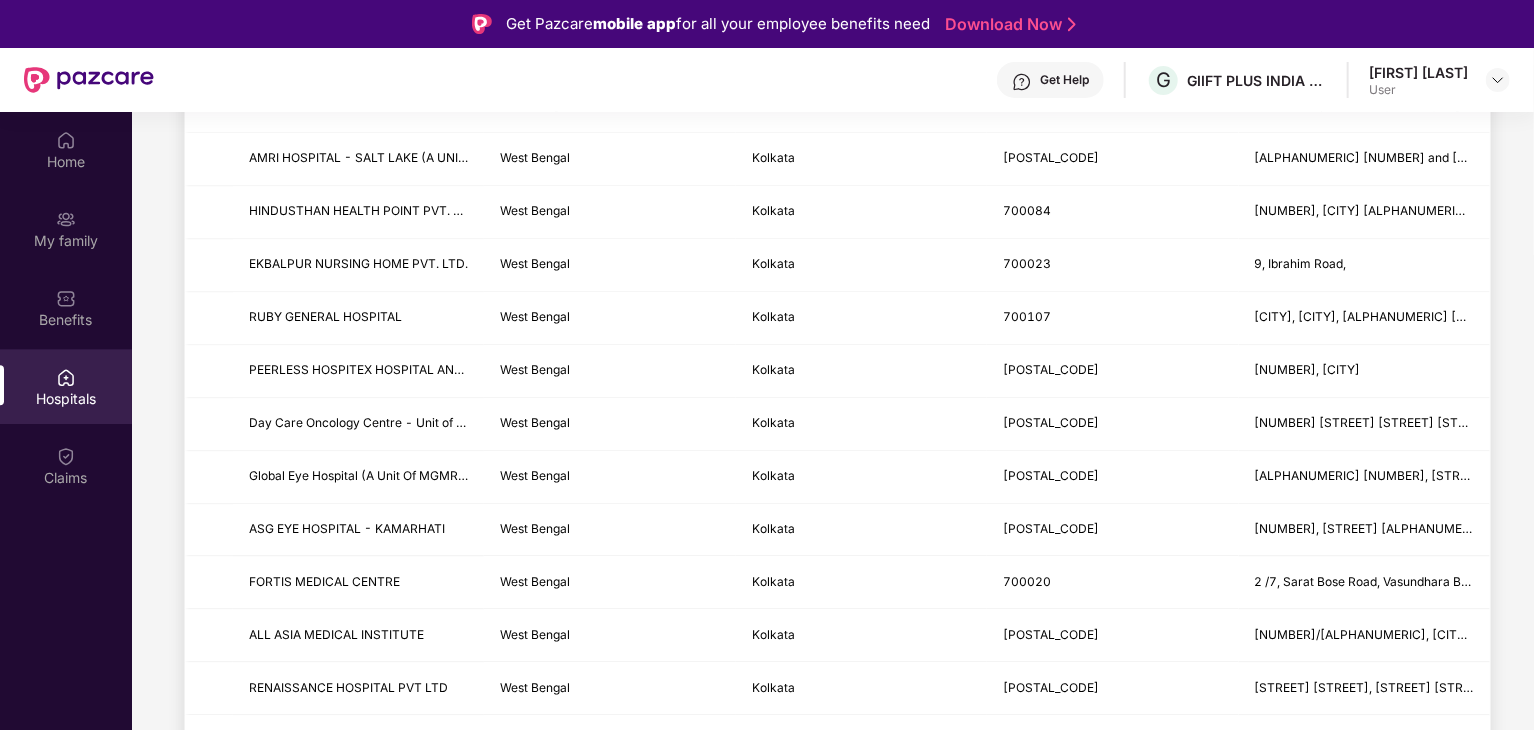scroll, scrollTop: 2344, scrollLeft: 0, axis: vertical 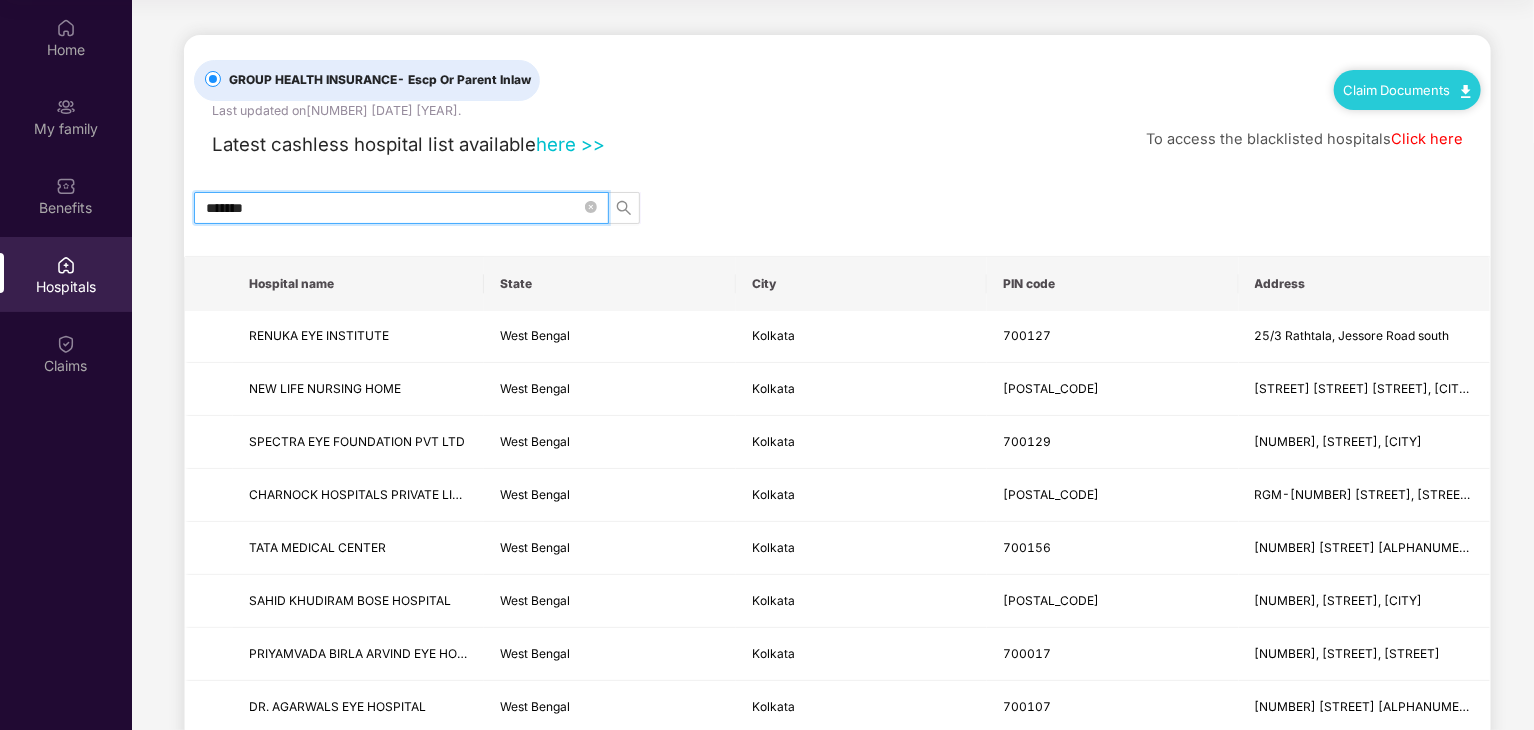 type on "*******" 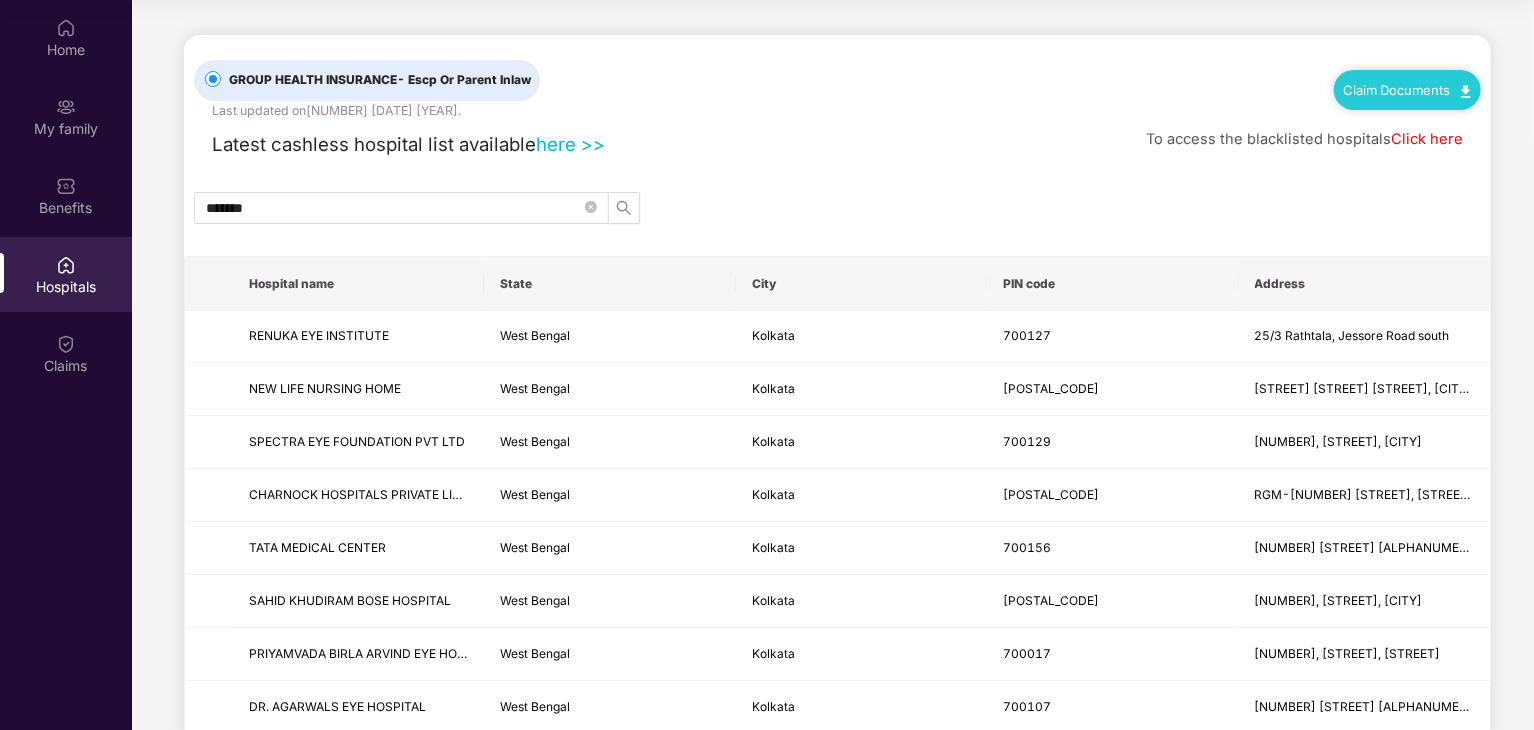 click on "here >>" at bounding box center (570, 144) 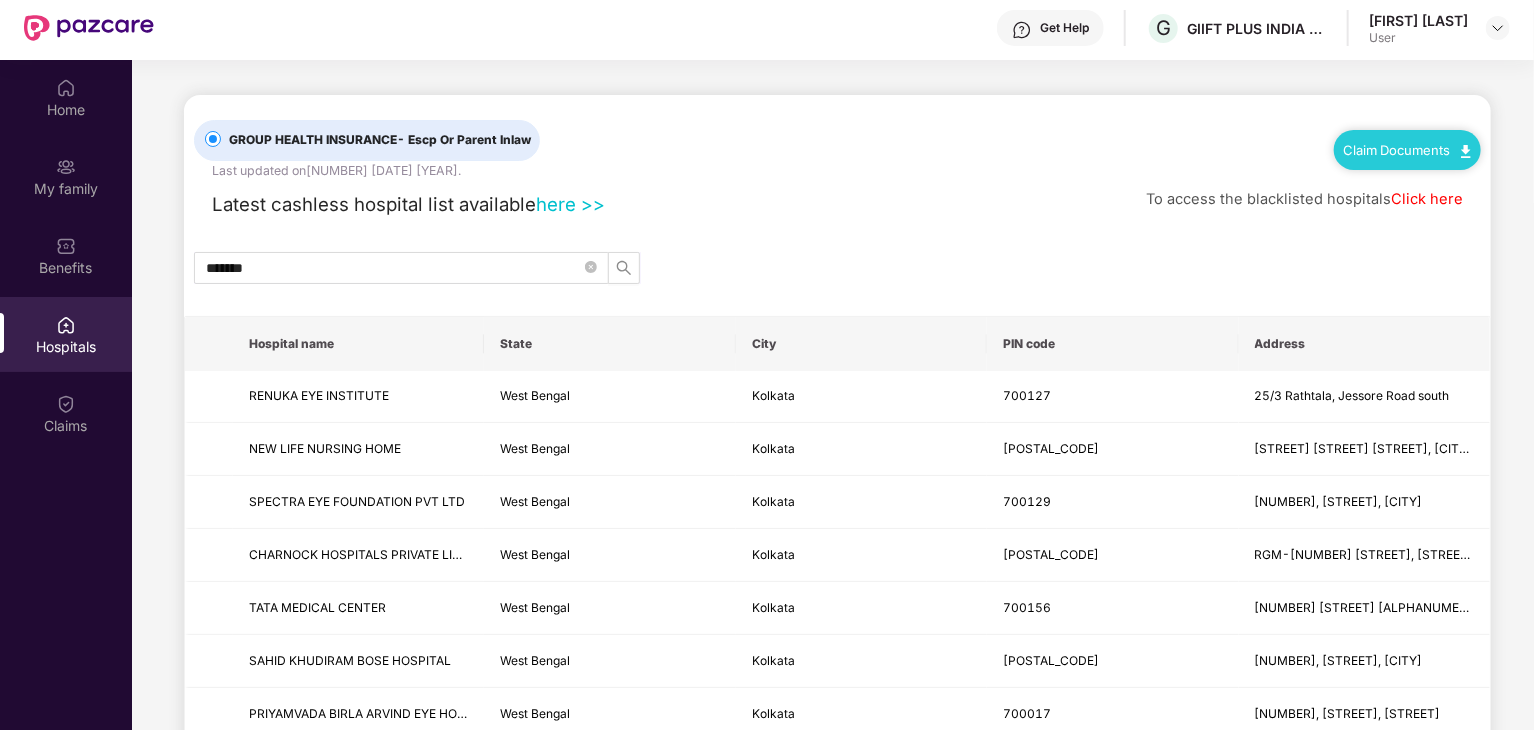 scroll, scrollTop: 0, scrollLeft: 0, axis: both 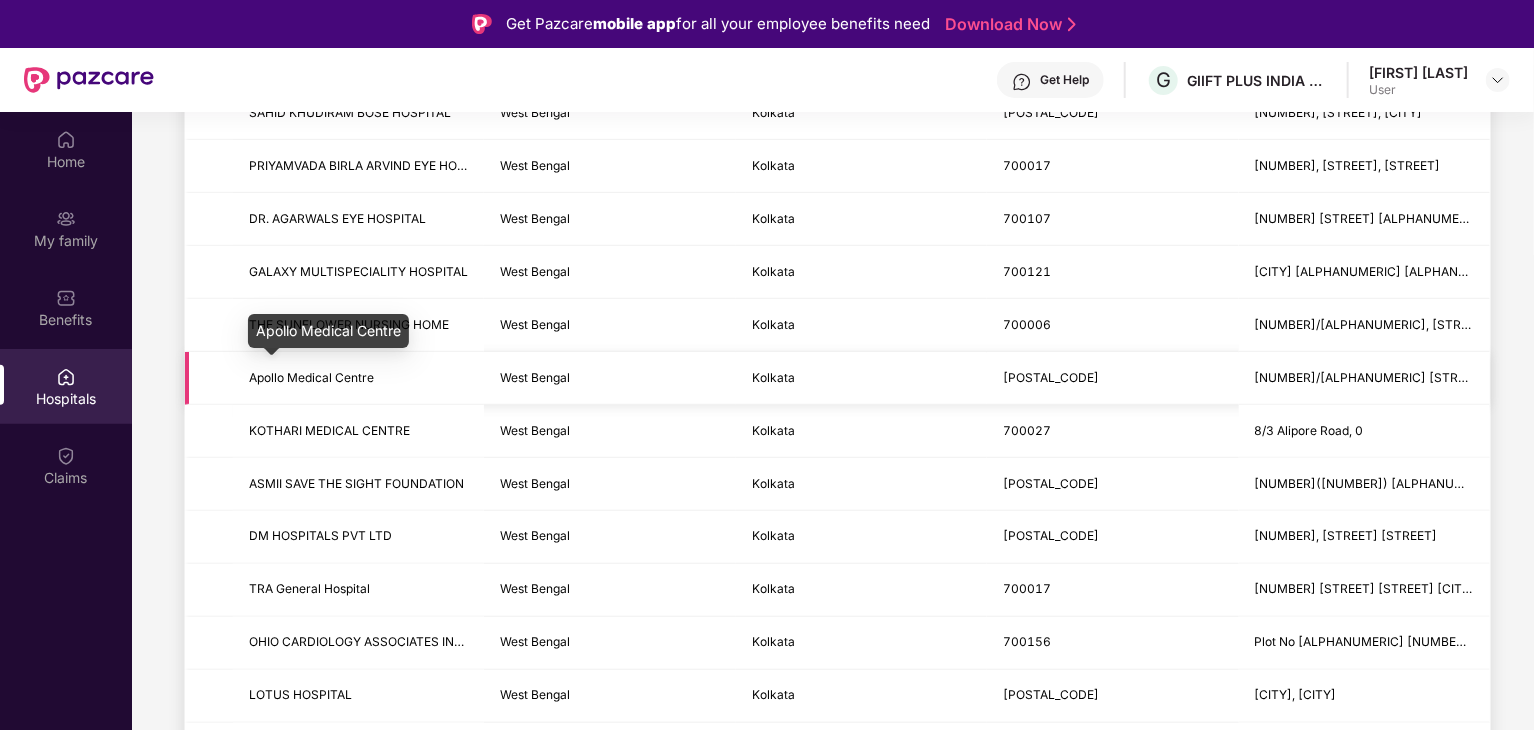 click on "Apollo Medical Centre" at bounding box center (311, 377) 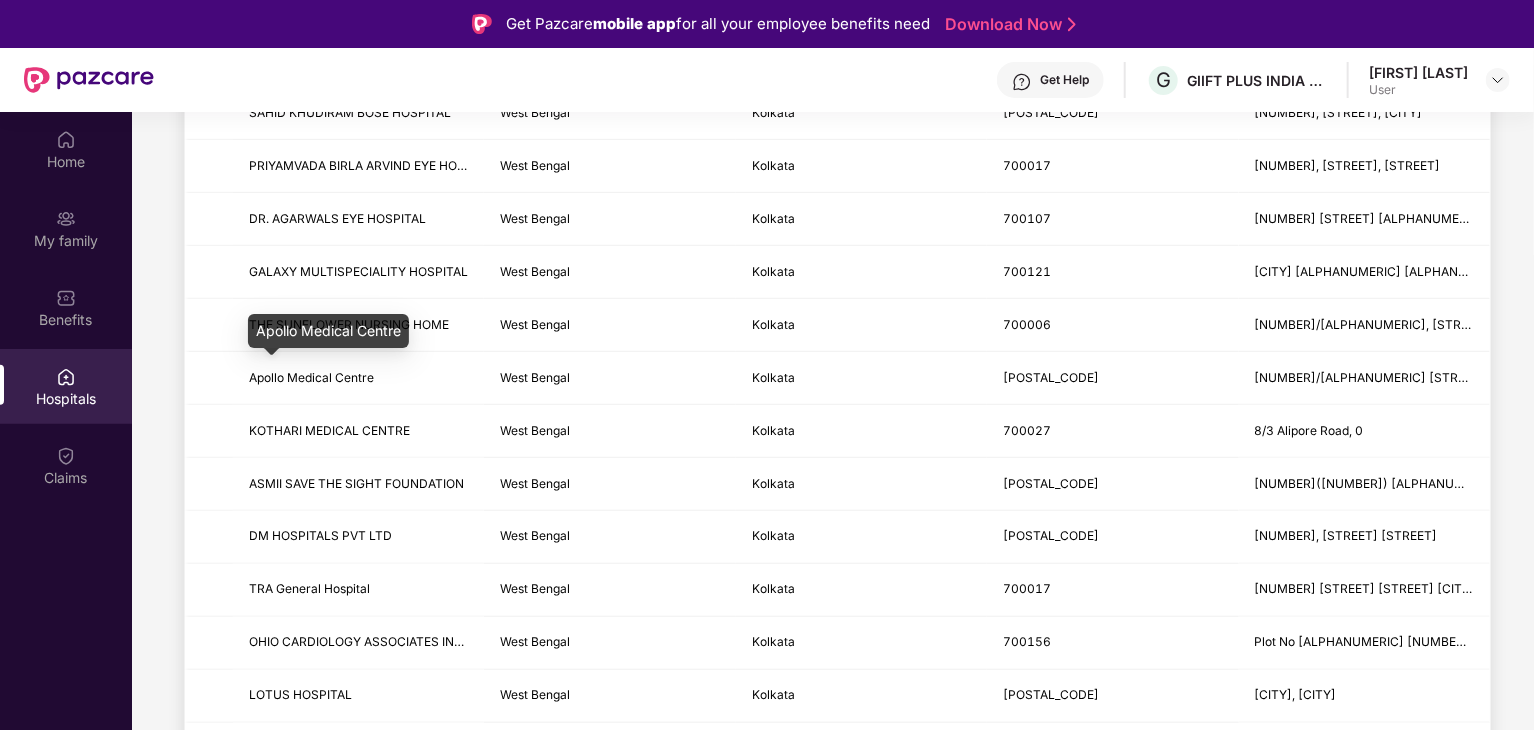 click on "Apollo Medical Centre" at bounding box center [328, 331] 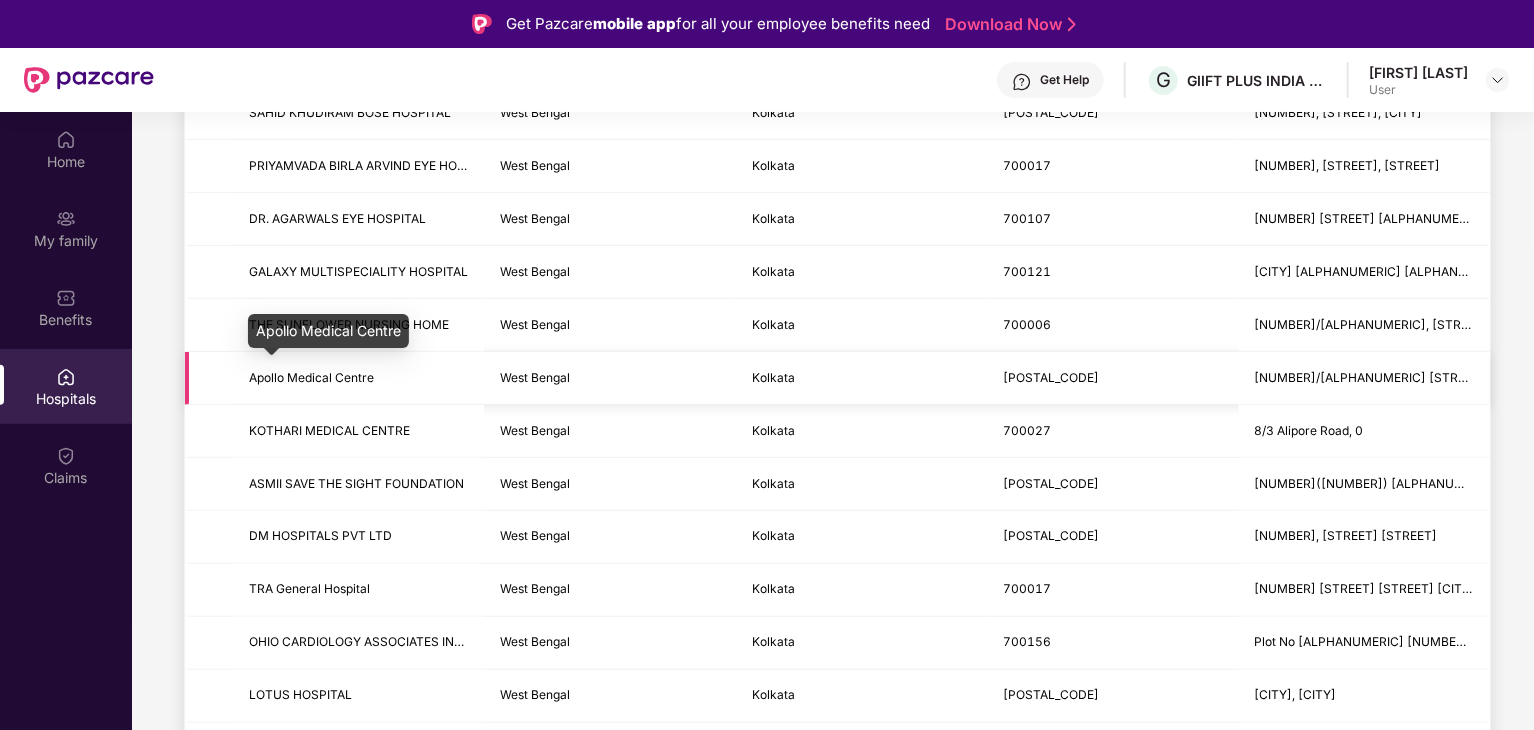 click on "Apollo Medical Centre" at bounding box center [311, 377] 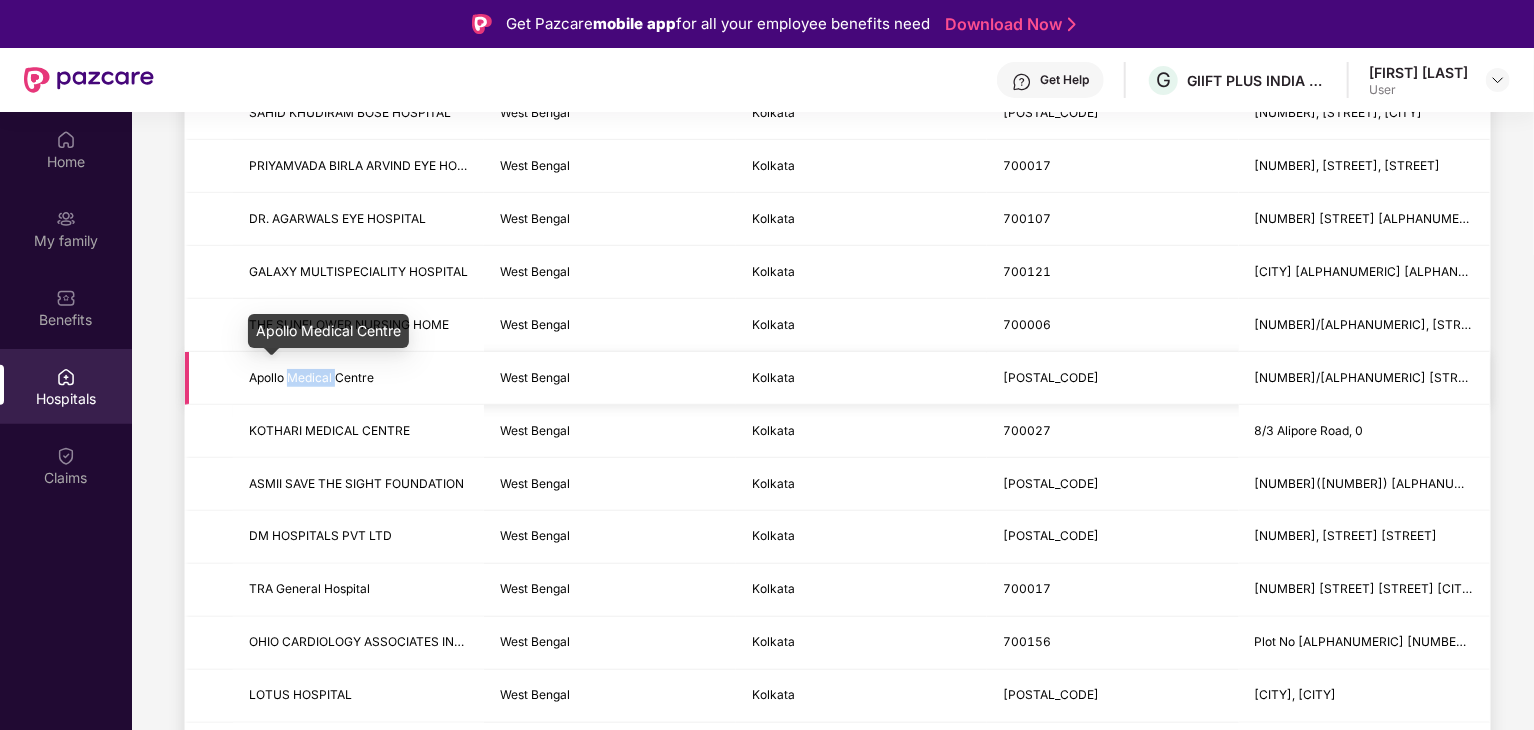 click on "Apollo Medical Centre" at bounding box center (311, 377) 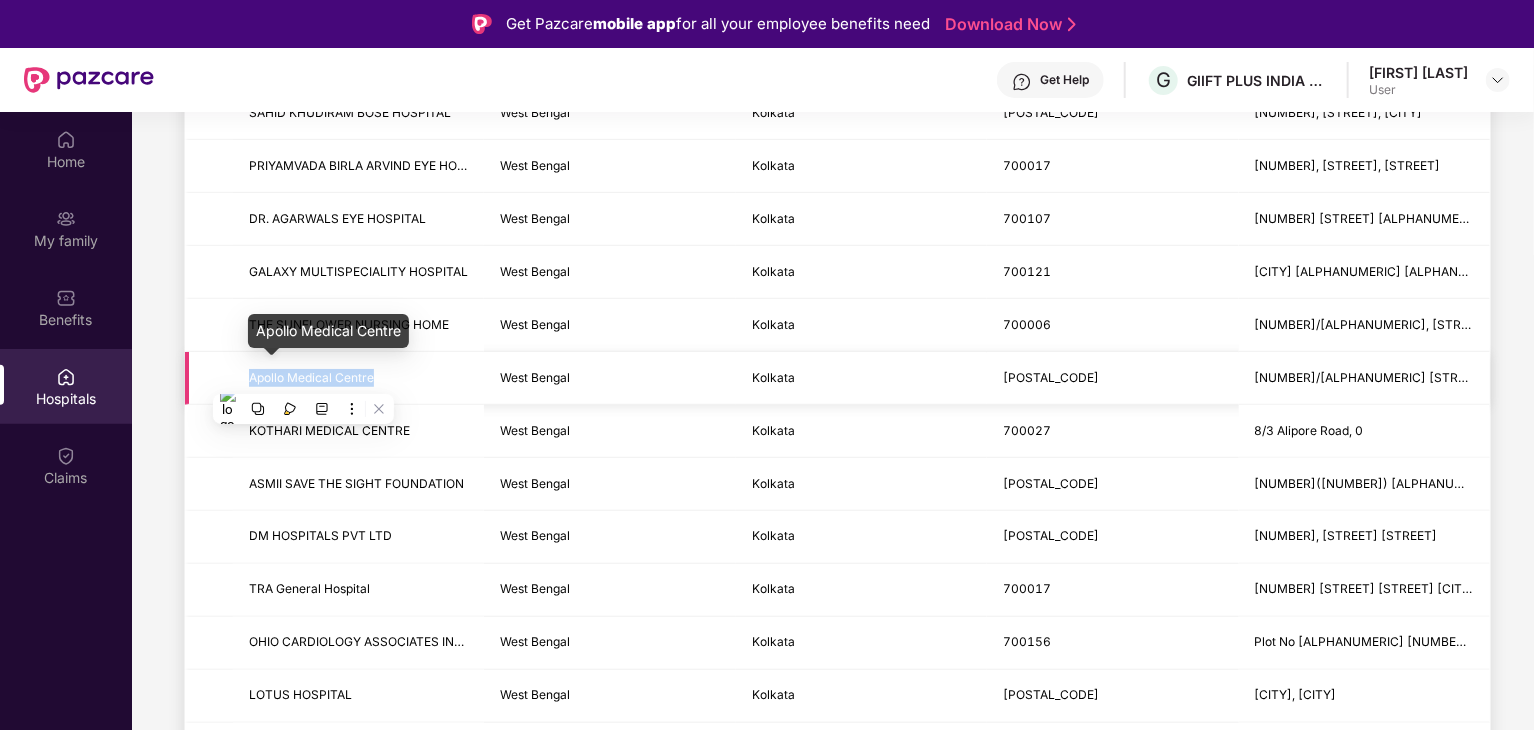 click on "Apollo Medical Centre" at bounding box center (311, 377) 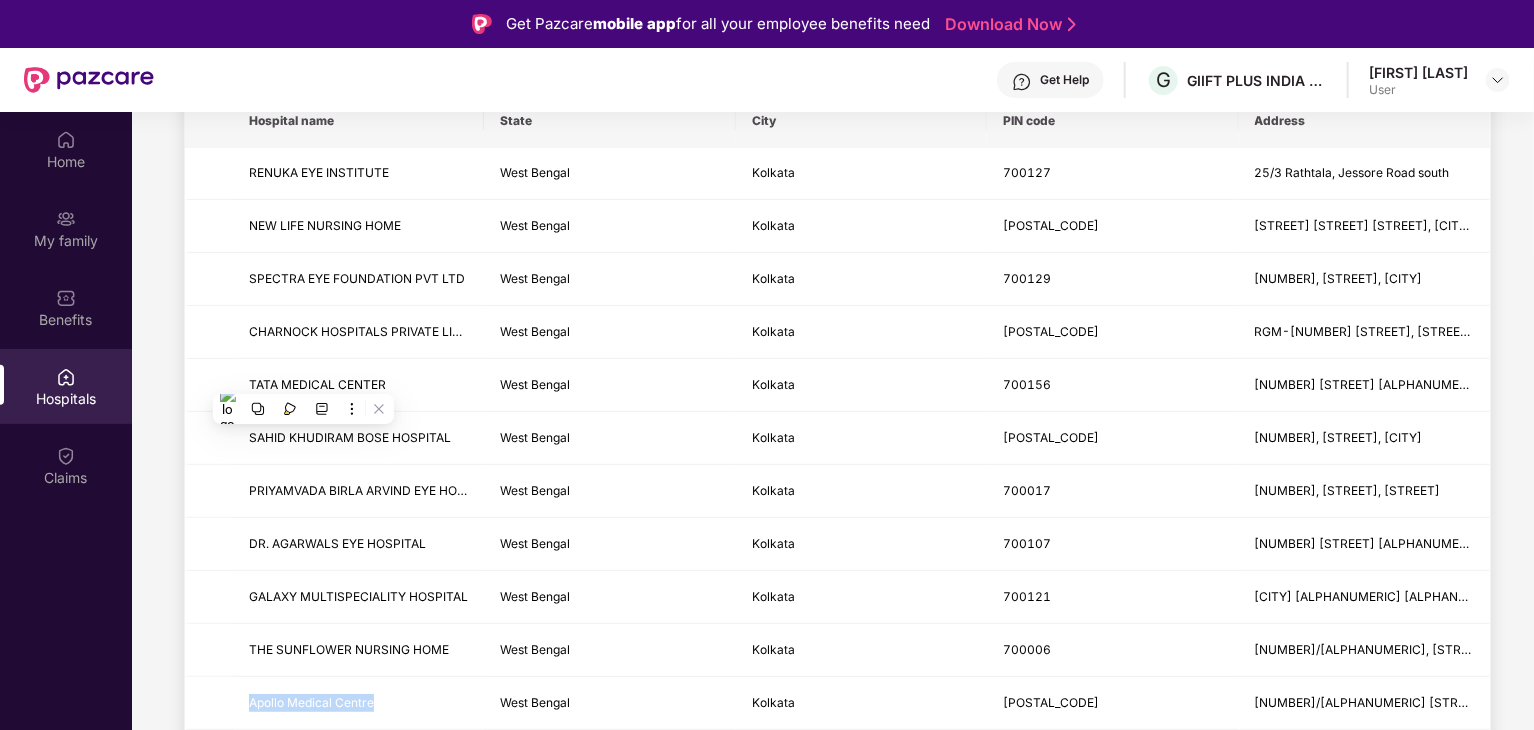scroll, scrollTop: 300, scrollLeft: 0, axis: vertical 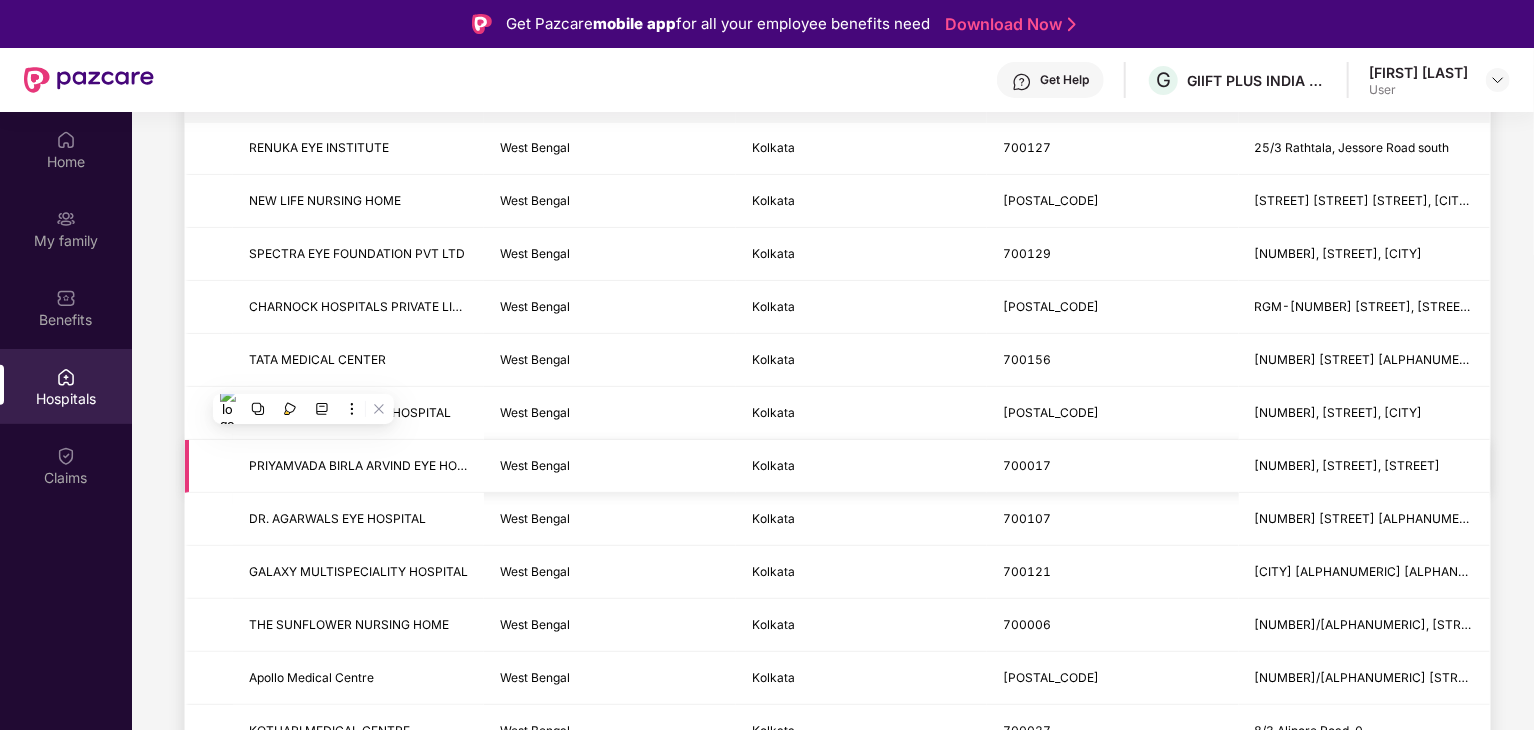 click on "[NUMBER], [STREET], [STREET]" at bounding box center (1364, 466) 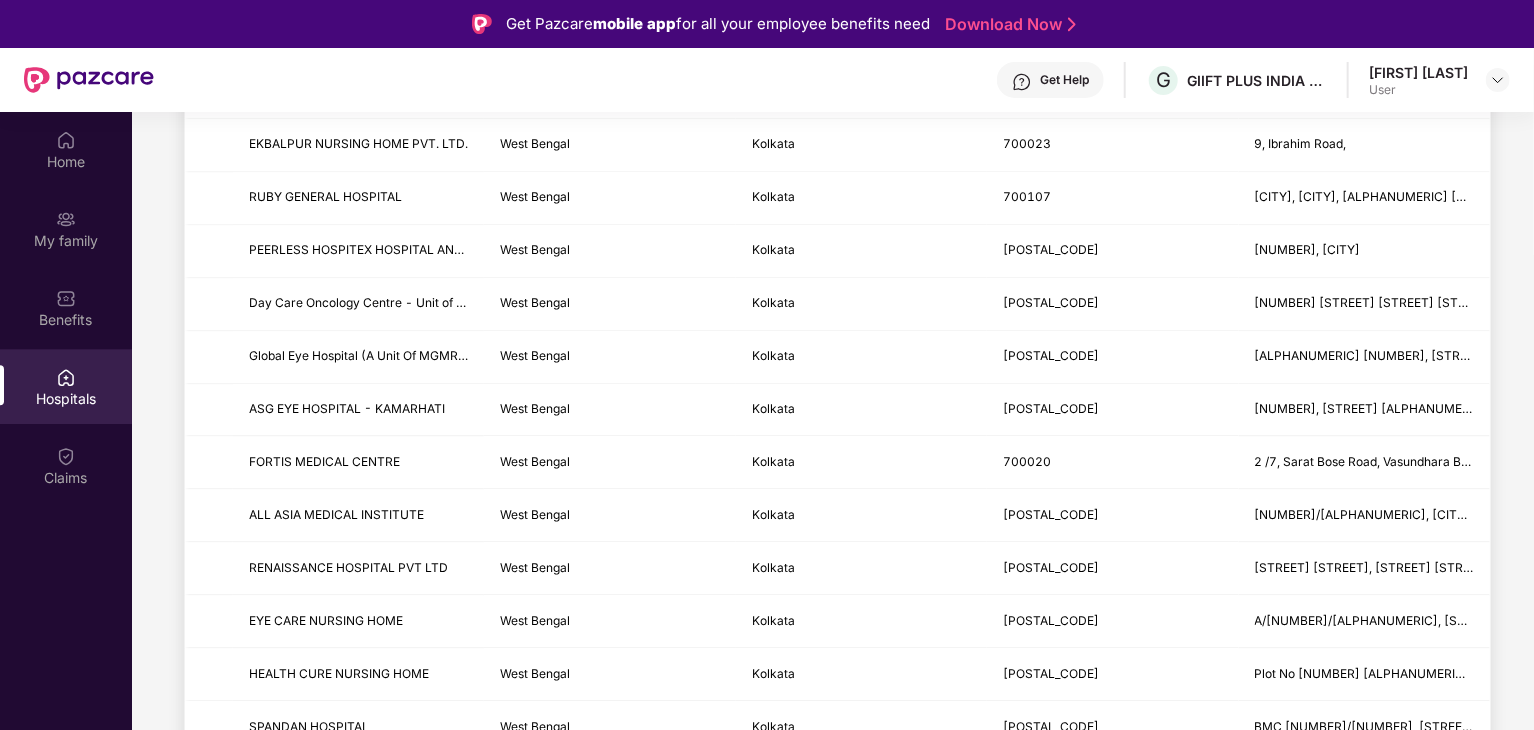 scroll, scrollTop: 2344, scrollLeft: 0, axis: vertical 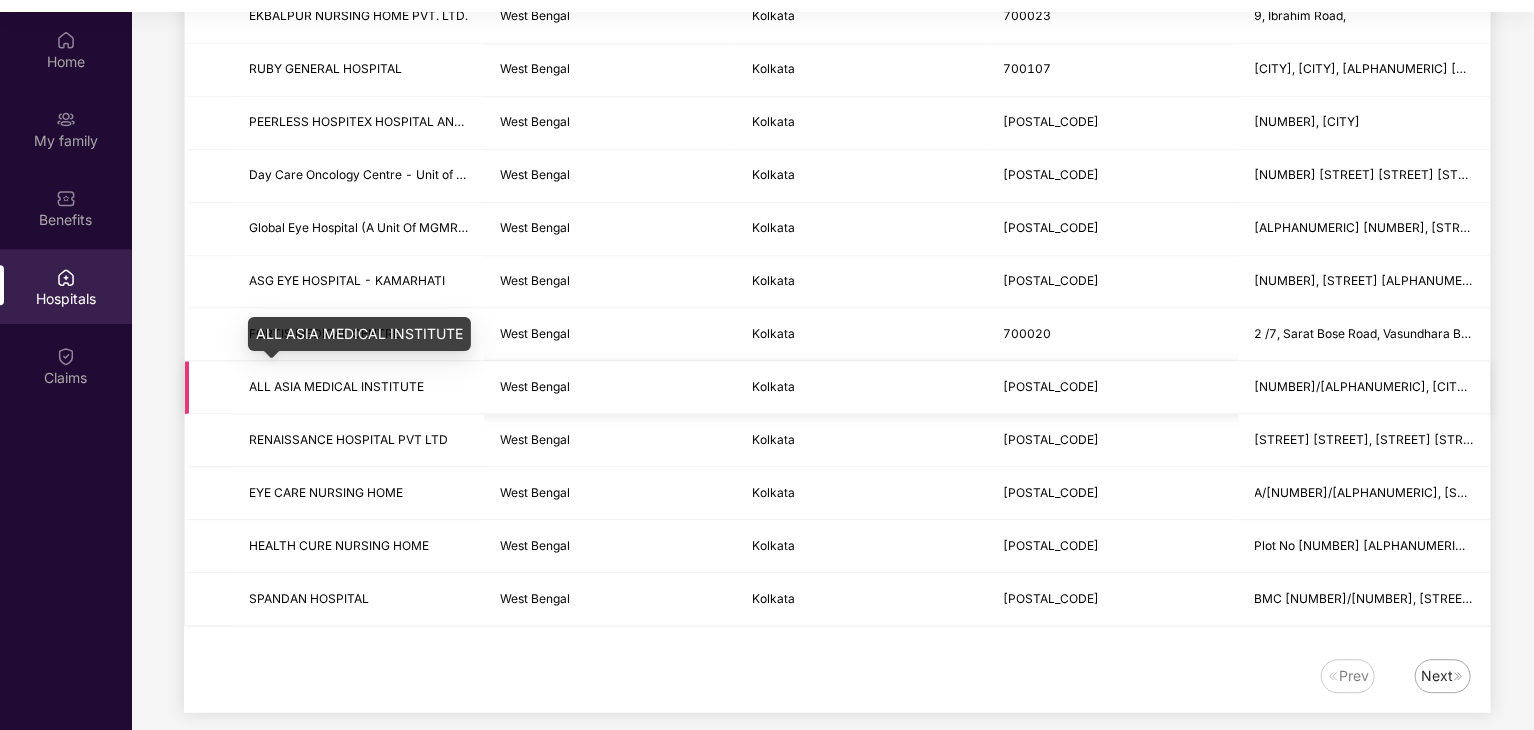 click on "ALL ASIA MEDICAL INSTITUTE" at bounding box center (336, 386) 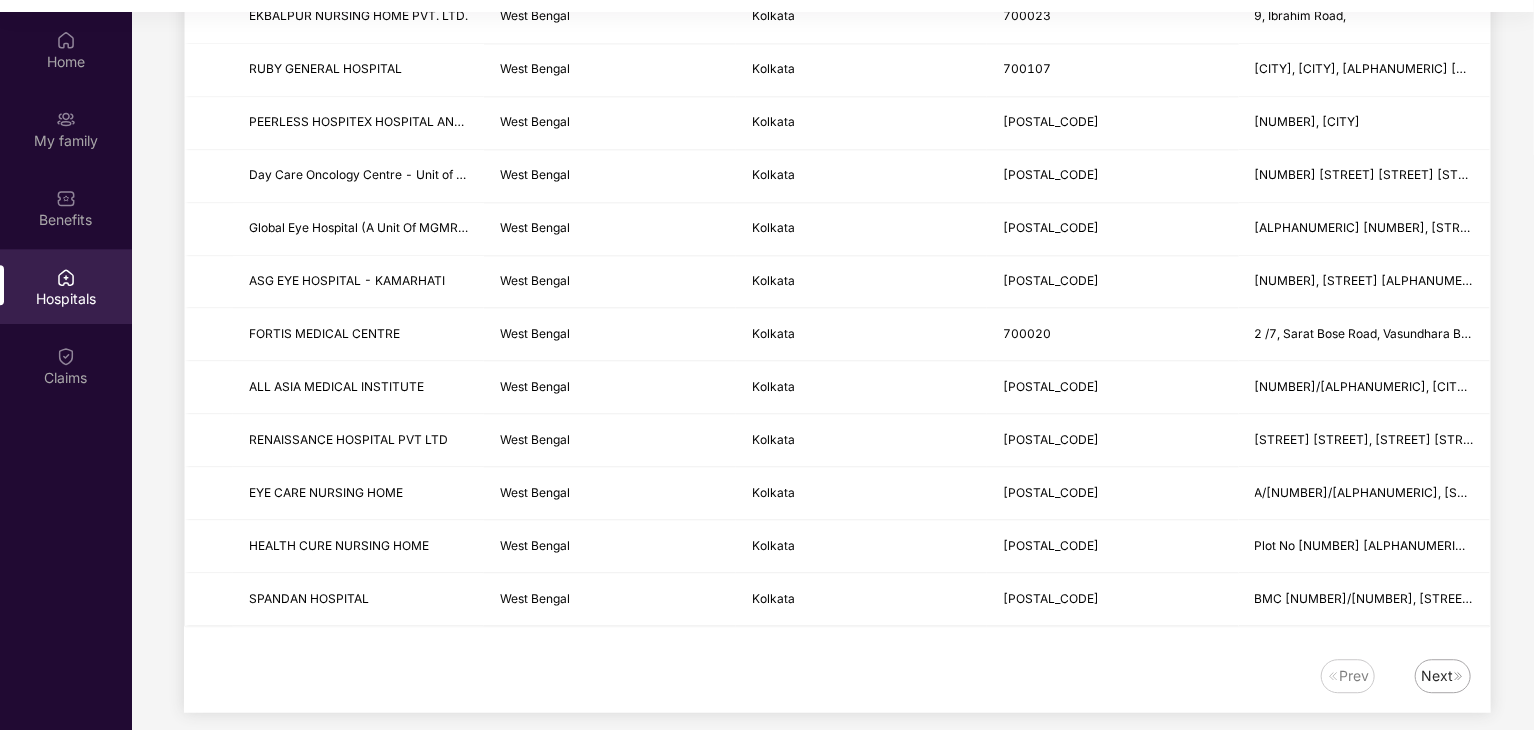 click on "GROUP HEALTH INSURANCE - Escp Or Parent Inlaw Last updated on 5 [DATE] [YEAR] . Claim Documents Latest cashless hospital list available here >> To access the blacklisted hospitals Click here ******* Hospital name State City PIN code Address RENUKA EYE INSTITUTE West Bengal Kolkata [POSTAL_CODE] [NUMBER]/[NUMBER] [STREET], [STREET] [STREET] NORTH NEW LIFE NURSING HOME West Bengal Kolkata [POSTAL_CODE] [STREET] [STREET] [STREET] [STREET] [STREET] NORTH 24 PGS SPECTRA EYE FOUNDATION PVT LTD West Bengal Kolkata [POSTAL_CODE] [NUMBER], [STREET], [CITY] CHARNOCK HOSPITALS PRIVATE LIMITED West Bengal Kolkata [POSTAL_CODE] RGM-[NUMBER] [STREET], [STREET] [STREET] TATA MEDICAL CENTER West Bengal Kolkata [POSTAL_CODE] [NUMBER] [STREET] [ALPHANUMERIC], [CITY] [CITY] SAHID KHUDIRAM BOSE HOSPITAL West Bengal Kolkata [POSTAL_CODE] [NUMBER], [STREET], [STREET] PRIYAMVADA BIRLA ARVIND EYE HOSPITAL West Bengal Kolkata [POSTAL_CODE] [NUMBER], [STREET], [STREET] [STREET] DR. AGARWALS EYE HOSPITAL West Bengal Kolkata [POSTAL_CODE] [NUMBER] [STREET] [ALPHANUMERIC] [ALPHANUMERIC] West Bengal Prev" at bounding box center [833, -790] 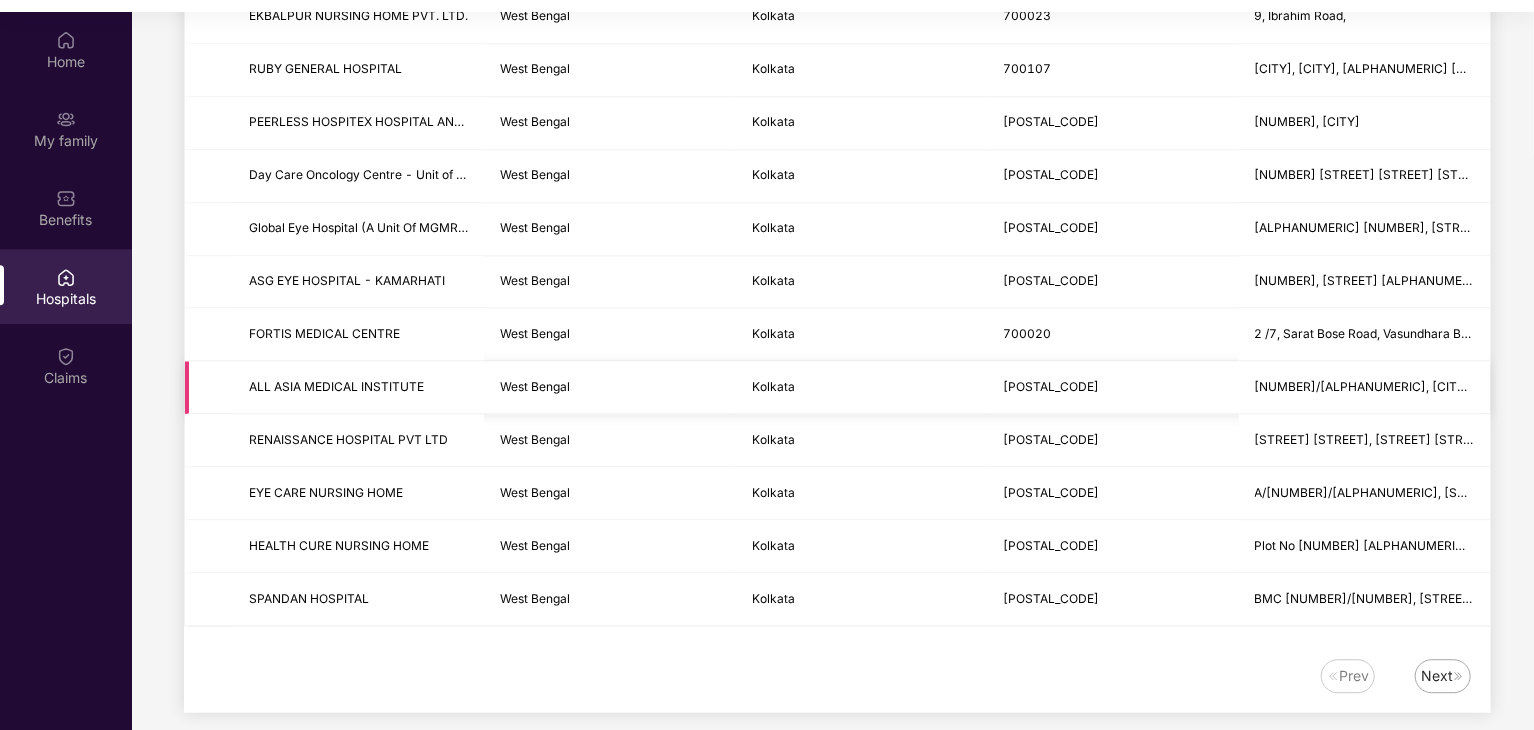 click at bounding box center (209, 387) 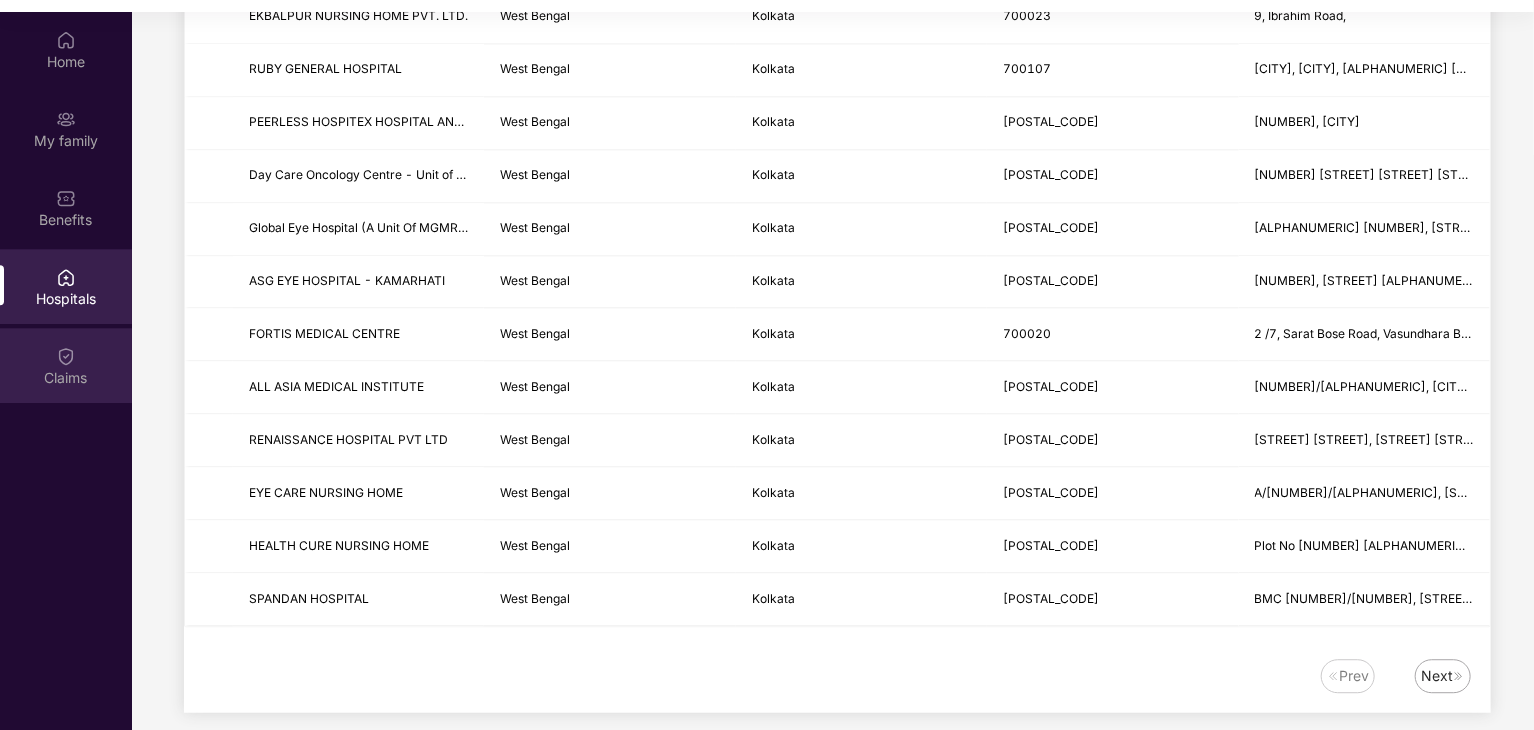 click on "Claims" at bounding box center (66, 365) 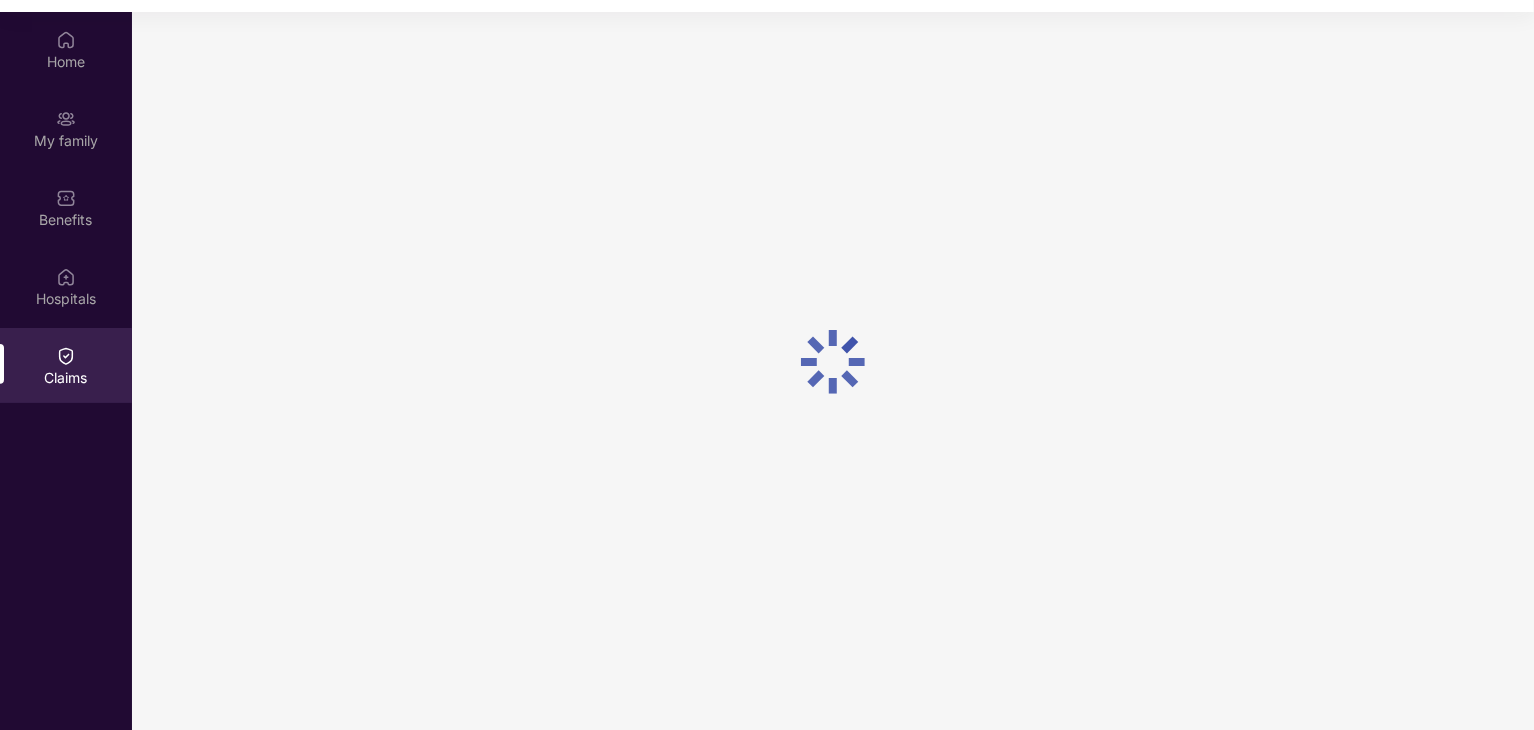 scroll, scrollTop: 0, scrollLeft: 0, axis: both 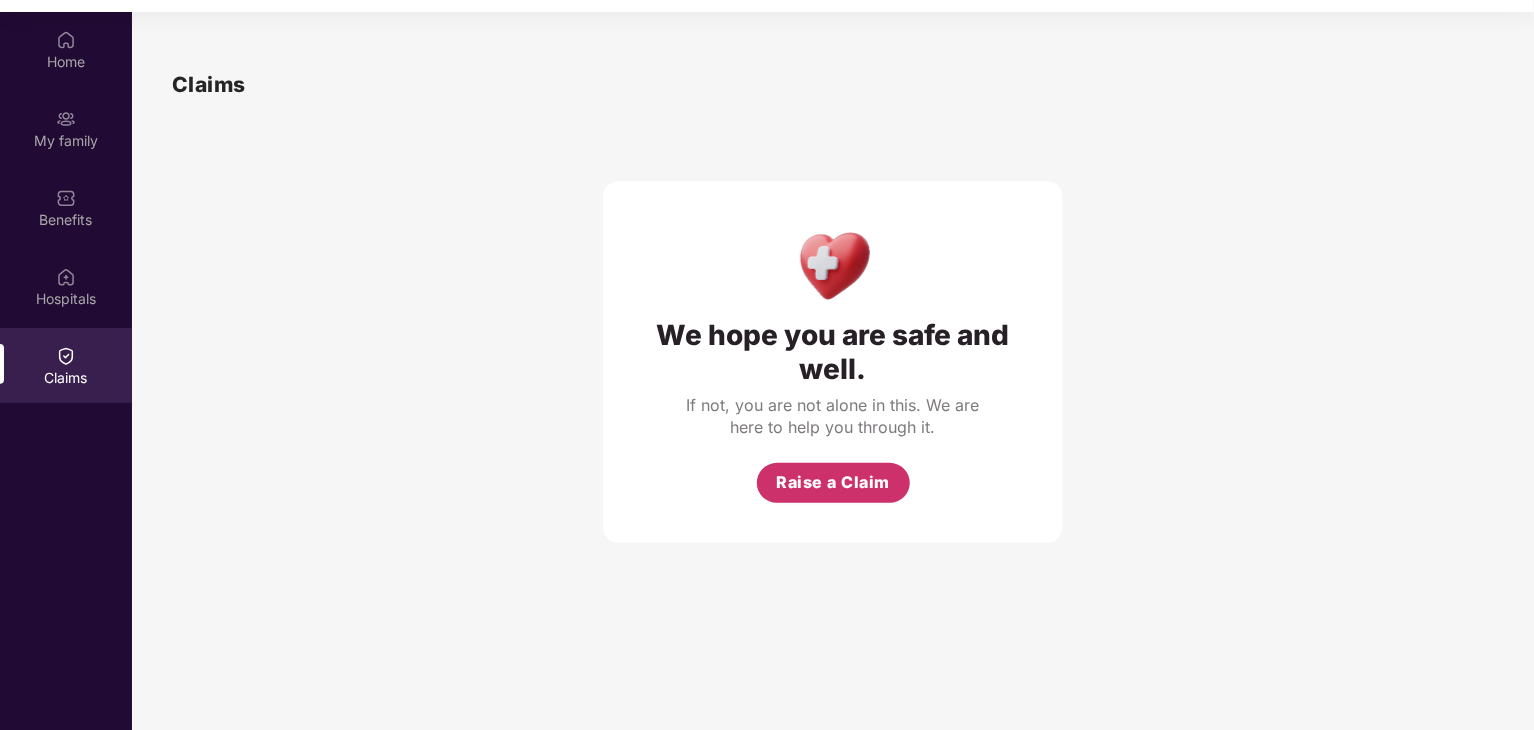 click on "Raise a Claim" at bounding box center [833, 483] 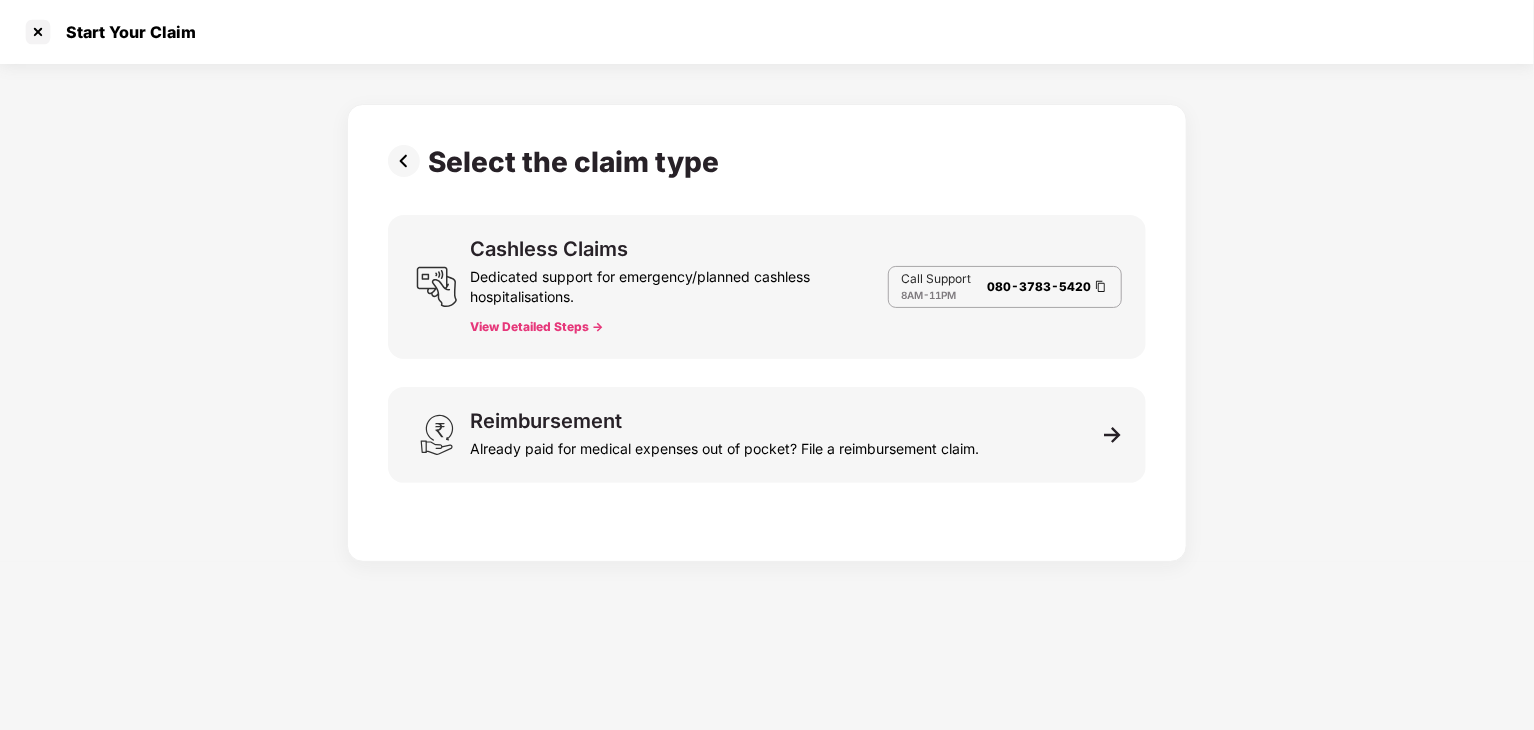 scroll, scrollTop: 48, scrollLeft: 0, axis: vertical 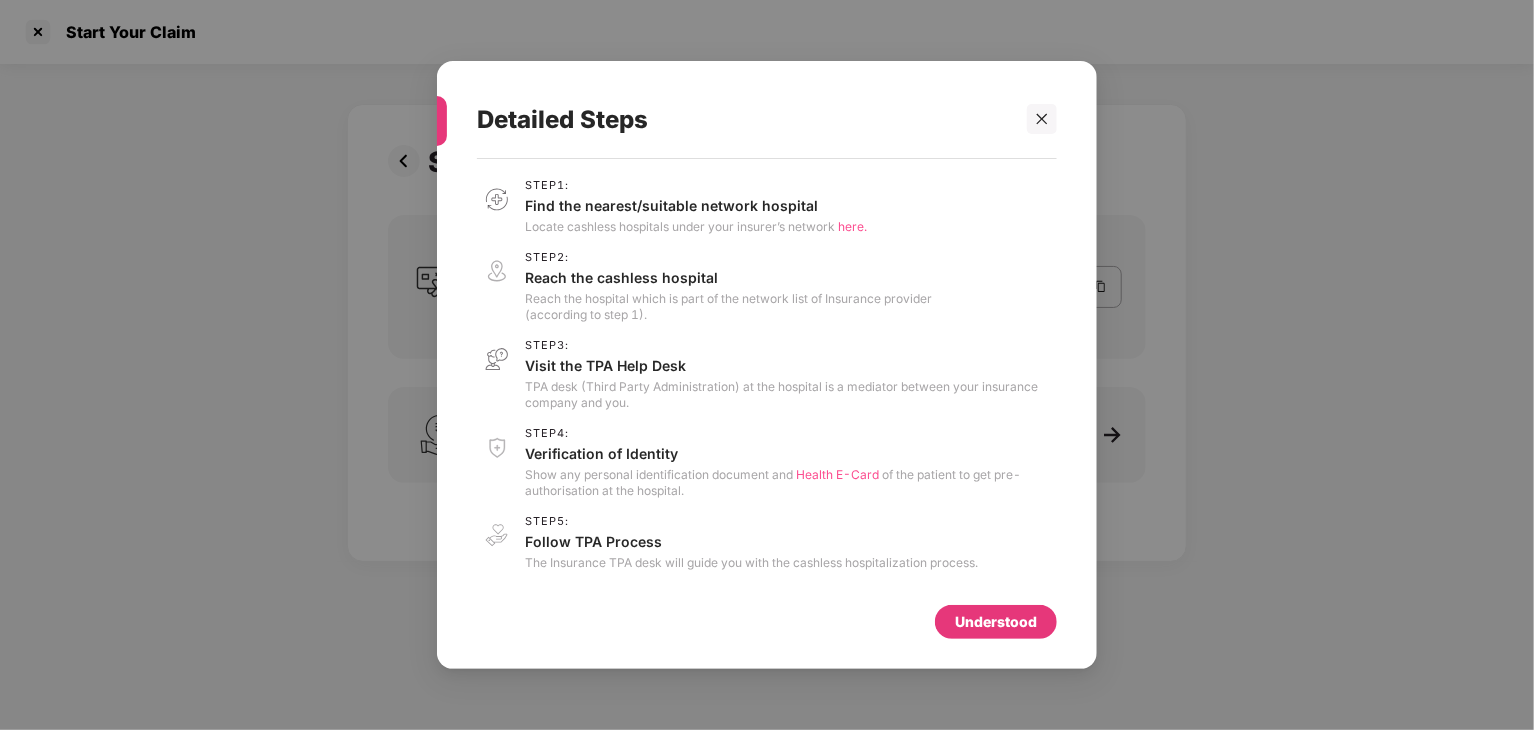 click on "here." at bounding box center [852, 226] 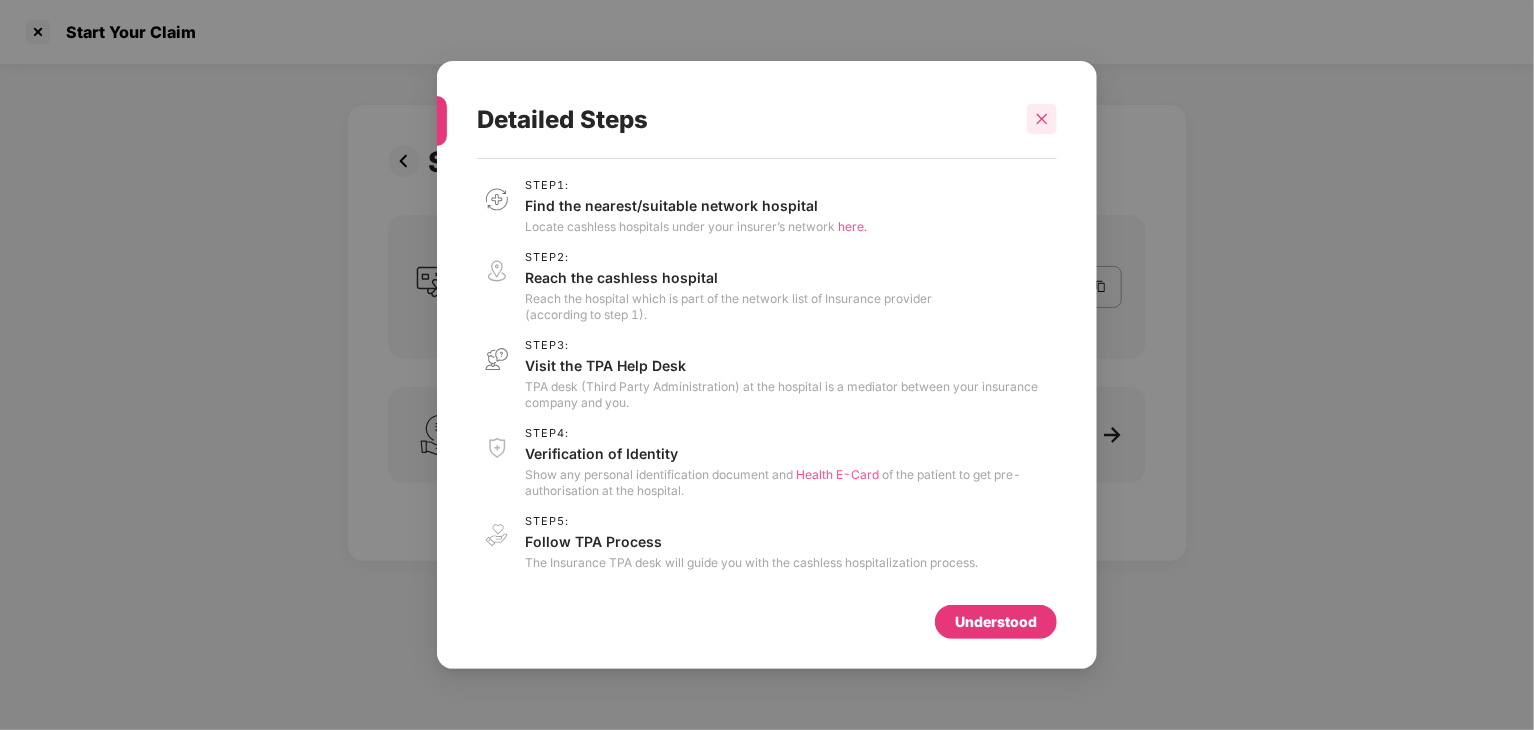 click at bounding box center [1042, 119] 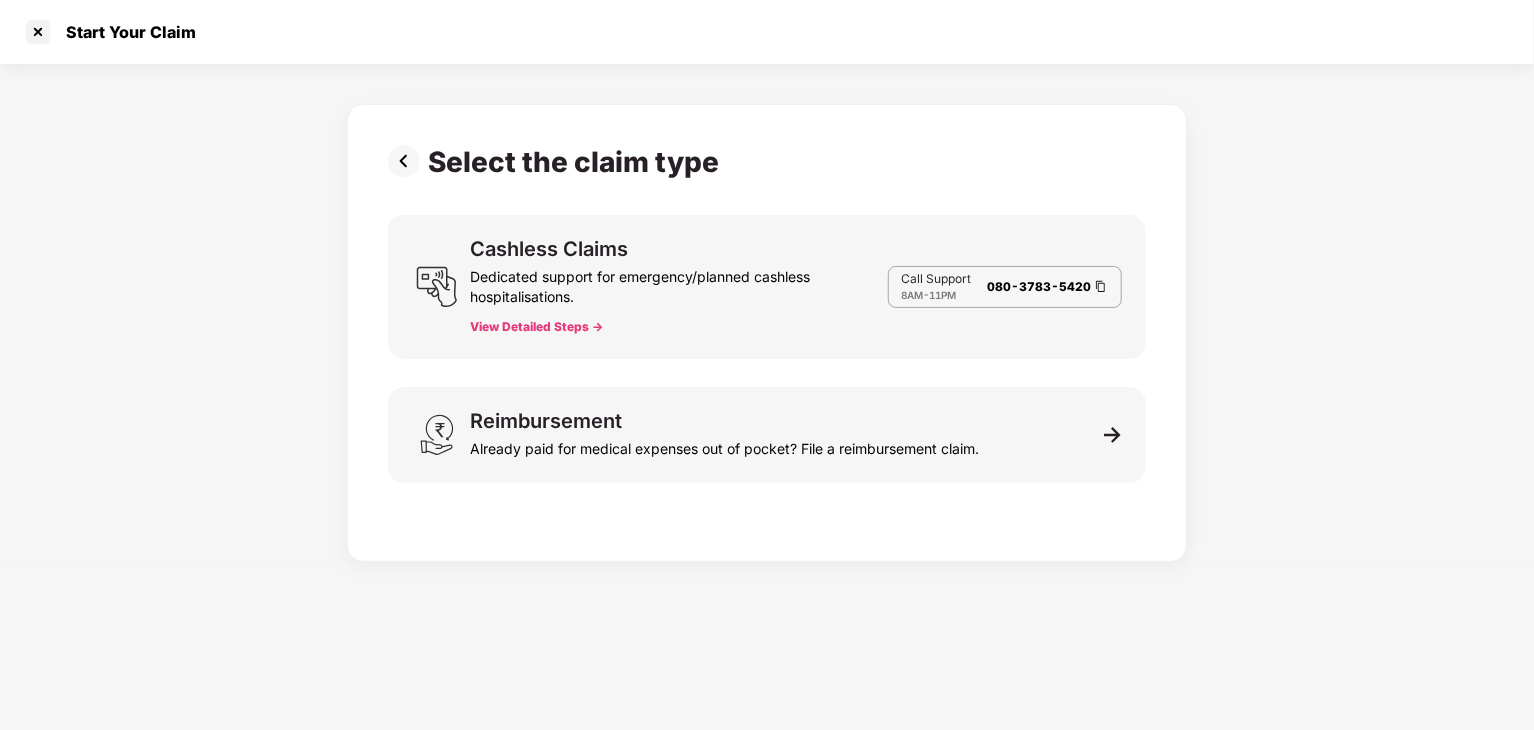 click at bounding box center [1101, 286] 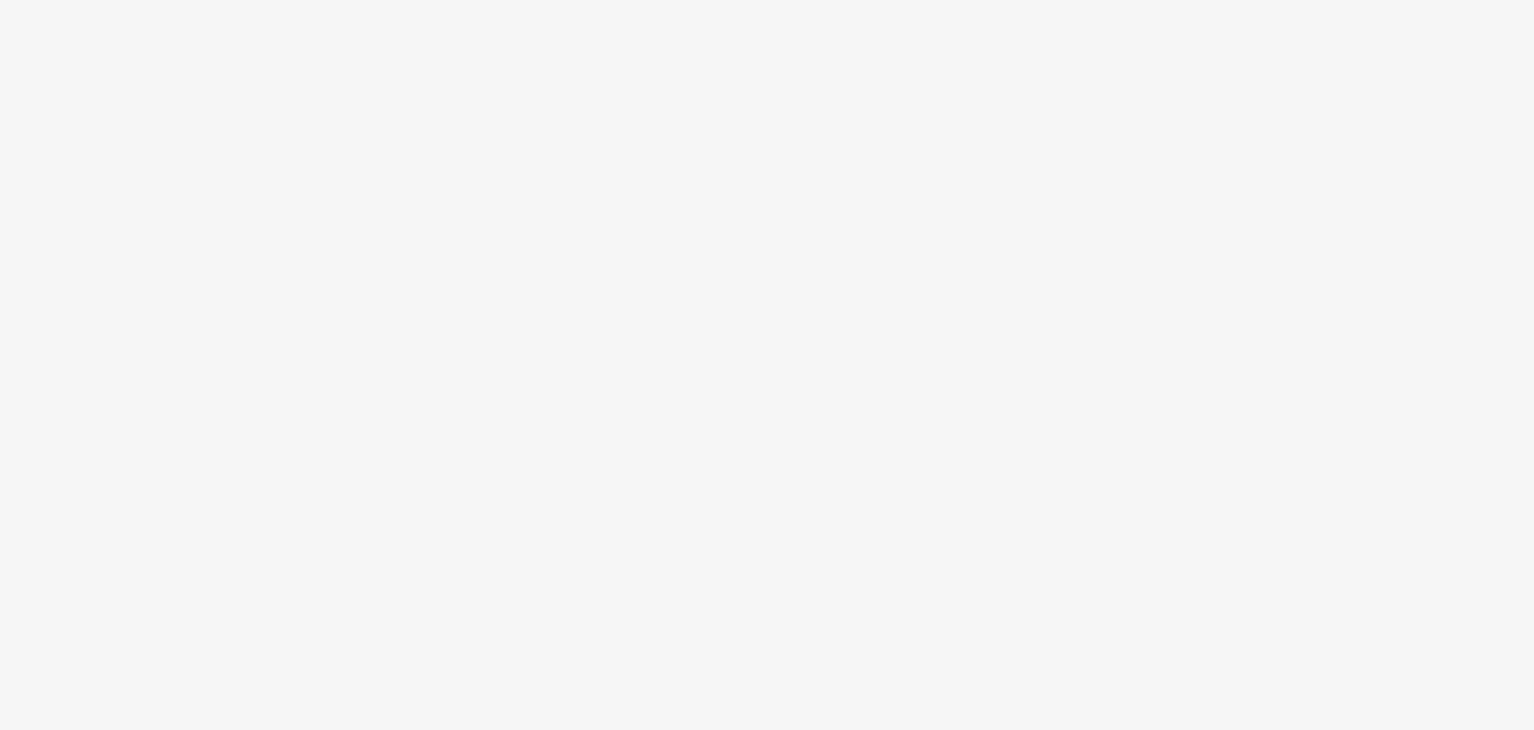 scroll, scrollTop: 0, scrollLeft: 0, axis: both 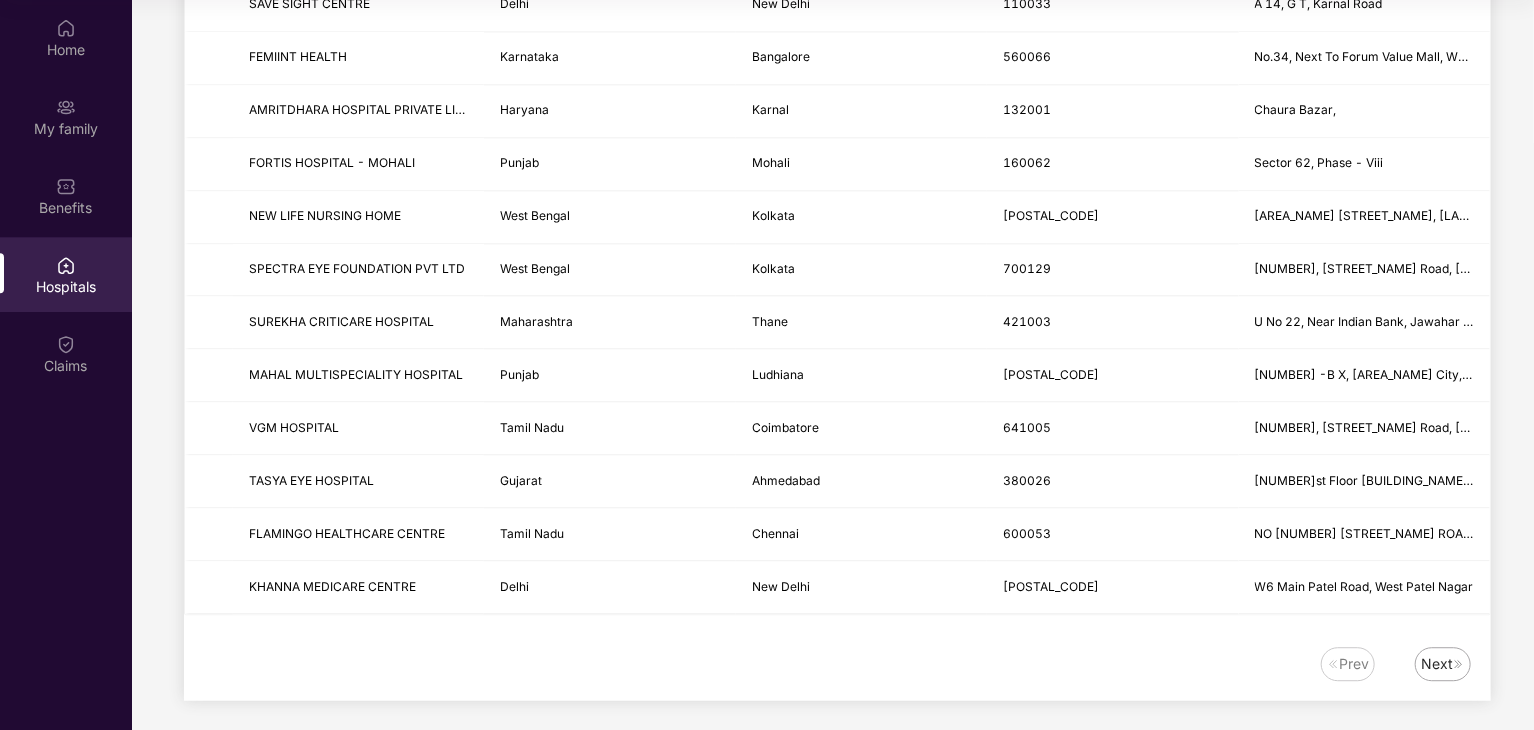 click on "Next" at bounding box center (1443, 664) 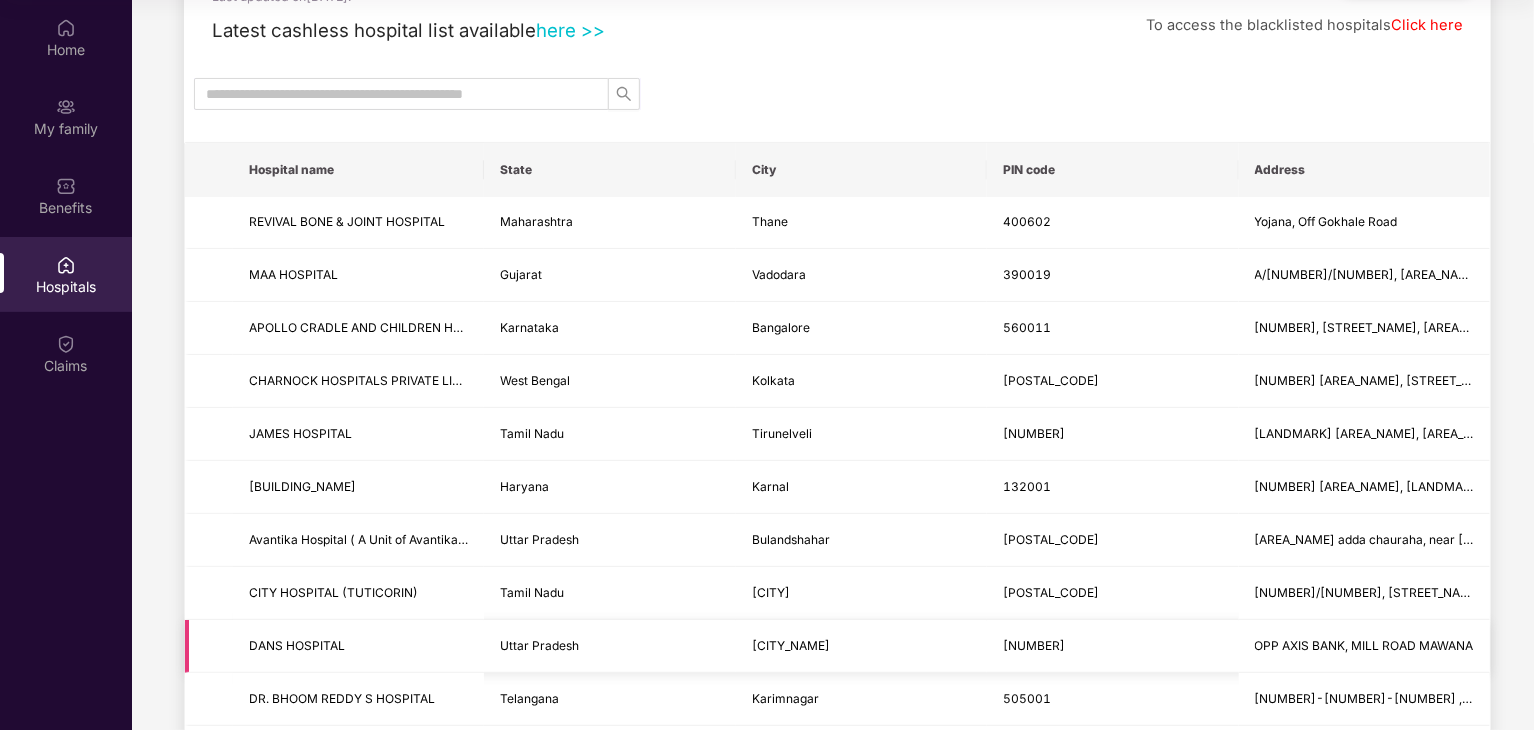 scroll, scrollTop: 0, scrollLeft: 0, axis: both 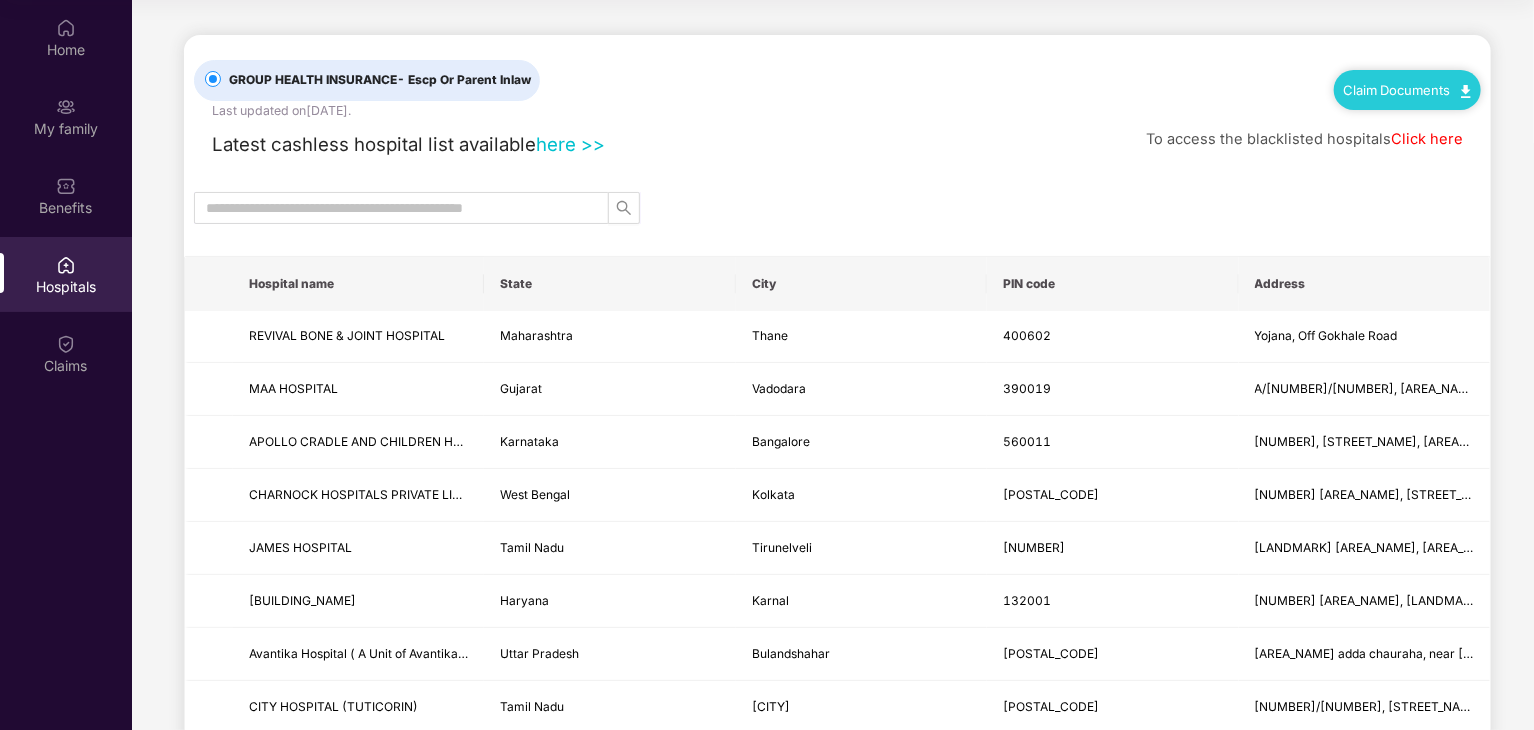 click on "[BUILDING_NAME] [STATE] [CITY] [POSTAL_CODE] [STREET_NAME], [AREA_NAME] [AREA_NAME] [BUILDING_NAME] [STATE] [CITY] [POSTAL_CODE] [NUMBER], [STREET_NAME], [AREA_NAME], [AREA_NAME], [PHASE] [BUILDING_NAME] [STATE] [CITY] [POSTAL_CODE] [NUMBER] [STREET_NAME], [AREA_NAME] [BUILDING_NAME] [STATE] [CITY] [POSTAL_CODE] [NUMBER] [STREET_NAME], [AREA_NAME] [BUILDING_NAME] [STATE] [CITY] [POSTAL_CODE] [NUMBER] [STREET_NAME], [AREA_NAME] [BUILDING_NAME] [STATE] [CITY] [POSTAL_CODE] [NUMBER] [STREET_NAME], [AREA_NAME] [BUILDING_NAME] [STATE] [CITY] [POSTAL_CODE] [NUMBER] [STREET_NAME], [AREA_NAME] [BUILDING_NAME] [STATE] [CITY] [POSTAL_CODE] [NUMBER] [STREET_NAME], [AREA_NAME]" at bounding box center (837, 1540) 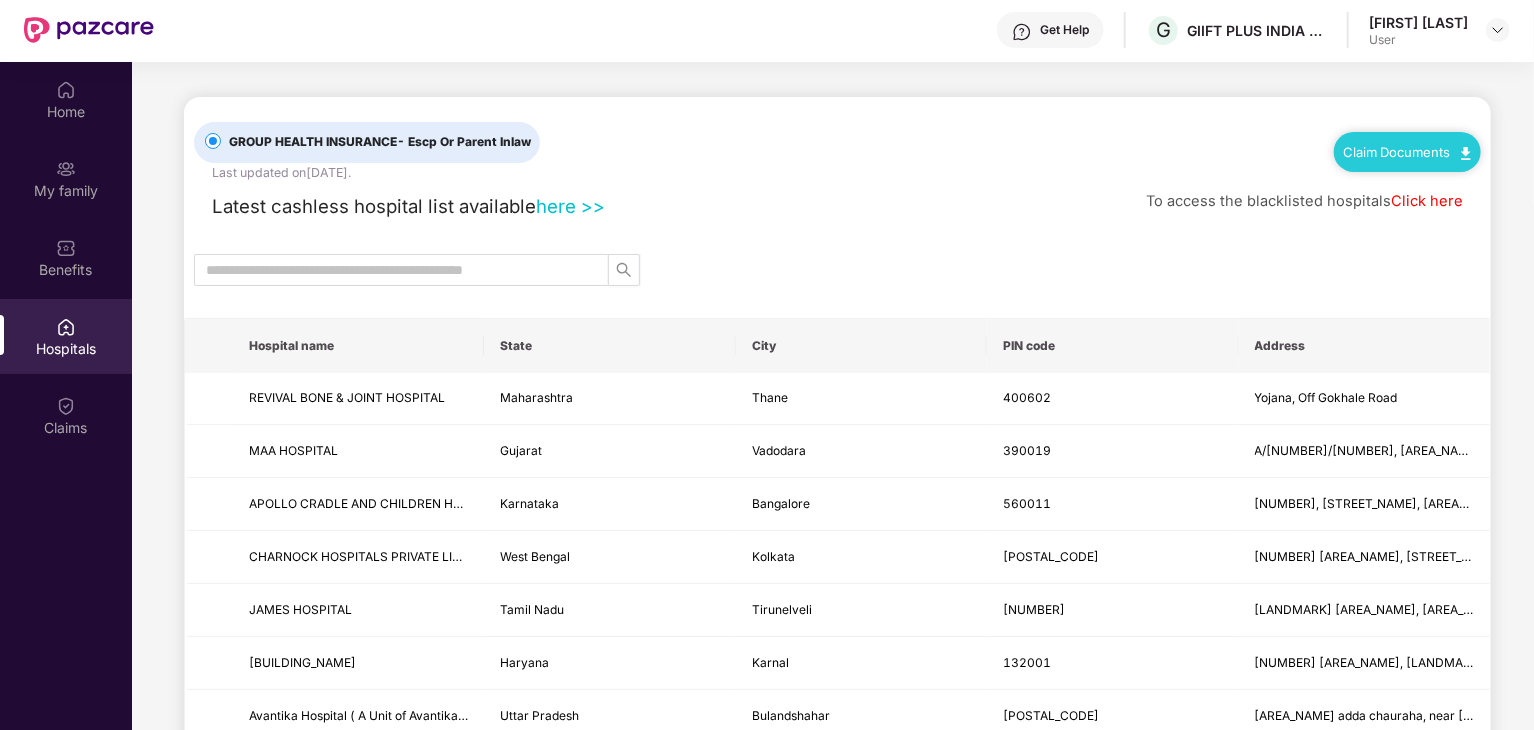 scroll, scrollTop: 0, scrollLeft: 0, axis: both 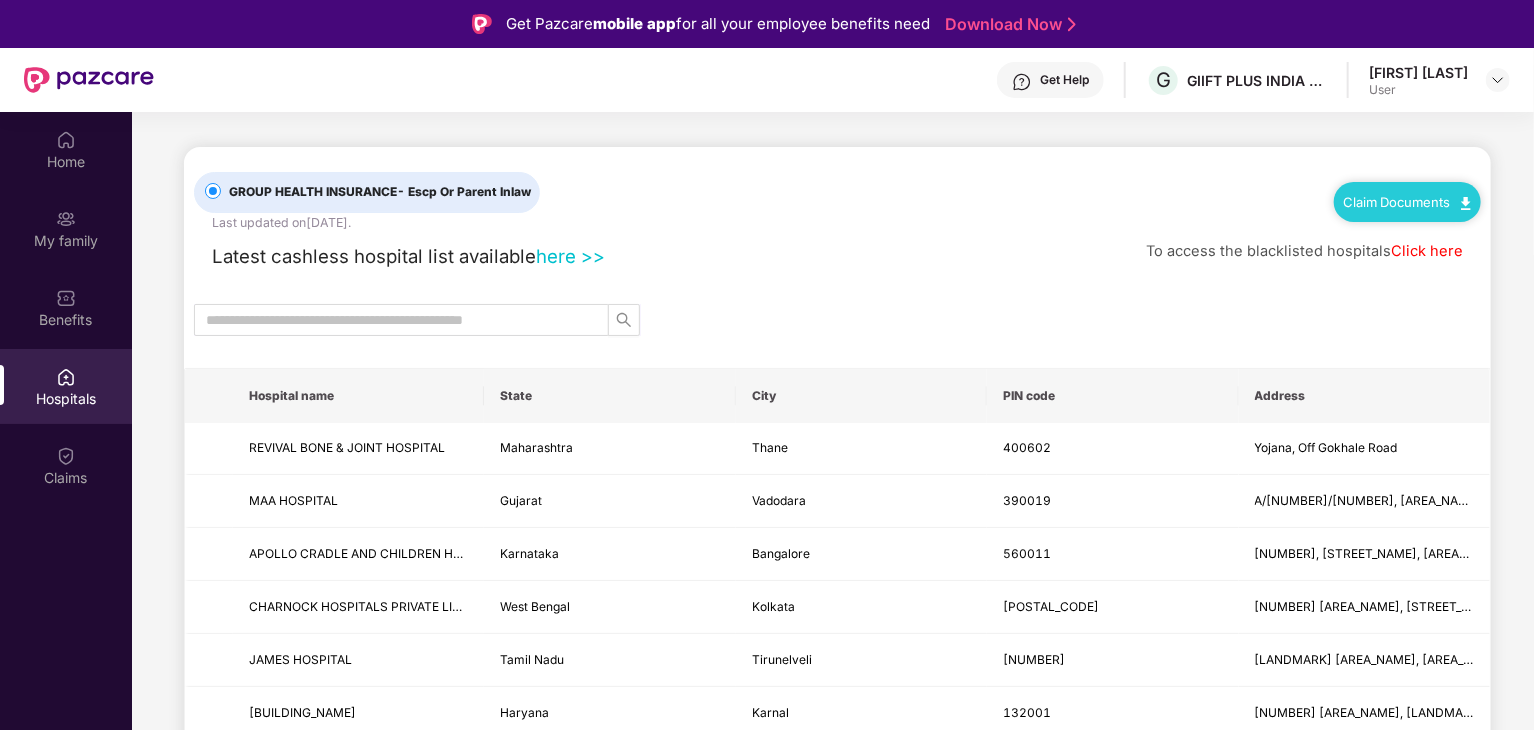 click on "Latest cashless hospital list available  here >> To access the blacklisted hospitals  Click here" at bounding box center [837, 251] 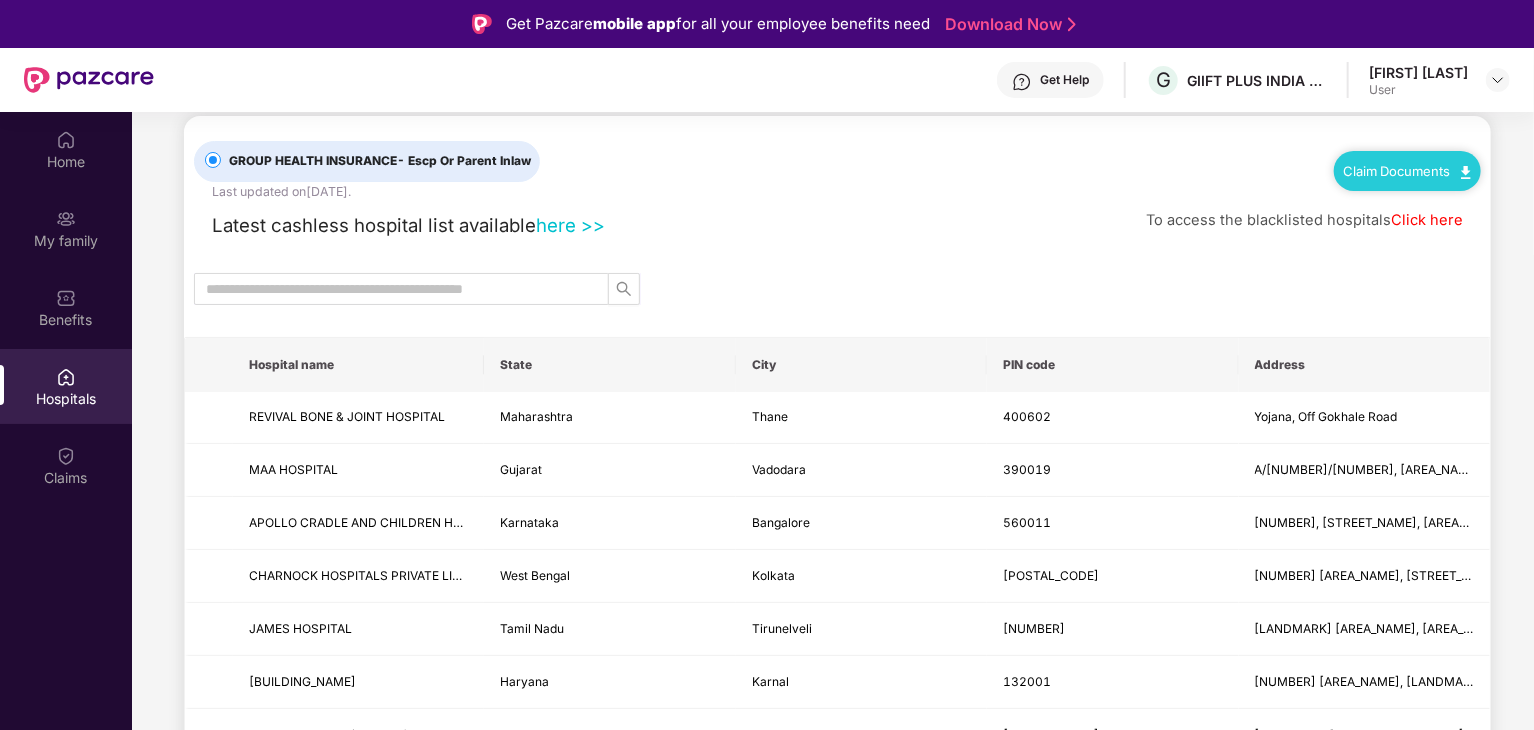 scroll, scrollTop: 0, scrollLeft: 0, axis: both 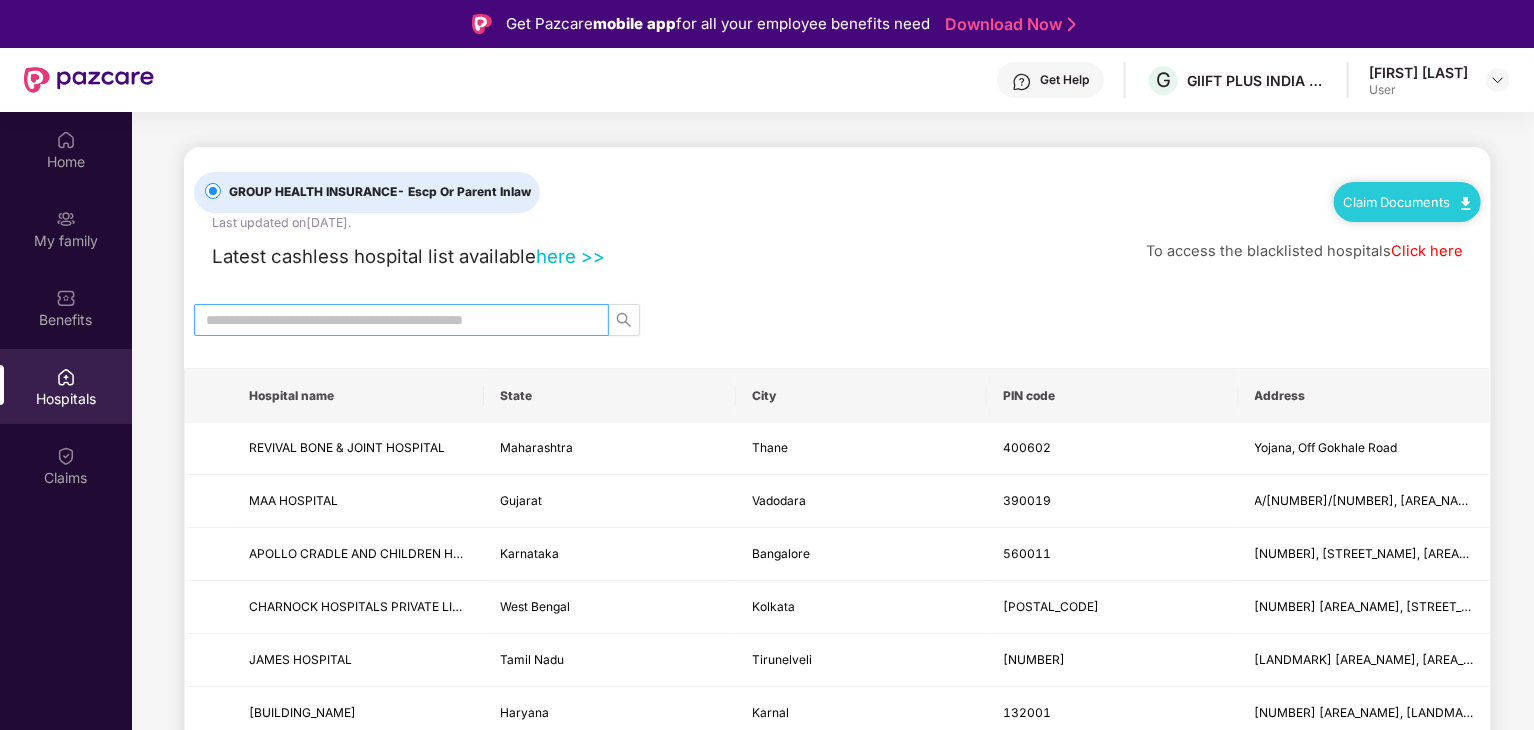 click at bounding box center (393, 320) 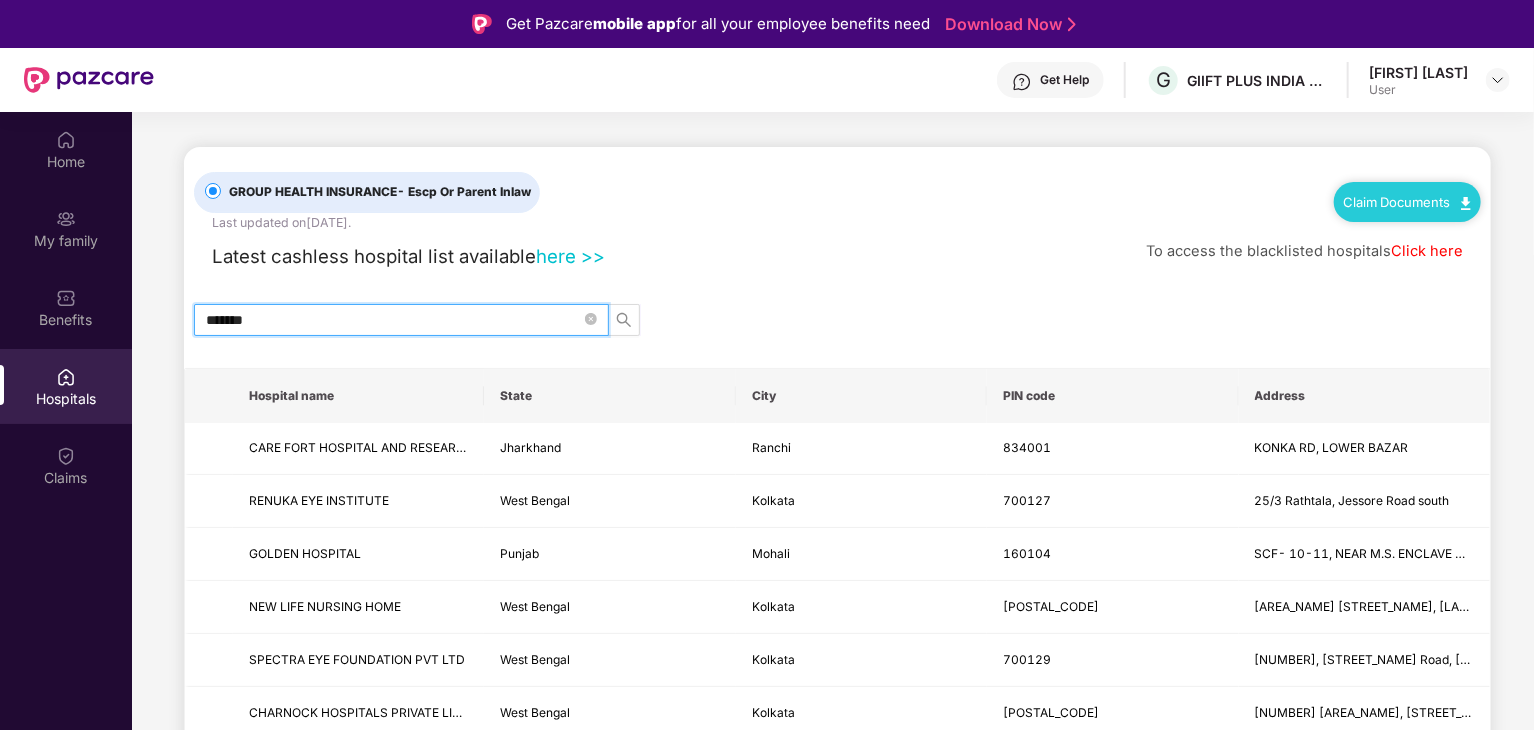type on "*******" 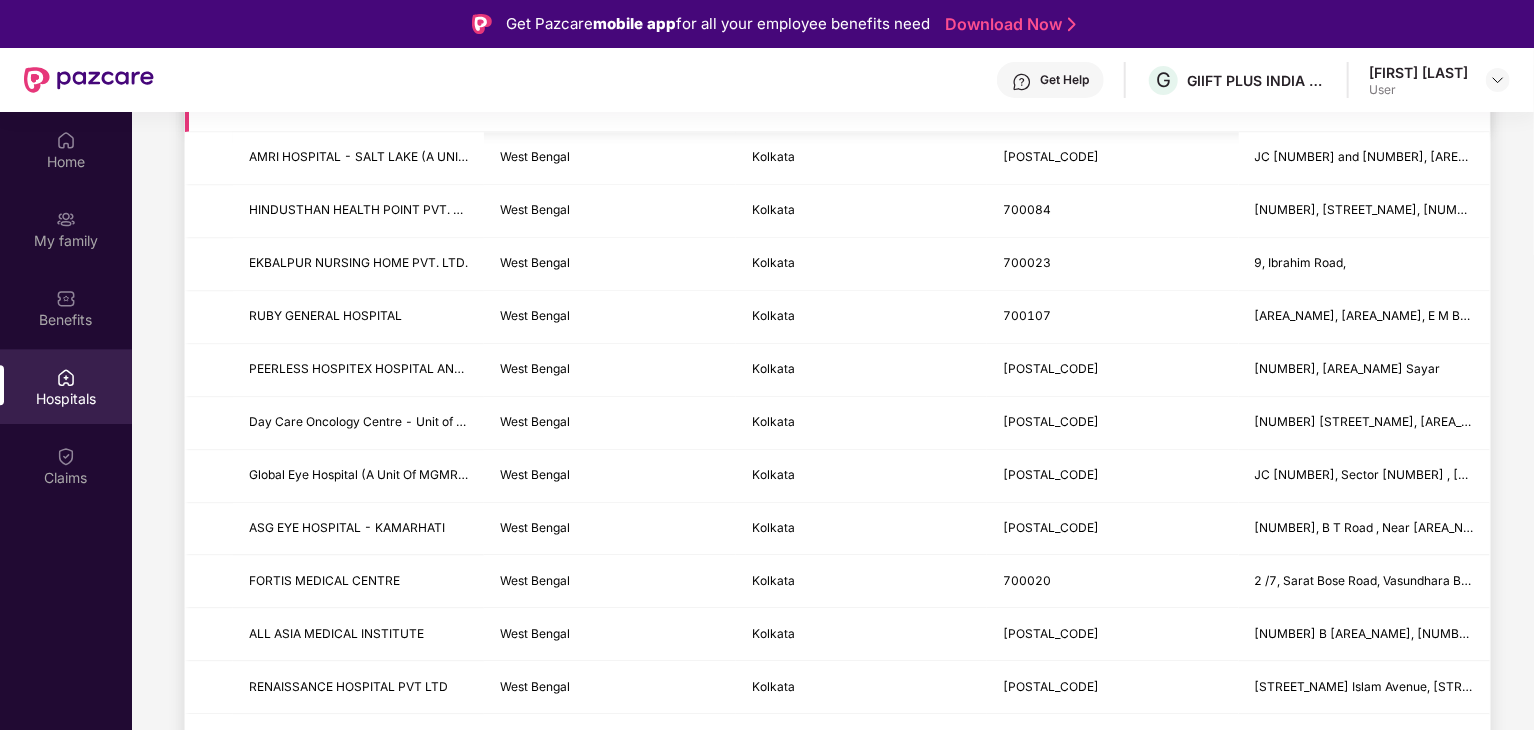 scroll, scrollTop: 2344, scrollLeft: 0, axis: vertical 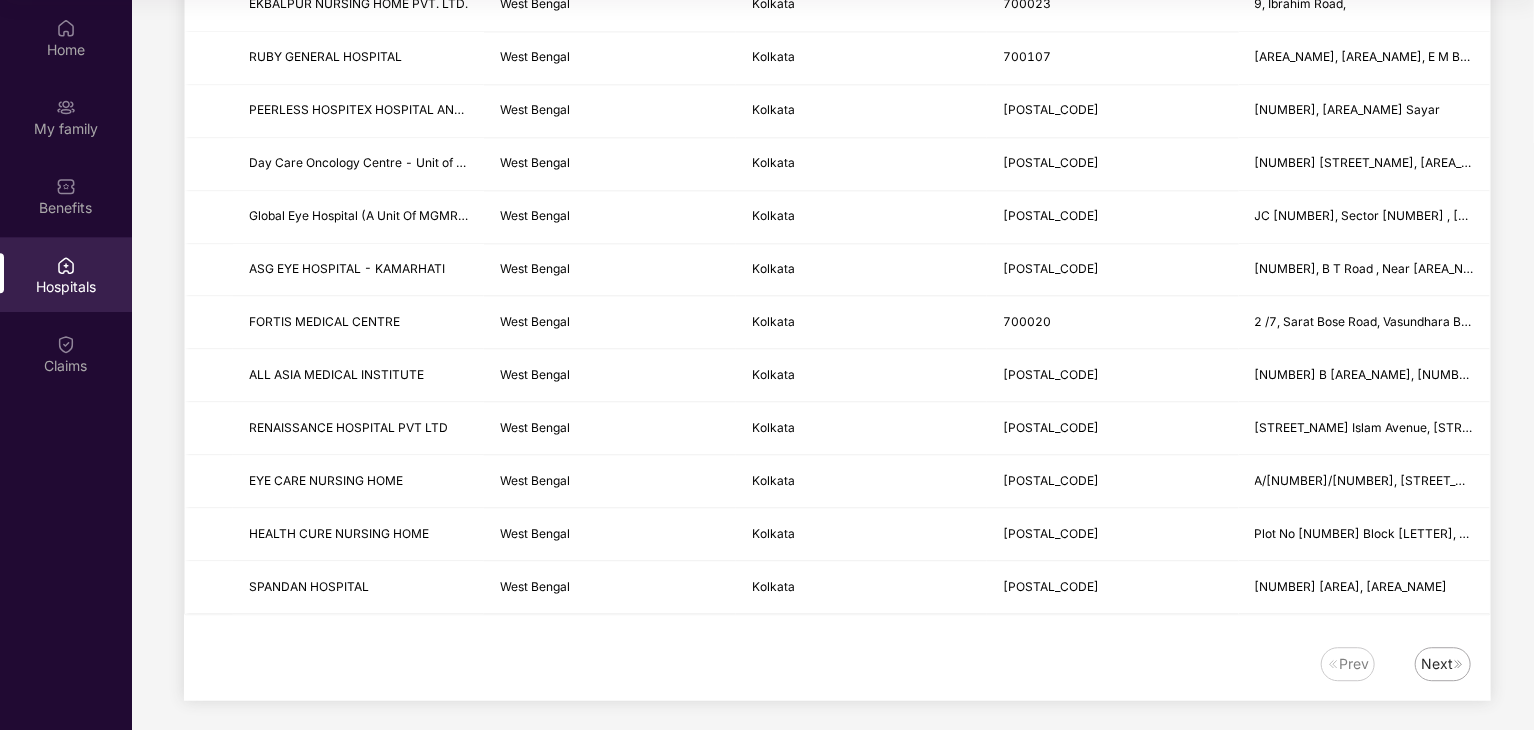 click on "Next" at bounding box center (1437, 664) 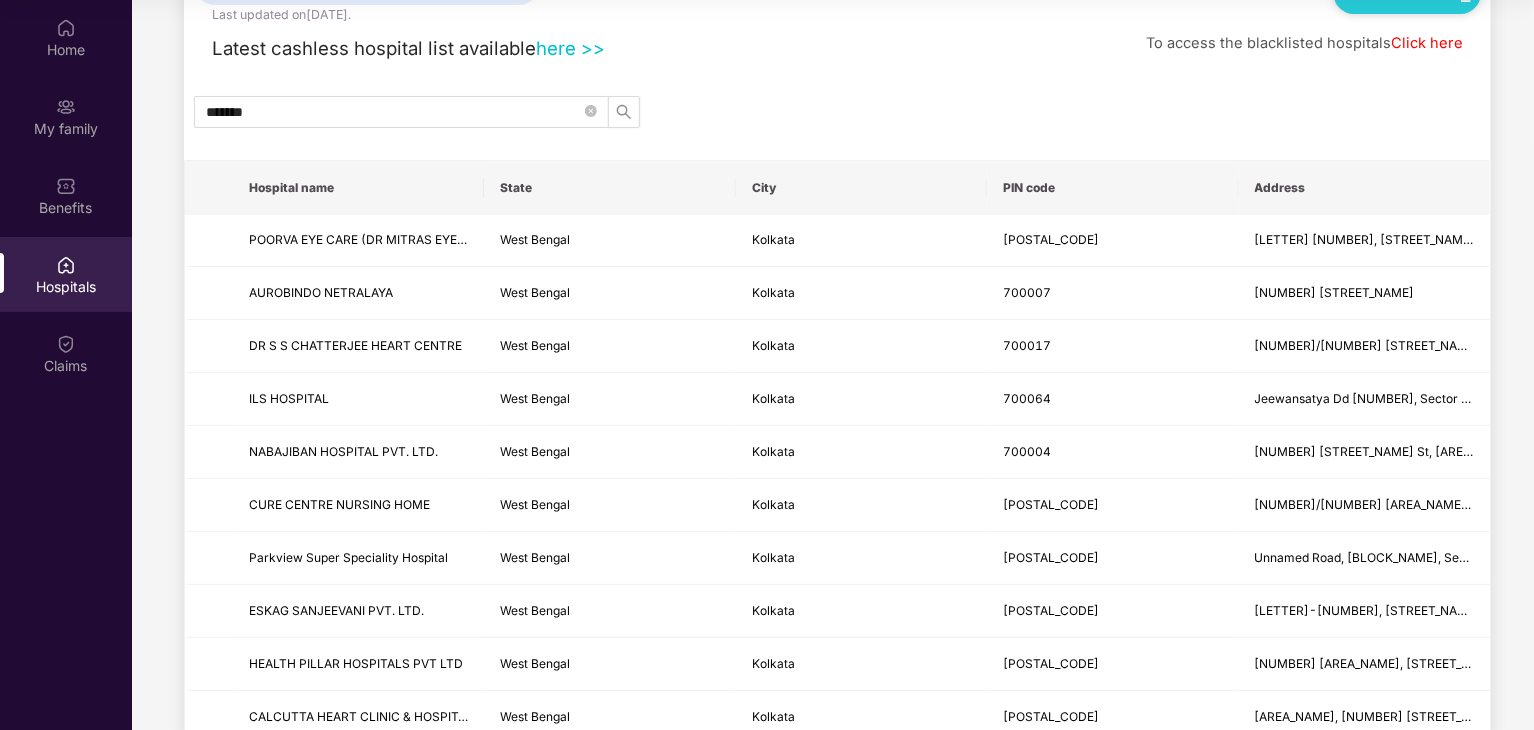 scroll, scrollTop: 0, scrollLeft: 0, axis: both 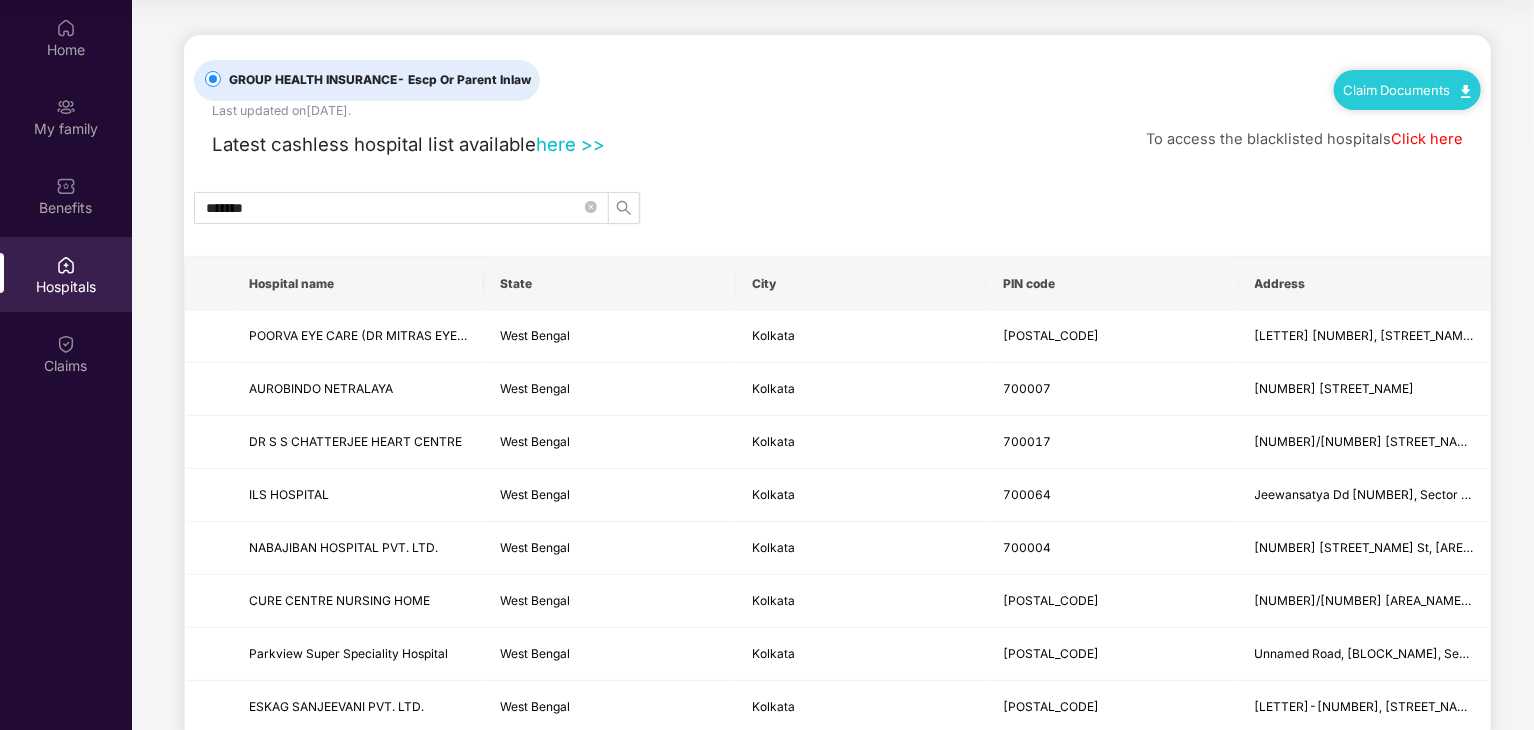 click on "GROUP HEALTH INSURANCE  - Escp Or Parent Inlaw Last updated on  5 Aug 2025 . Claim Documents  Latest cashless hospital list available  here >> To access the blacklisted hospitals  Click here ******* Hospital name State City PIN code Address POORVA EYE CARE (DR MITRAS EYE CLINIC) West Bengal Kolkata 700010 P 168, 72 Hem Chandra Naskar Road AUROBINDO NETRALAYA West Bengal Kolkata 700007 4 A, Rajendra Deb Rd DR S S CHATTERJEE HEART CENTRE West Bengal Kolkata 700017 11/5 Dr Biresh Guha Street, Park Circus ILS HOSPITAL West Bengal Kolkata 700064 Jeewansatya Dd 6, Sector 1, Salt Lake City NABAJIBAN HOSPITAL PVT. LTD. West Bengal Kolkata 700004 5 Sibdas Bhaduri St, Mohon Bagan Row CURE CENTRE NURSING HOME West Bengal Kolkata 700068 377/3 Jodhpur, Prince Anwar Shah Road Katju Nagar Parkview Super Speciality Hospital West Bengal Kolkata 700106 Unnamed Road, HB Block, Sector III ESKAG SANJEEVANI PVT. LTD. West Bengal Kolkata 700003 P-48, Kshirod Vidyavinod Avenue, Baghbazar Landmark HEALTH PILLAR HOSPITALS PVT LTD Prev" at bounding box center [837, 1540] 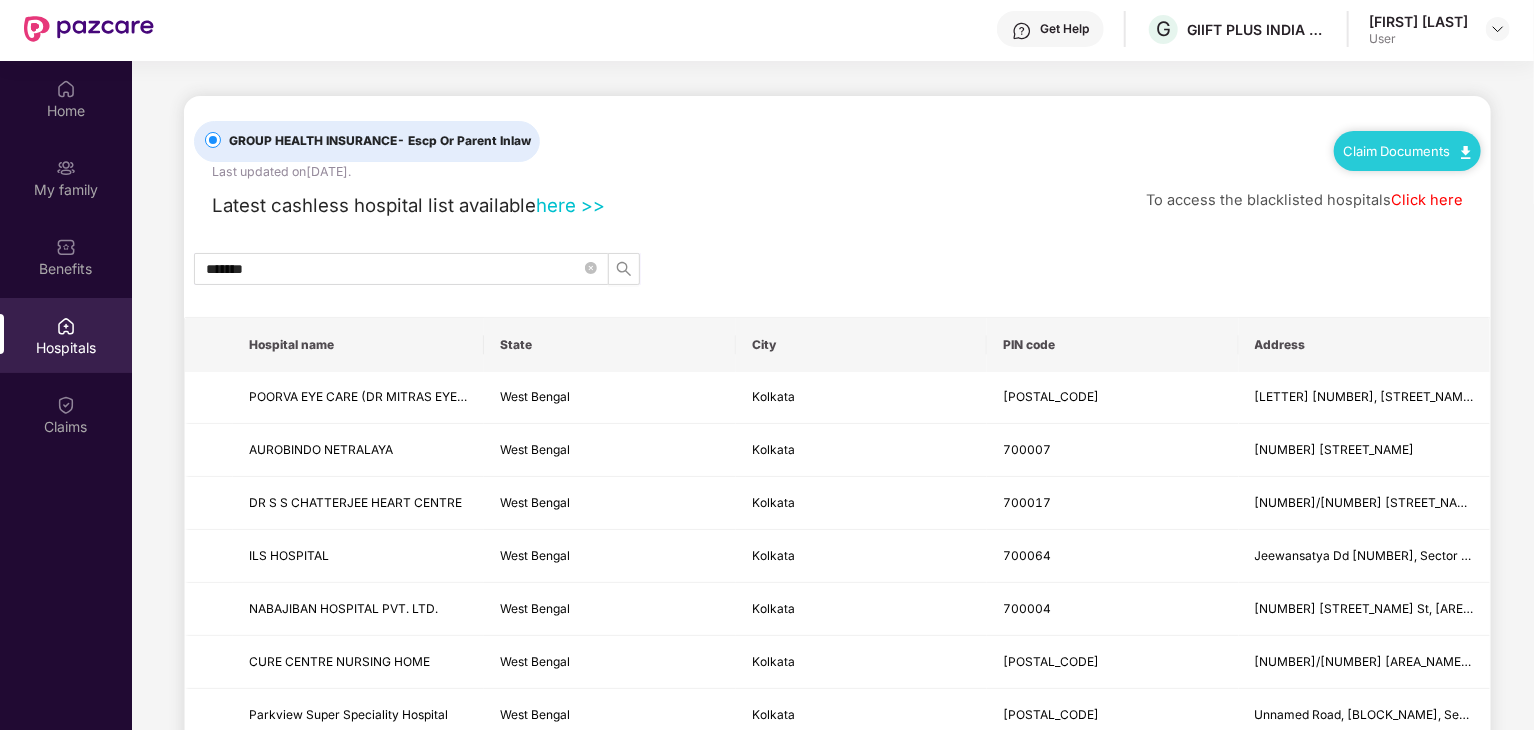 scroll, scrollTop: 0, scrollLeft: 0, axis: both 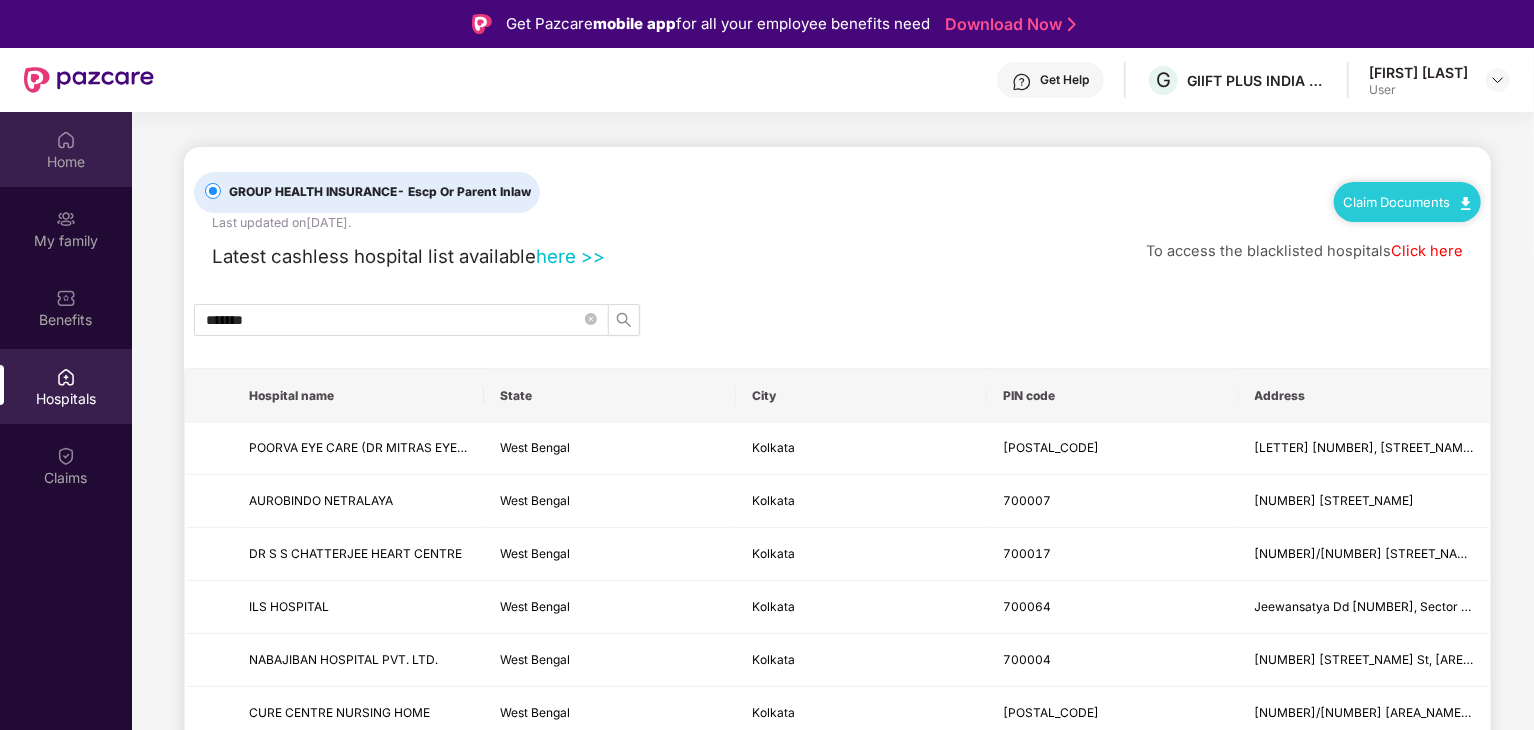 click on "Home" at bounding box center [66, 149] 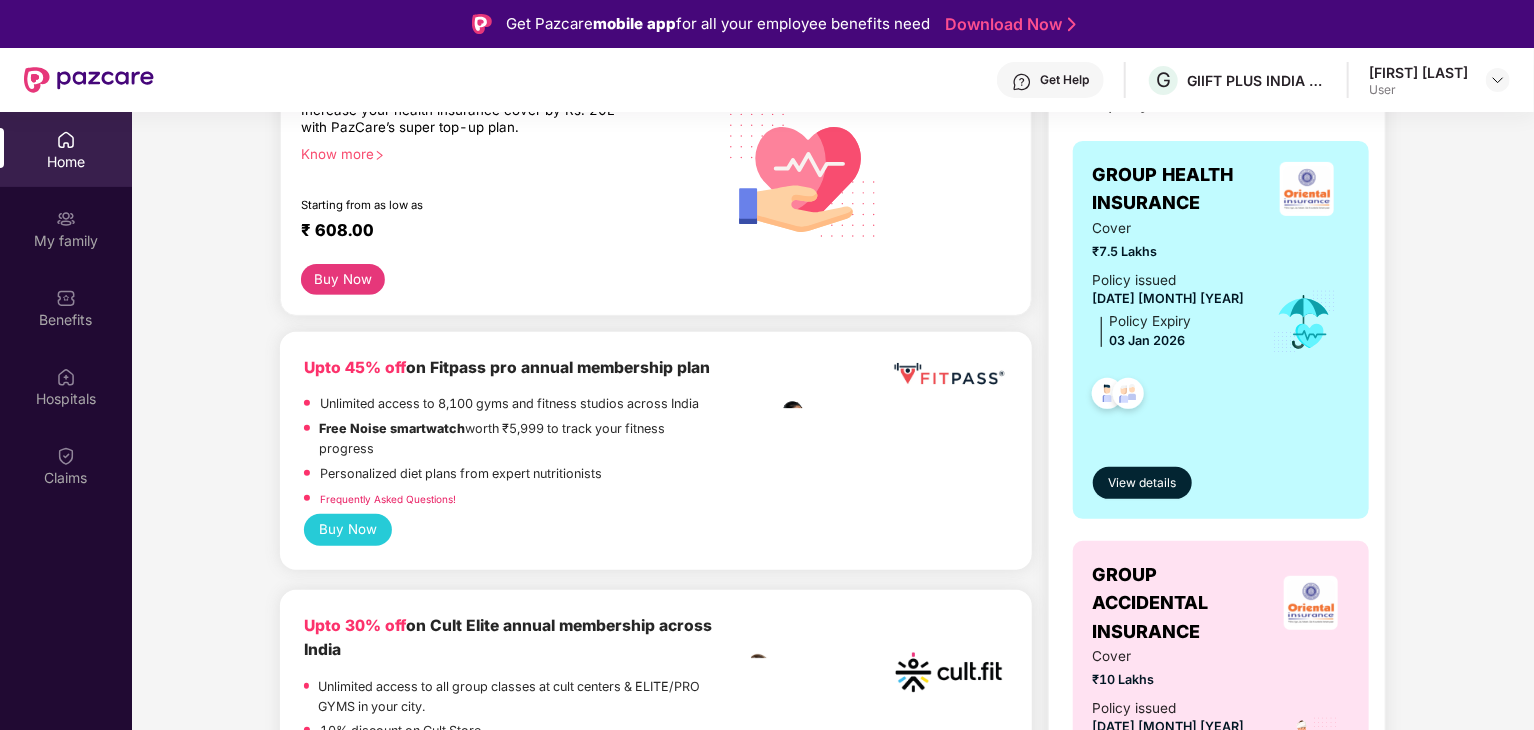 scroll, scrollTop: 200, scrollLeft: 0, axis: vertical 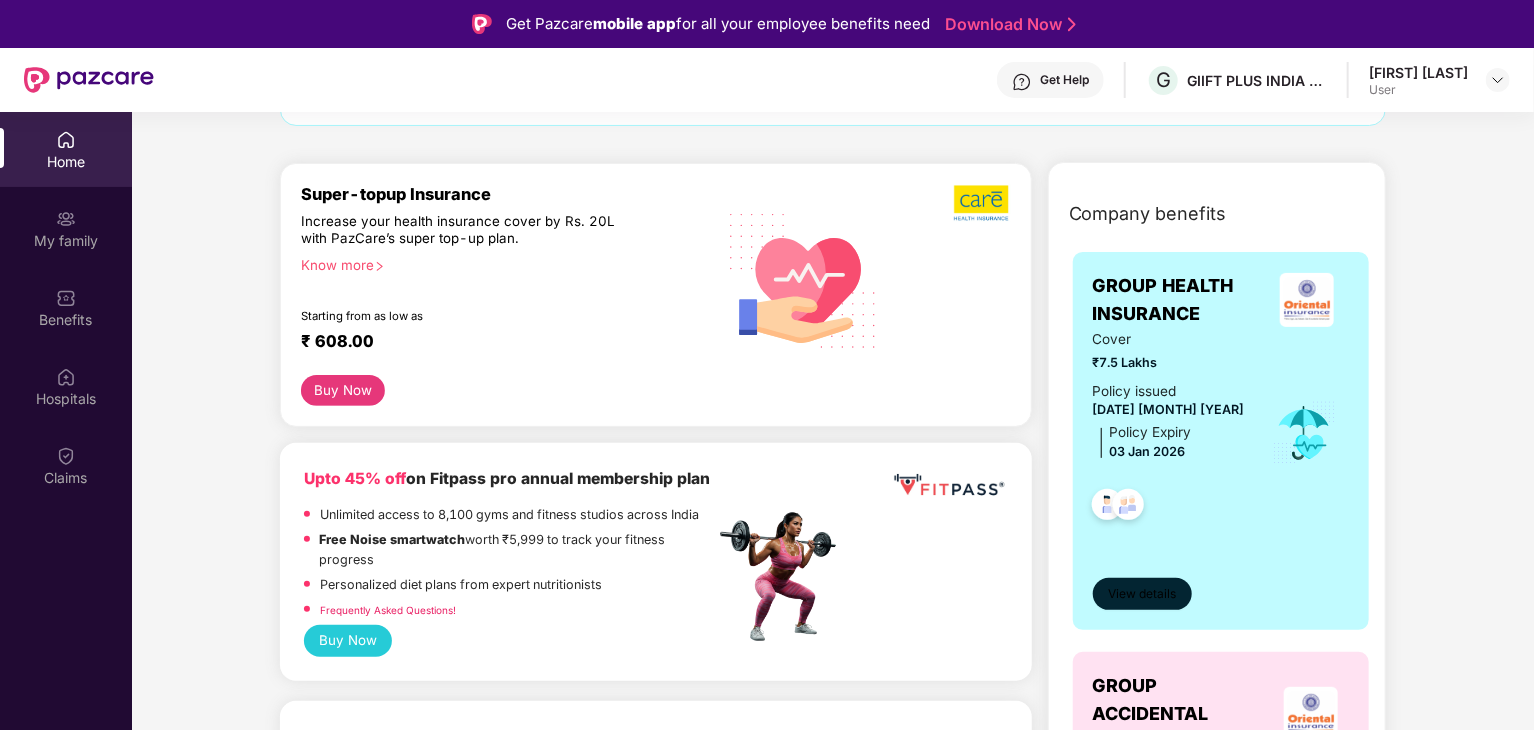 click on "View details" at bounding box center [1142, 594] 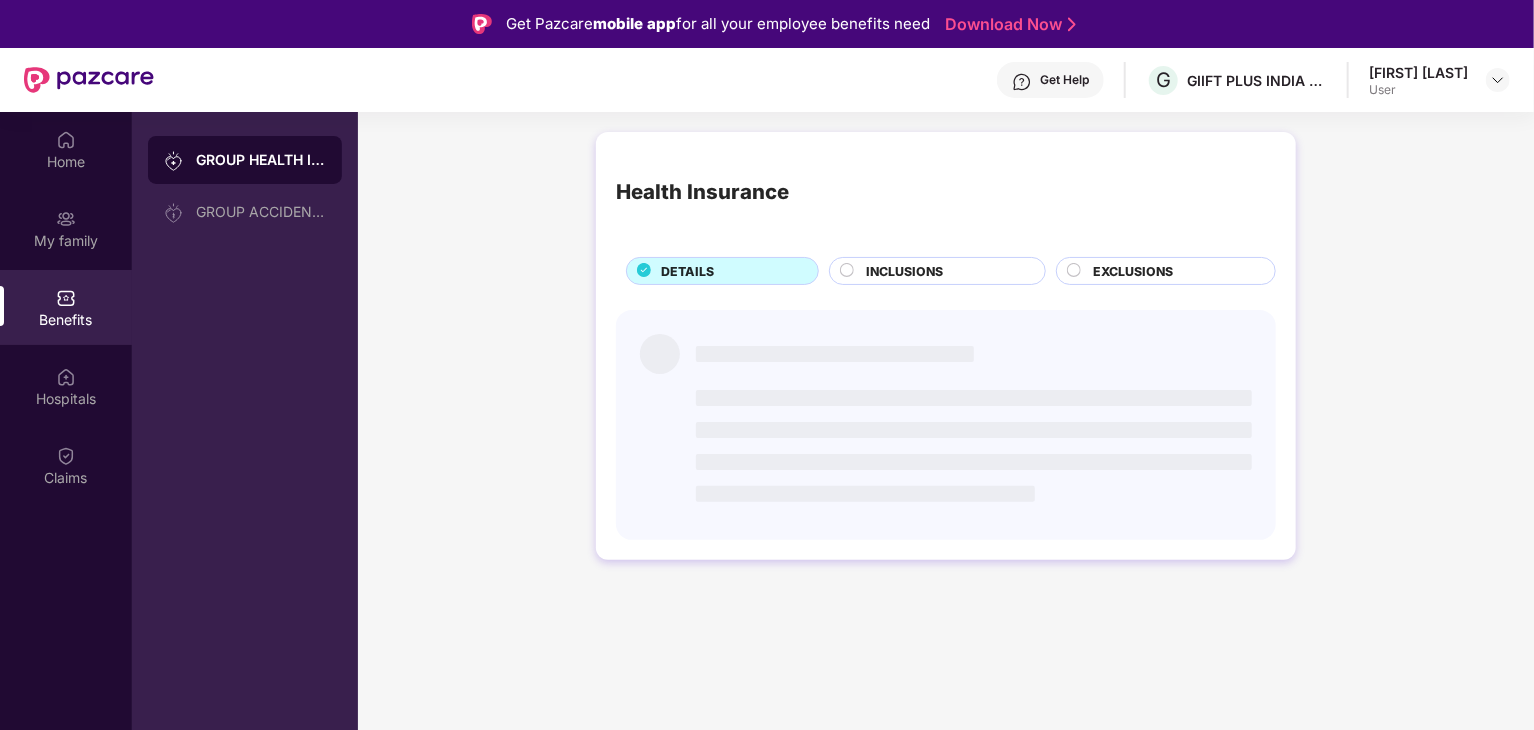 scroll, scrollTop: 0, scrollLeft: 0, axis: both 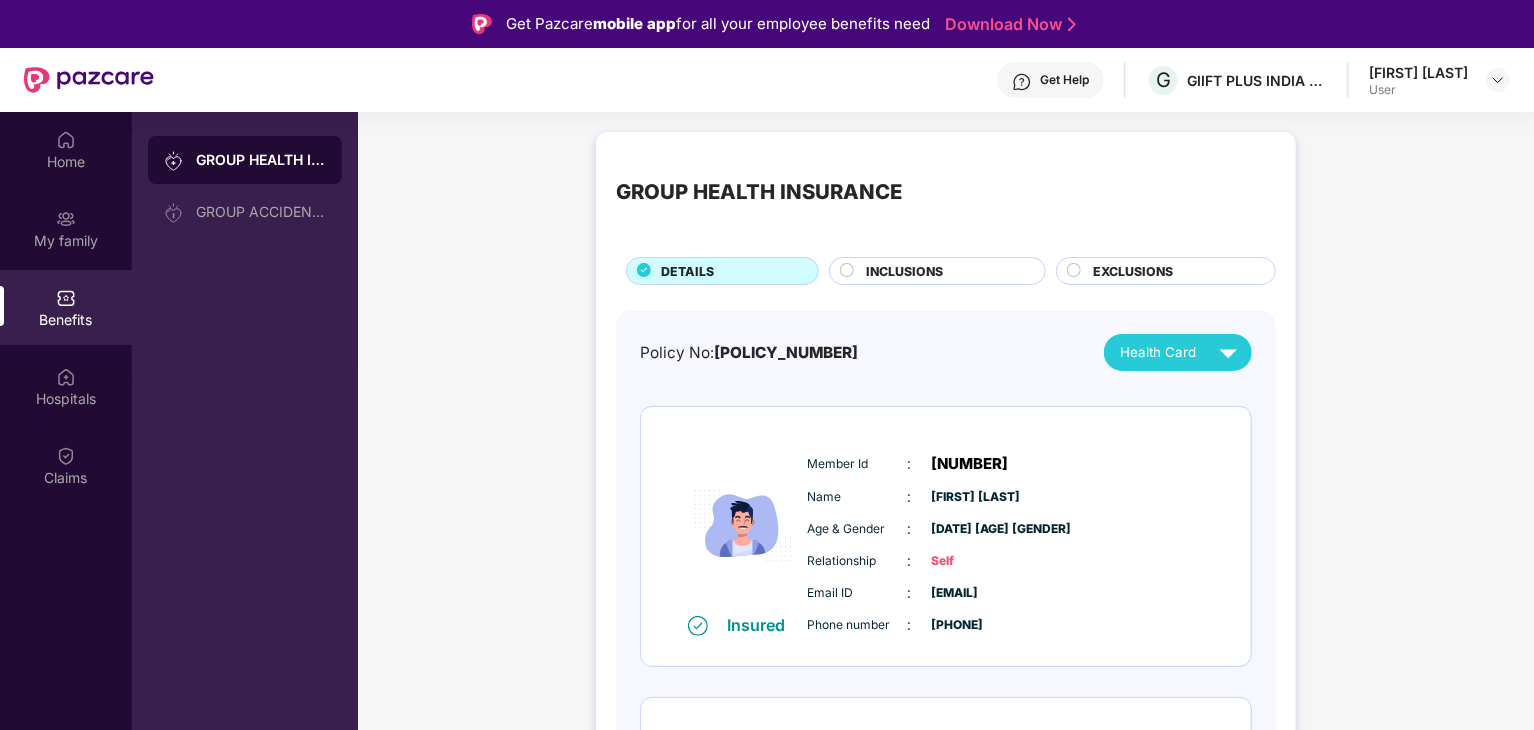 click on "INCLUSIONS" at bounding box center [904, 271] 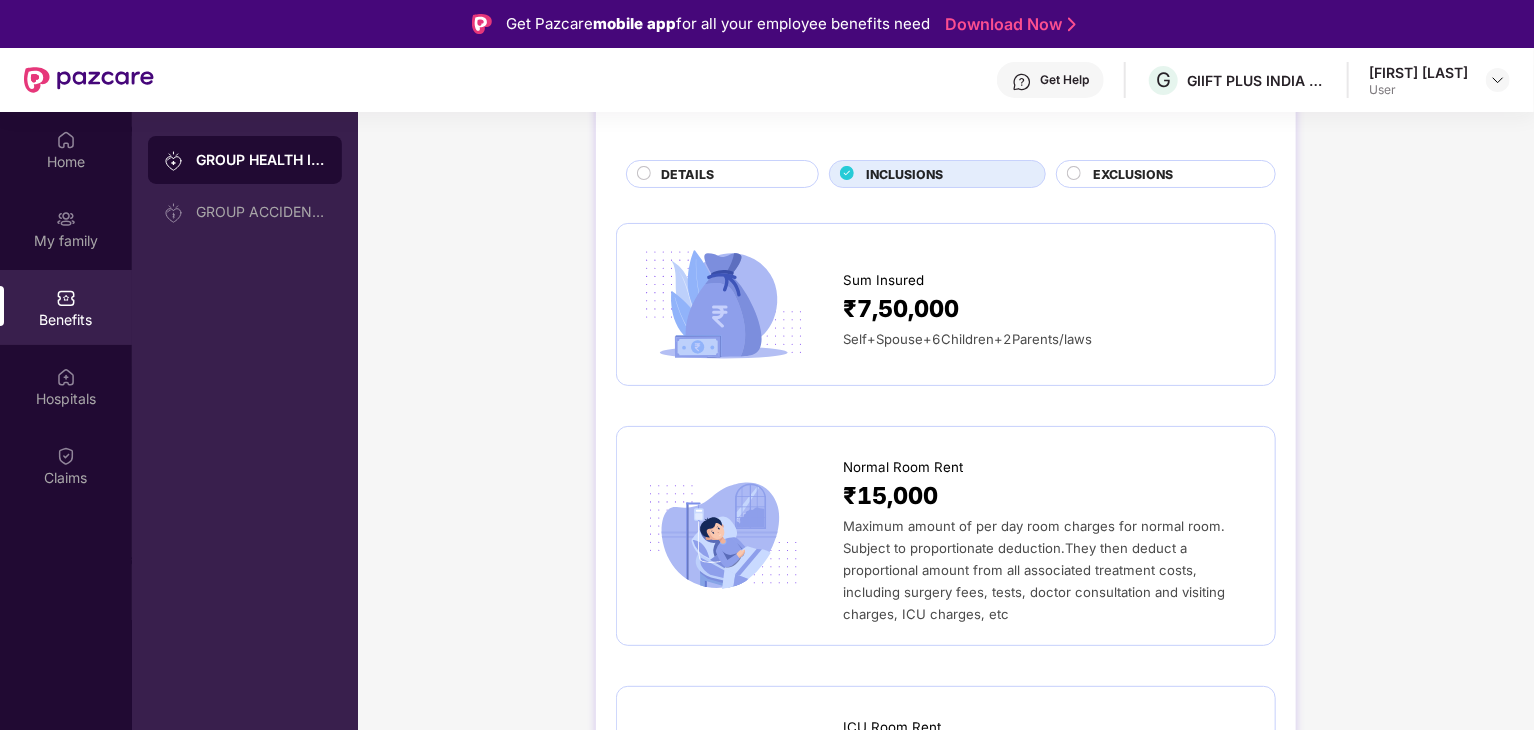 scroll, scrollTop: 200, scrollLeft: 0, axis: vertical 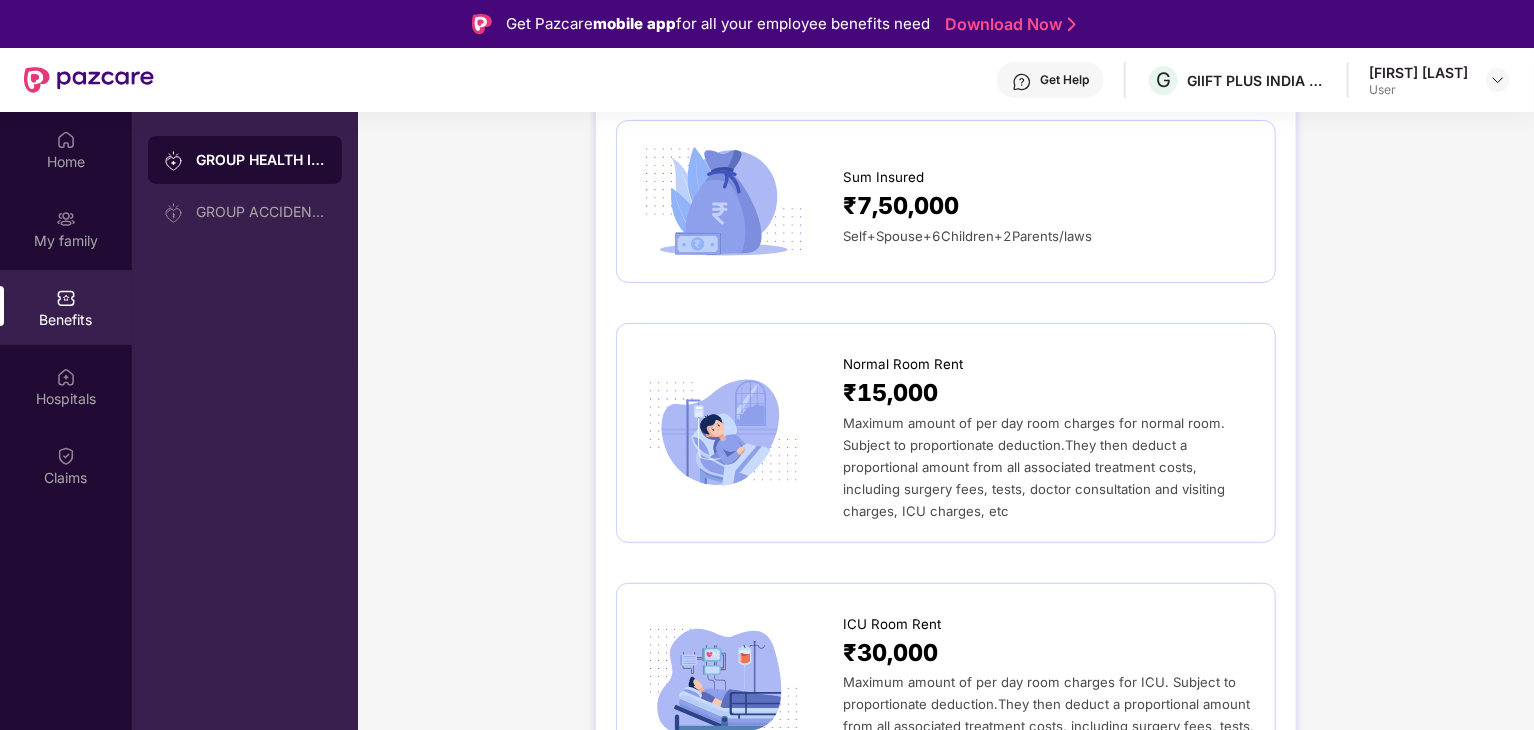 click on "Self+Spouse+6Children+2Parents/laws" at bounding box center [967, 236] 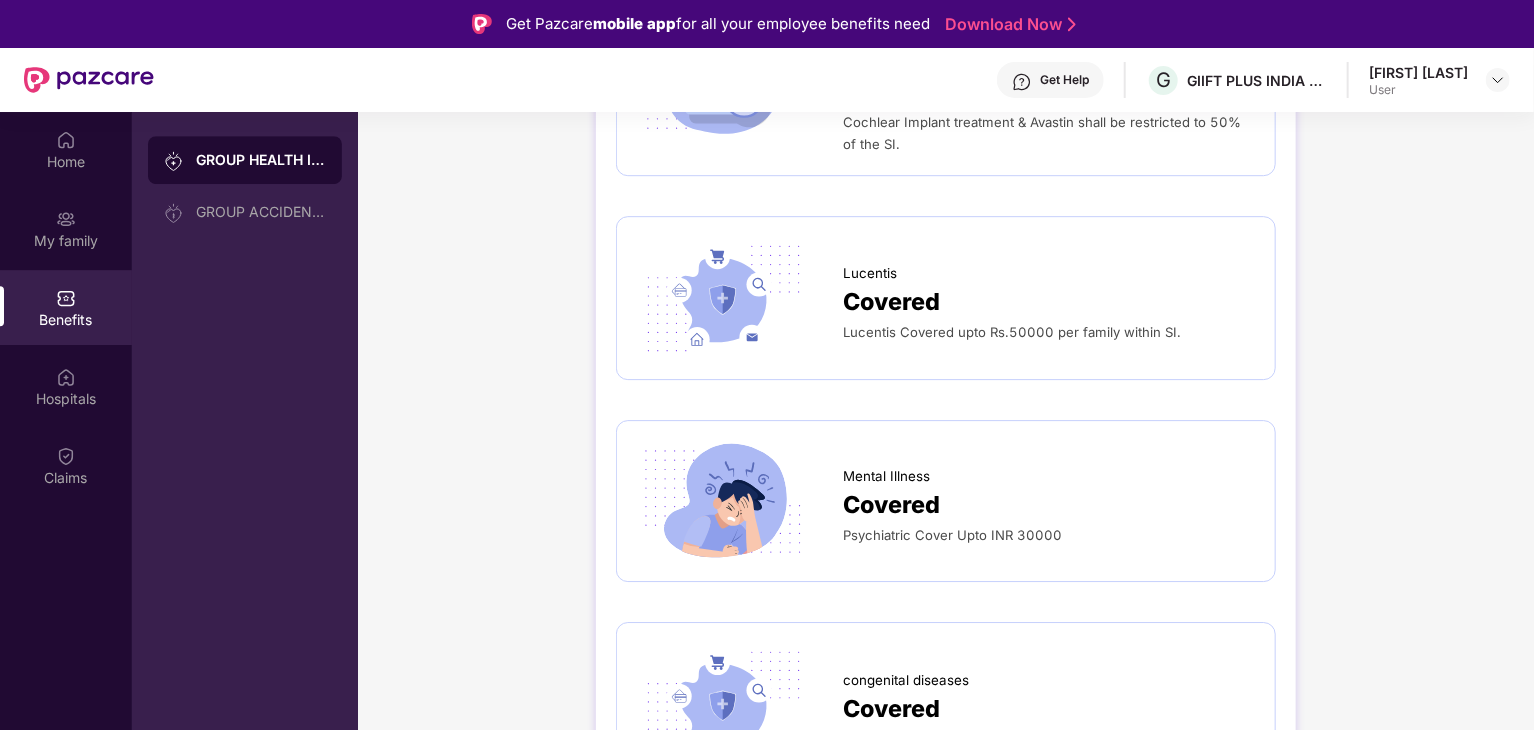 scroll, scrollTop: 3108, scrollLeft: 0, axis: vertical 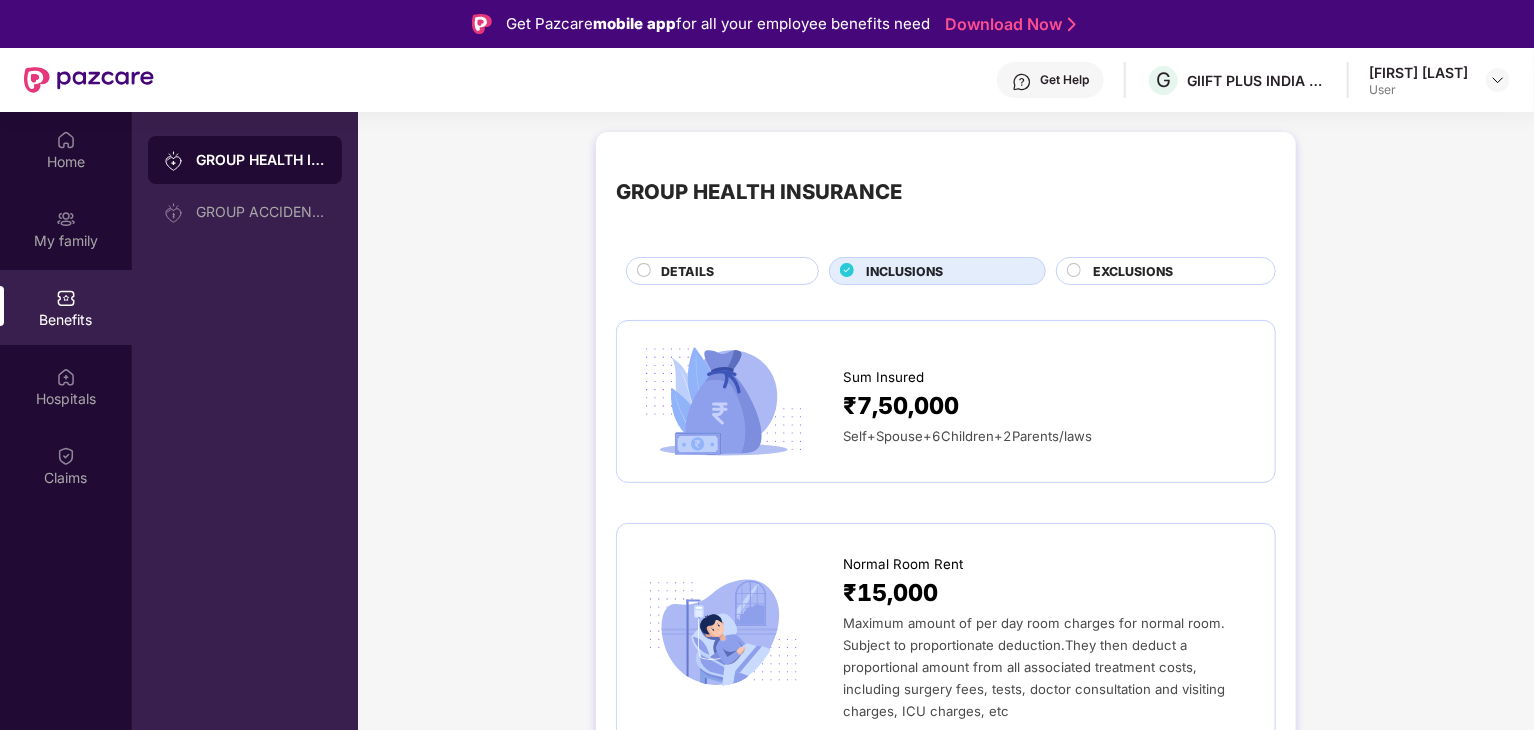 click on "EXCLUSIONS" at bounding box center [1133, 271] 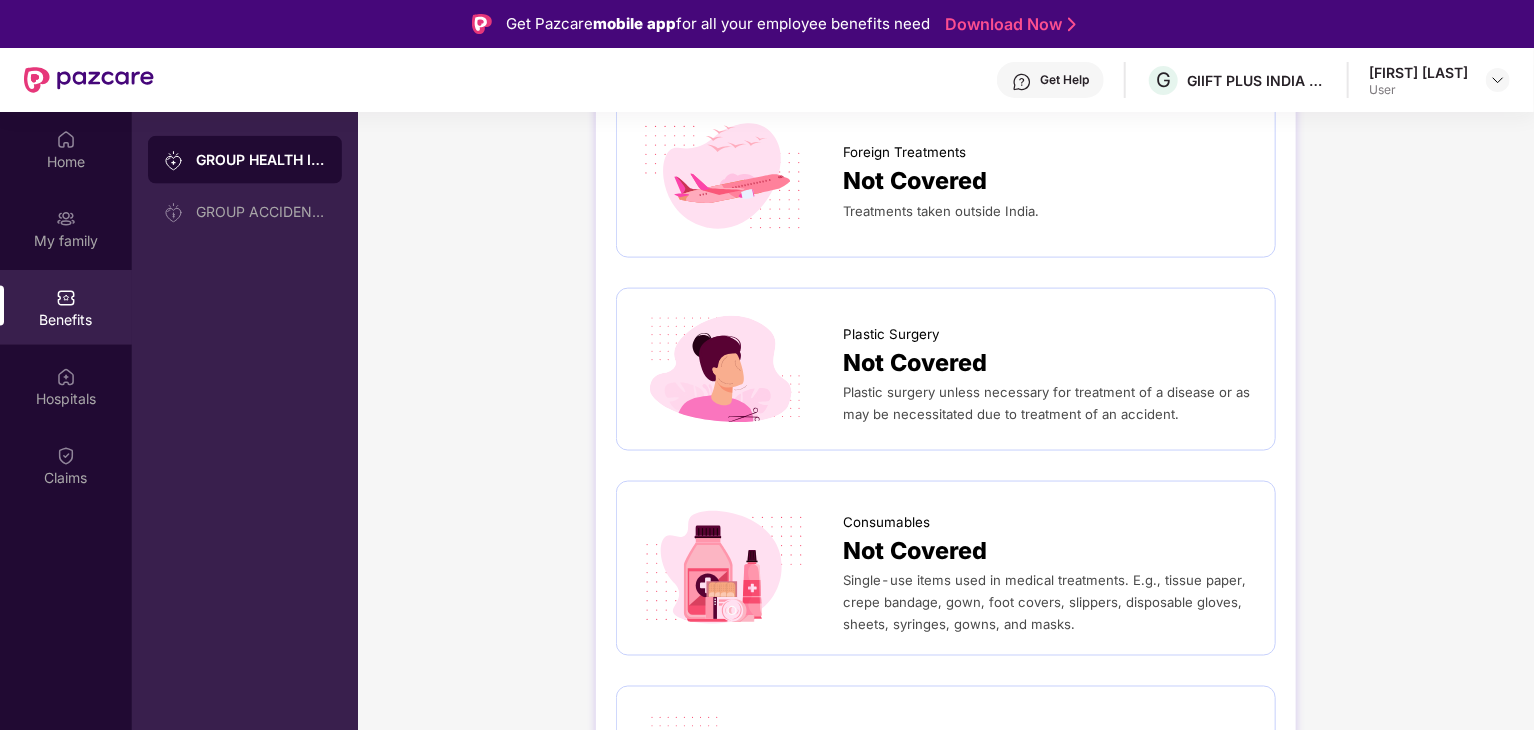 scroll, scrollTop: 1463, scrollLeft: 0, axis: vertical 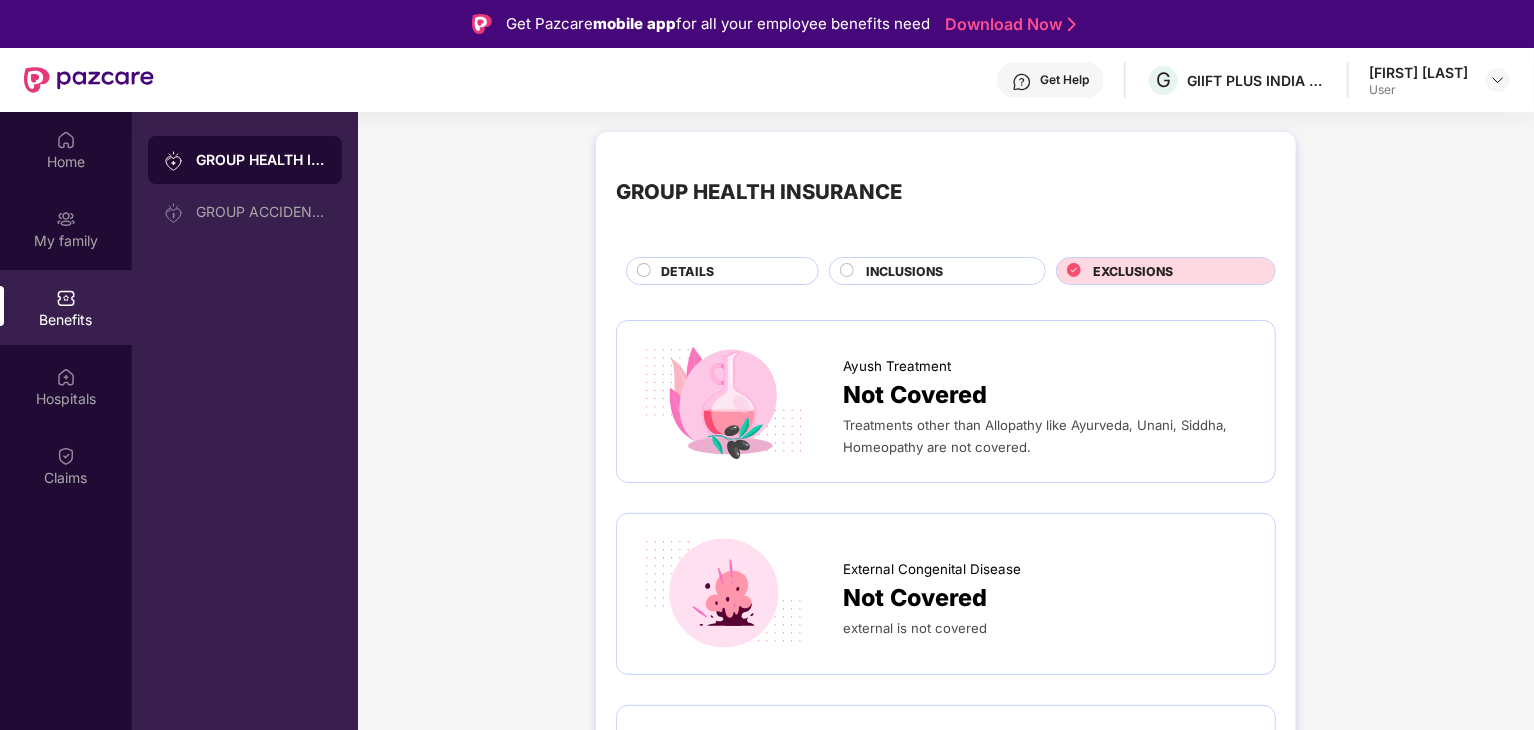 click on "INCLUSIONS" at bounding box center [904, 271] 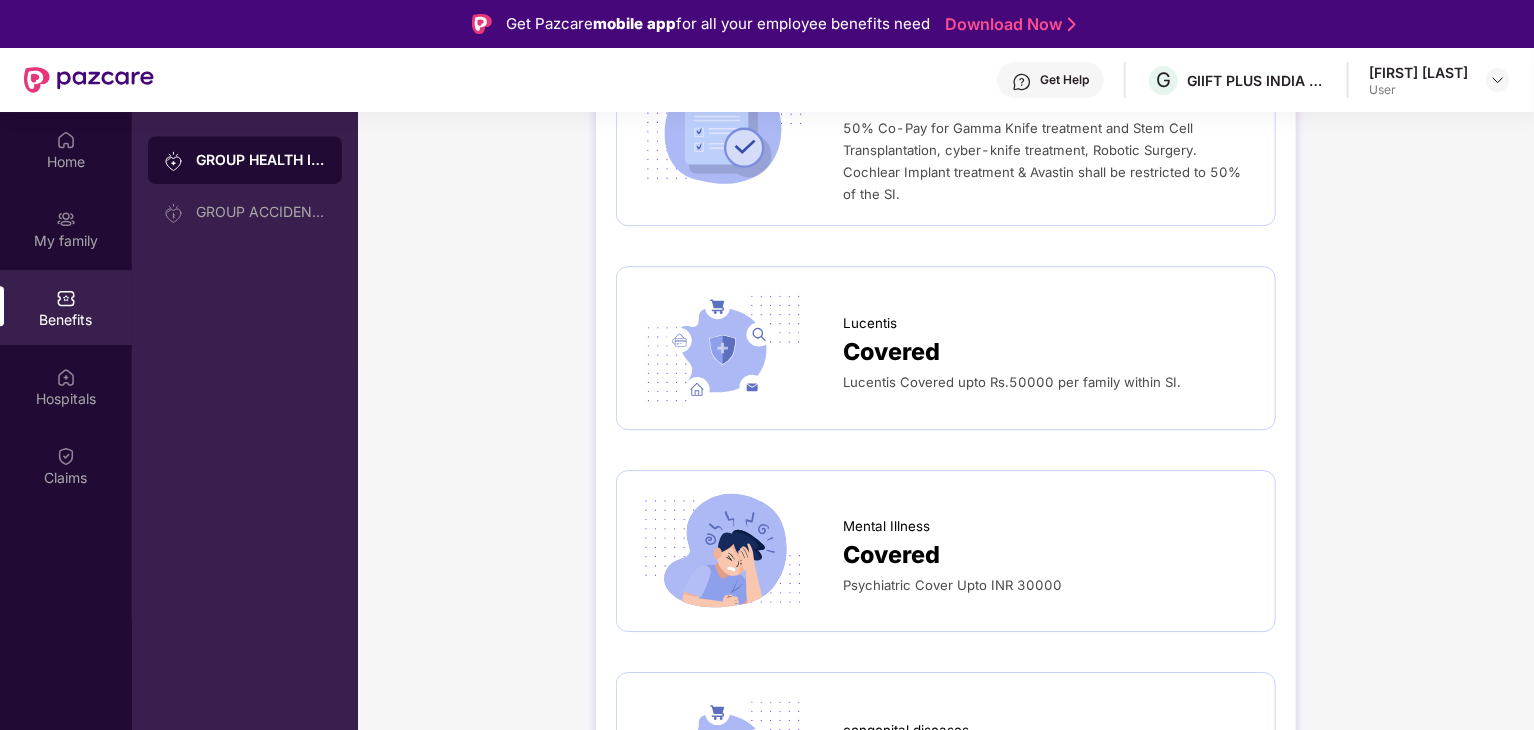 scroll, scrollTop: 3108, scrollLeft: 0, axis: vertical 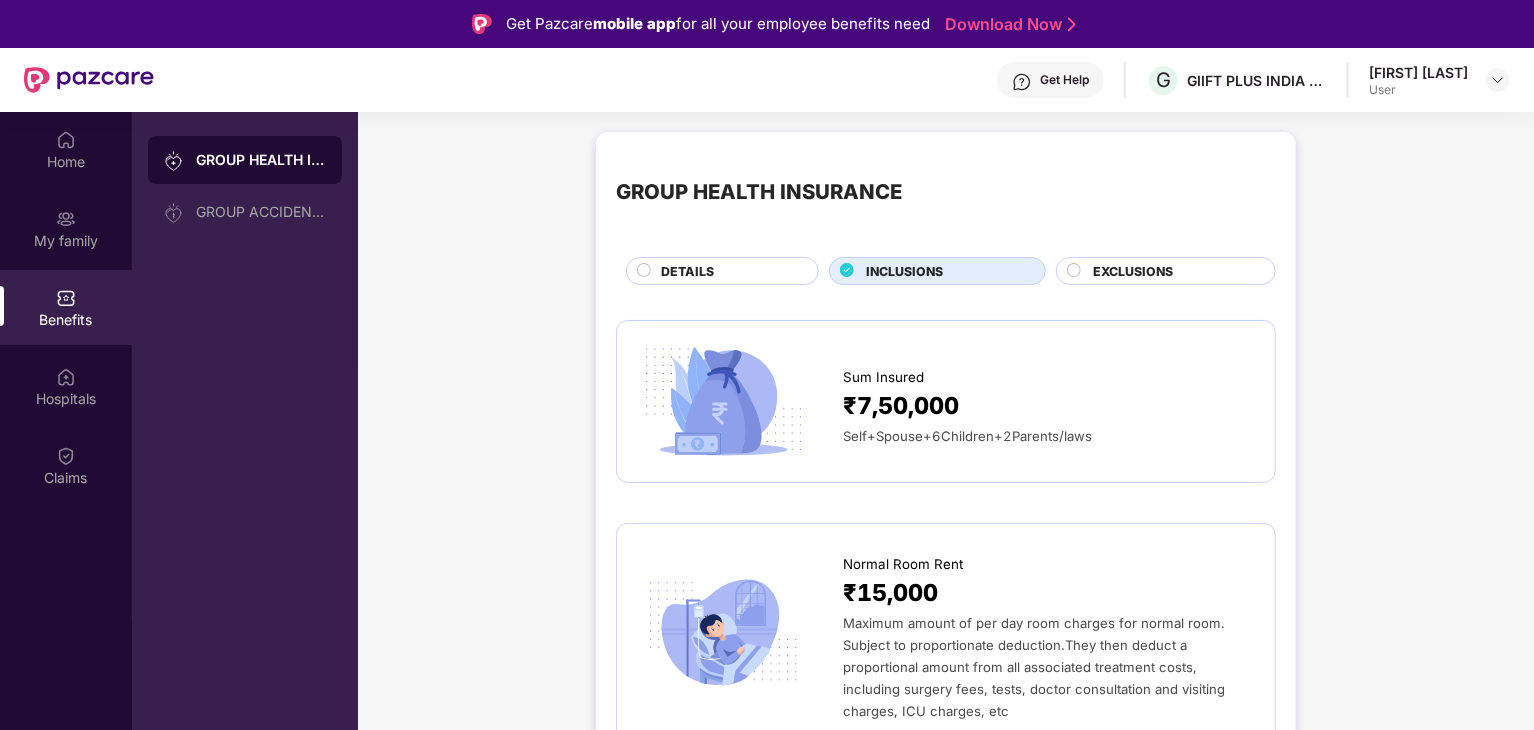 click on "Sum Insured ₹7,50,000 Self+Spouse+6Children+2Parents/laws" at bounding box center (946, 401) 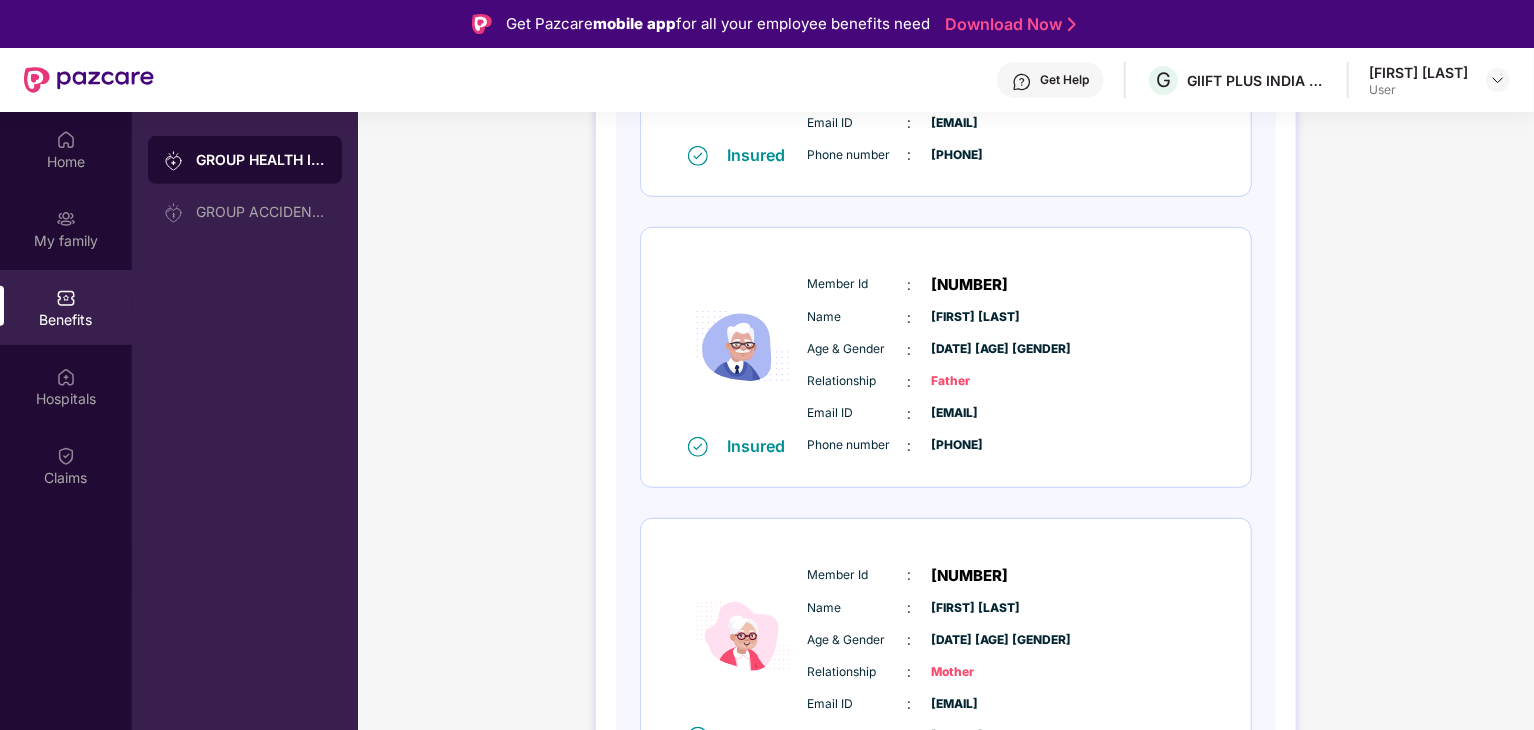 scroll, scrollTop: 528, scrollLeft: 0, axis: vertical 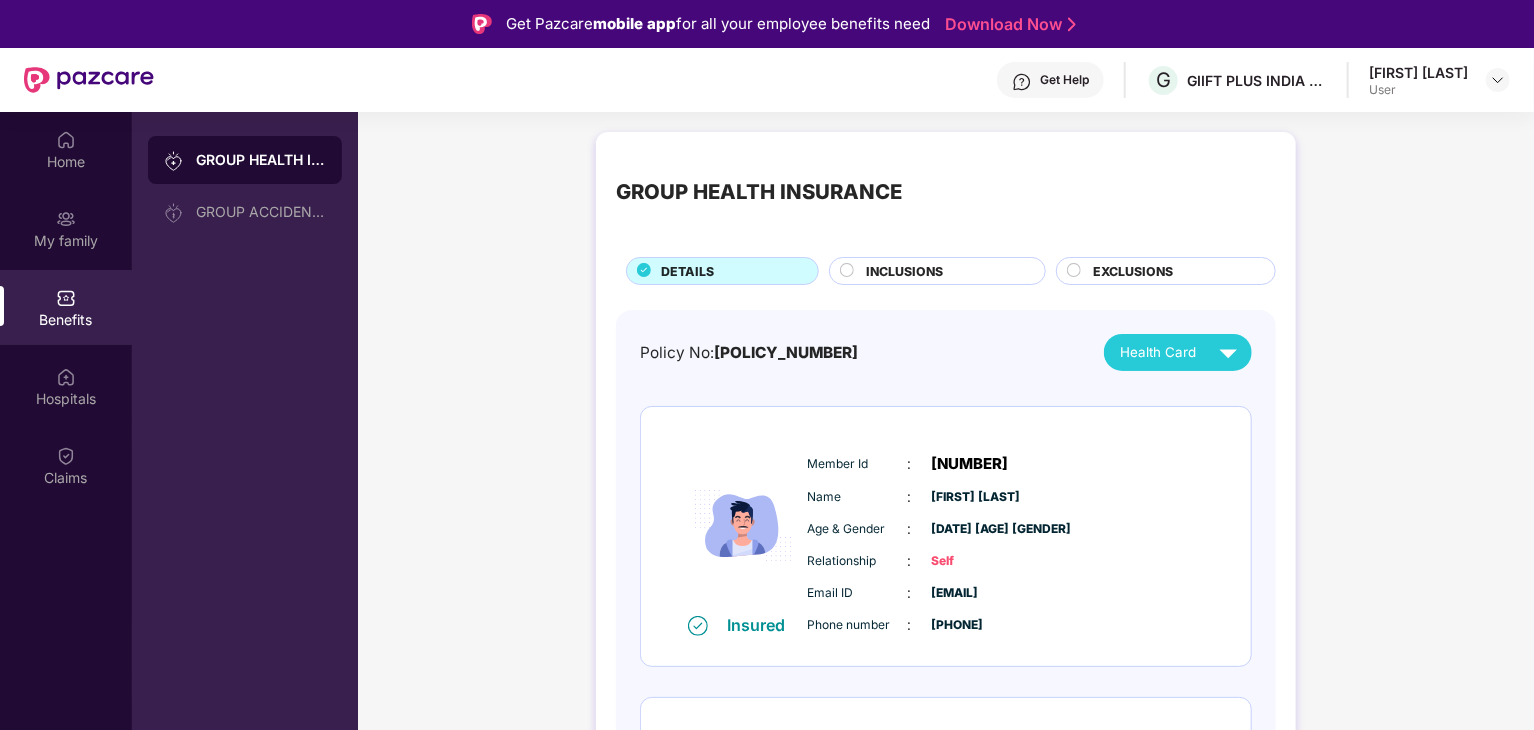 click on "GROUP HEALTH INSURANCE DETAILS INCLUSIONS EXCLUSIONS Policy No:  560000/48/2025/1395 Health Card Insured Member Id : 16094144E Name : Aishwarya Agarwal Age & Gender : 20 Aug 1993 | Male Relationship : Self Email ID : aishwarya.agarwal@xoxoday.com Phone number : +91 - 99039 35668 Insured Member Id : 16094144F Name : Ramesh Agarwal Age & Gender : 25 Jan 1961 | Male Relationship : Father Email ID : aishwarya.agarwal@xoxoday.com Phone number : +91 - 99039 35668 Insured Member Id : 16094144M Name : Anju Agarwal Age & Gender : 12 Feb 1963 | Female Relationship : Mother Email ID : aishwarya.agarwal@xoxoday.com Phone number : +91 - 99039 35668" at bounding box center (946, 747) 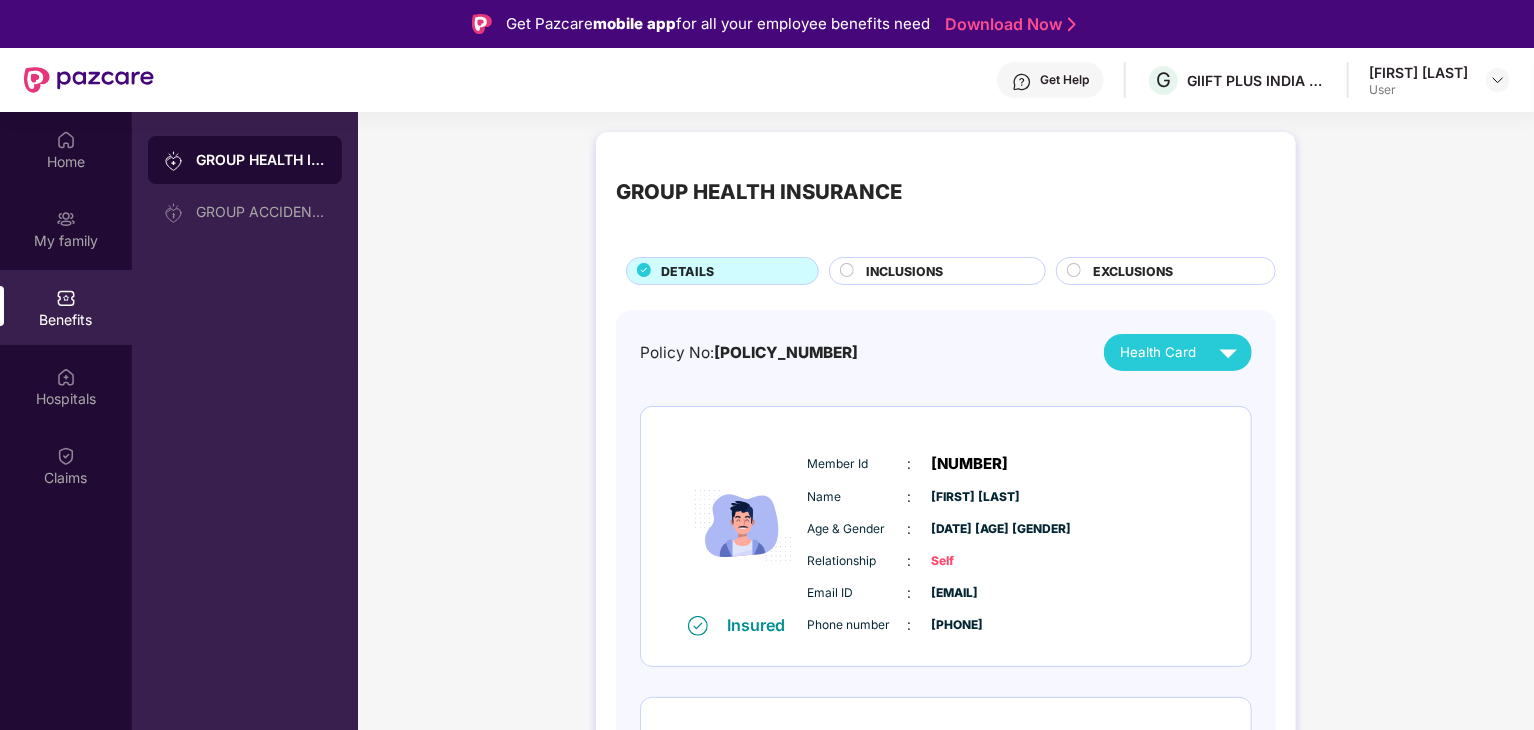 click on "560000/48/2025/1395" at bounding box center [786, 352] 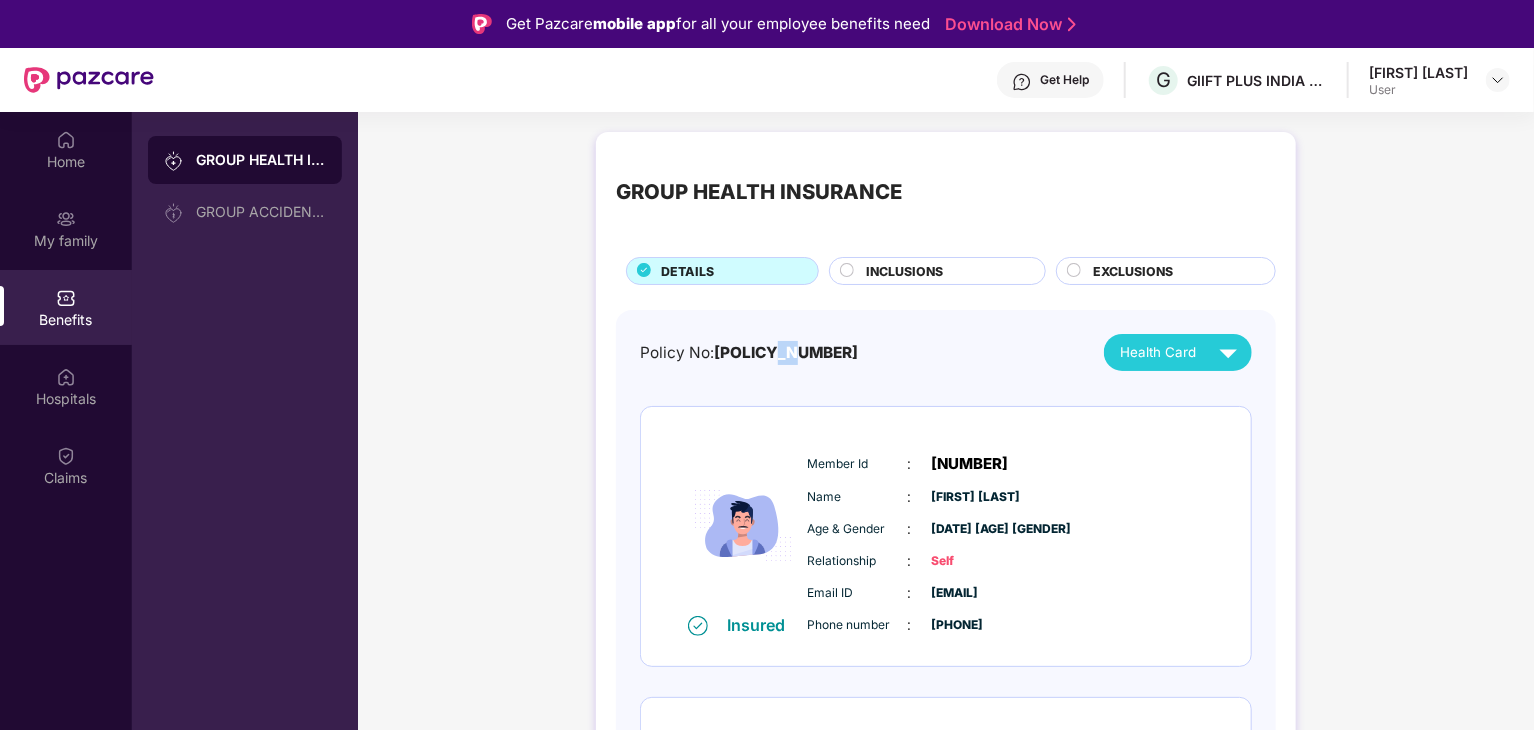click on "560000/48/2025/1395" at bounding box center (786, 352) 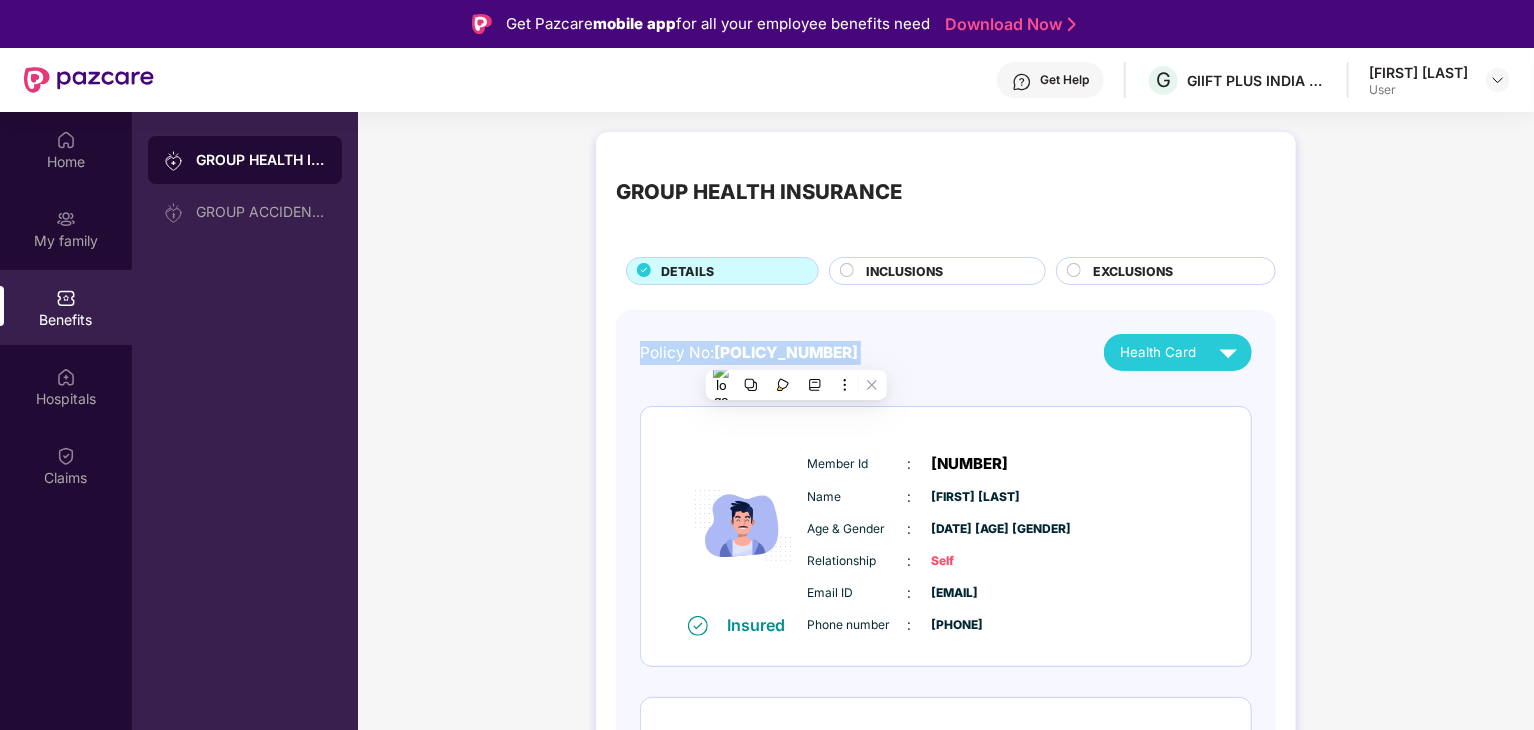 click on "560000/48/2025/1395" at bounding box center (786, 352) 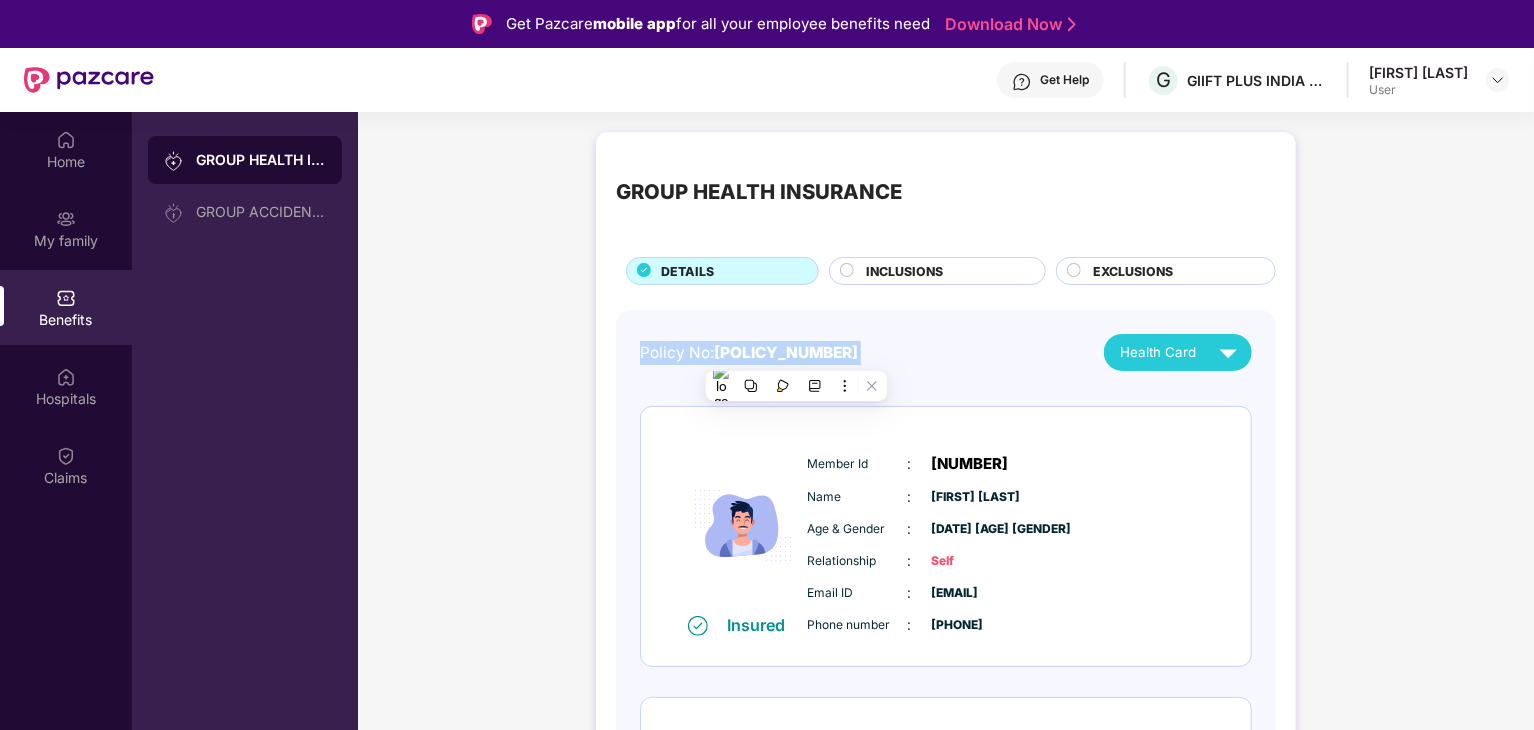 click on "Policy No:  560000/48/2025/1395" at bounding box center [749, 353] 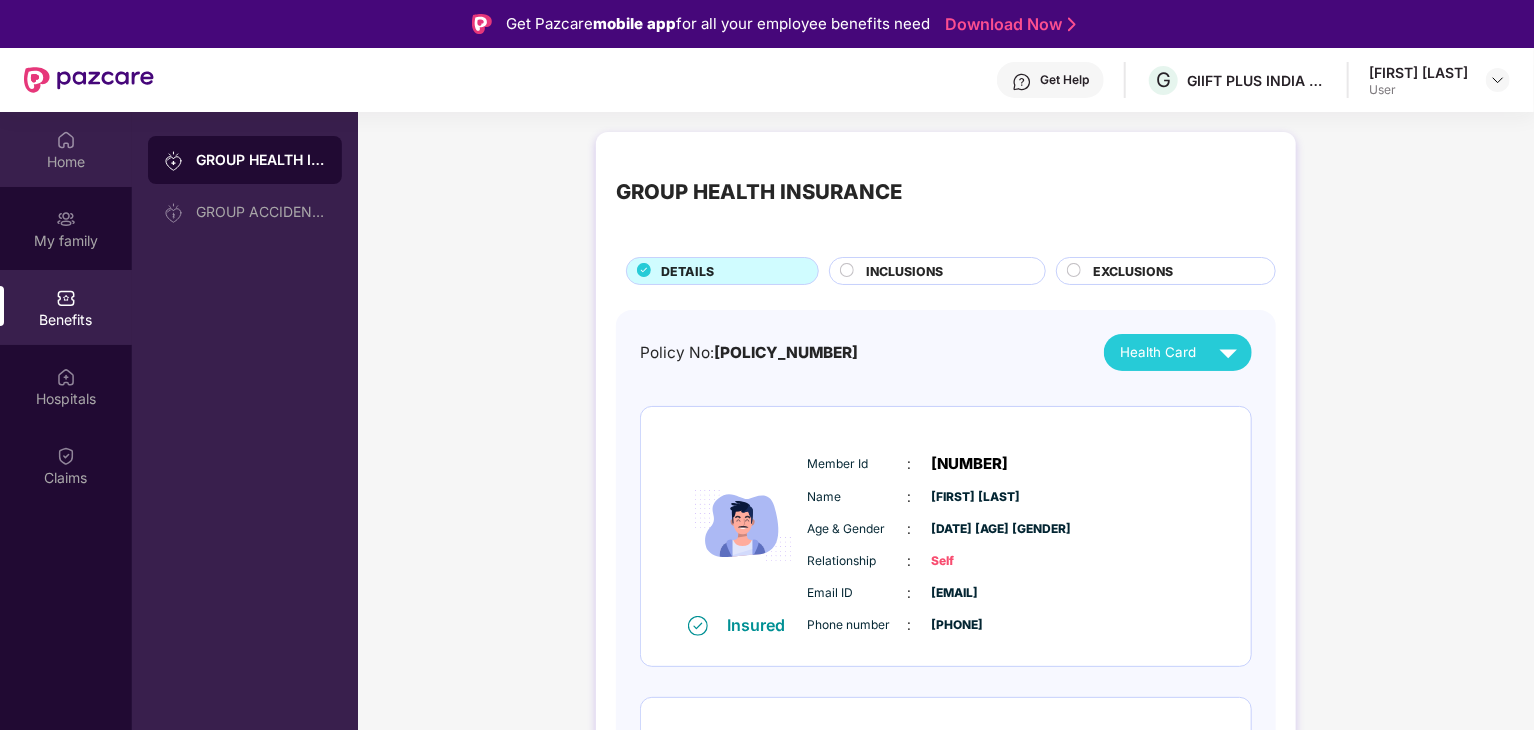 click on "Home" at bounding box center [66, 162] 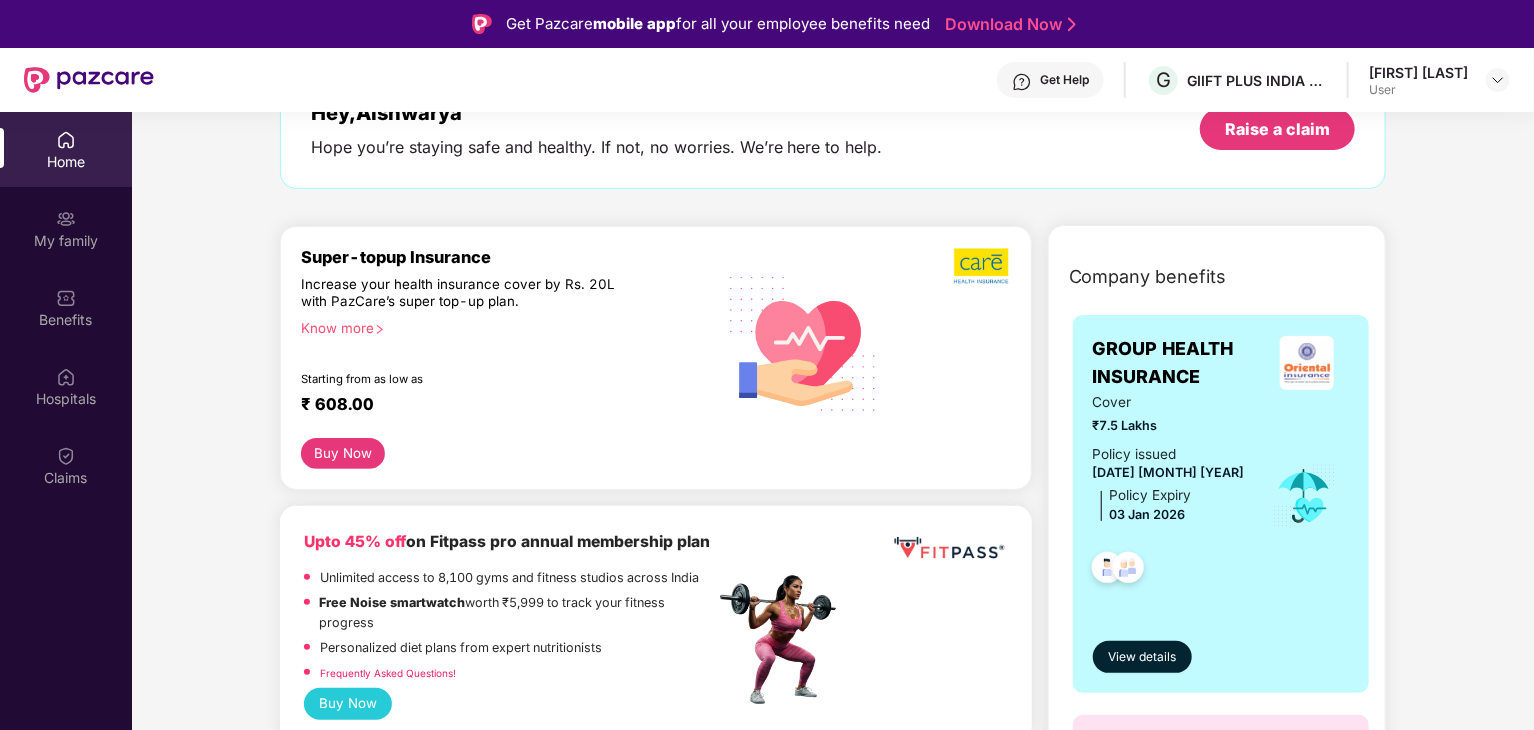 scroll, scrollTop: 200, scrollLeft: 0, axis: vertical 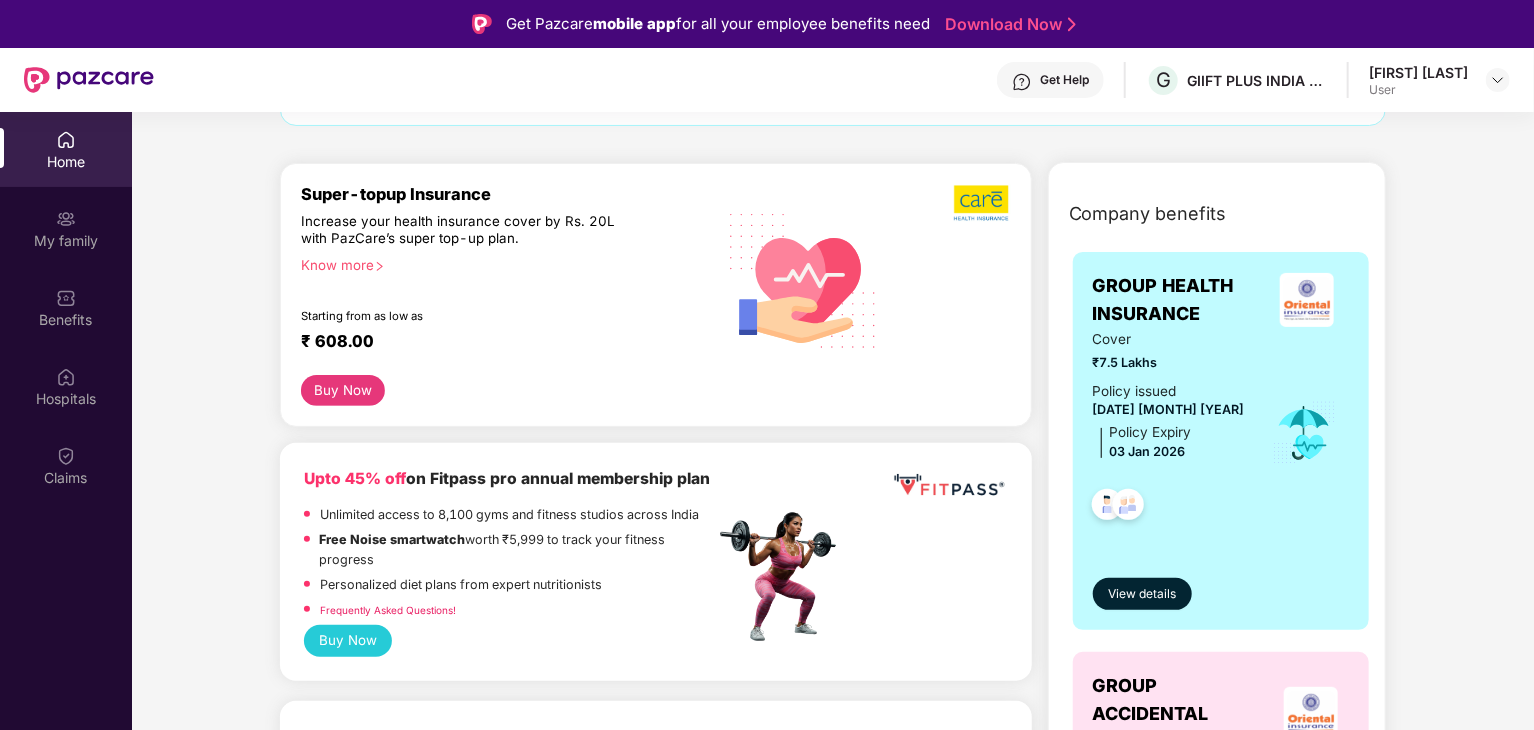 click at bounding box center [1128, 507] 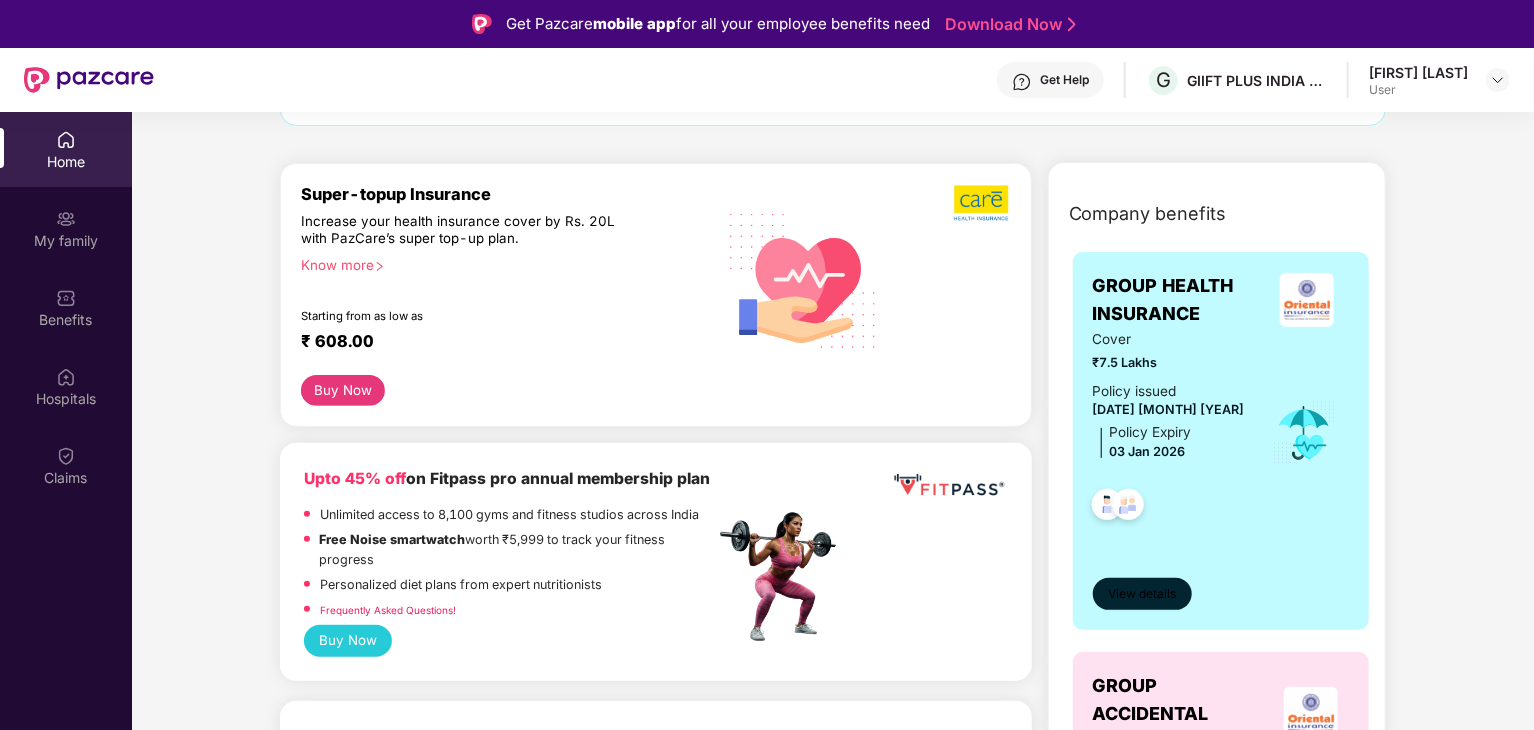 click on "View details" at bounding box center (1142, 594) 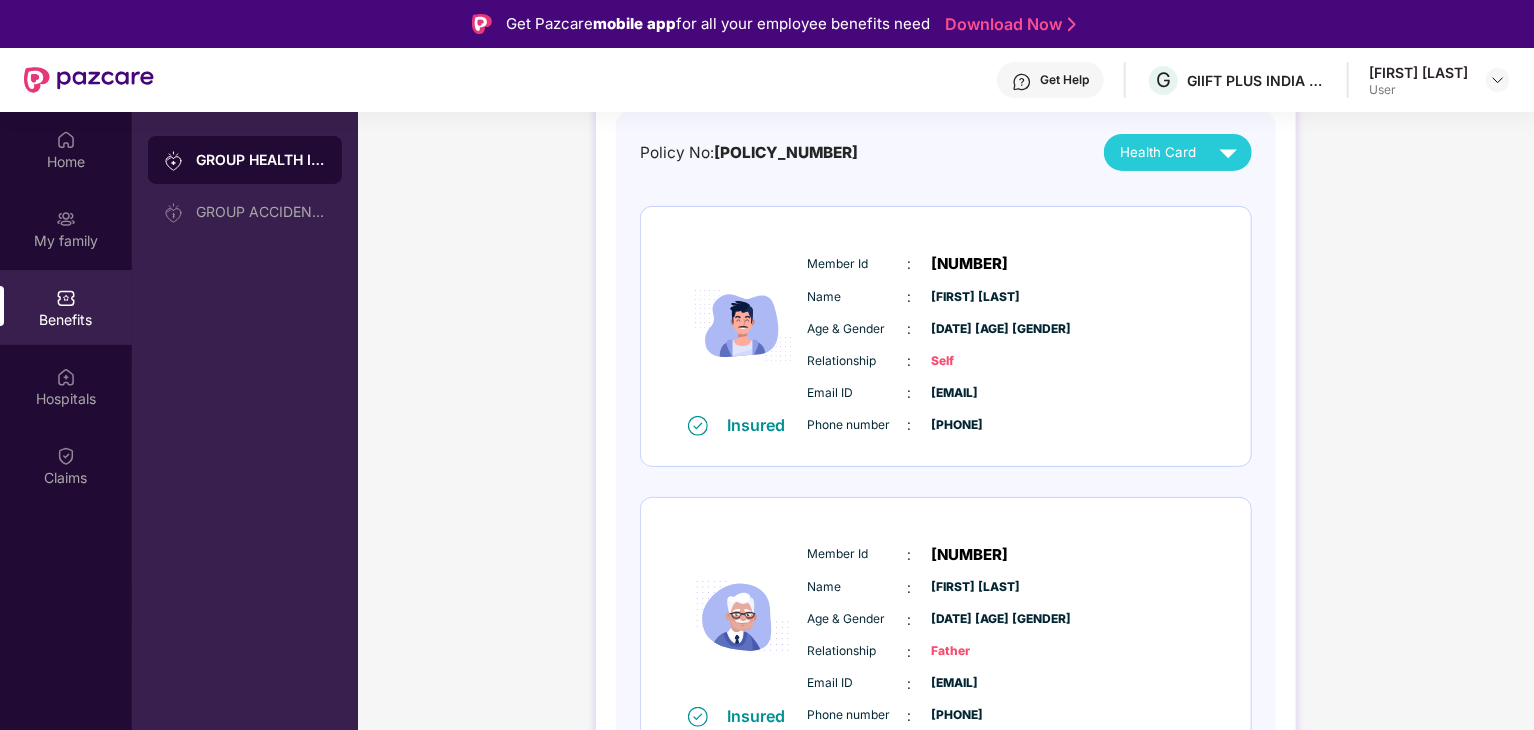 click on "Health Card" at bounding box center (1158, 152) 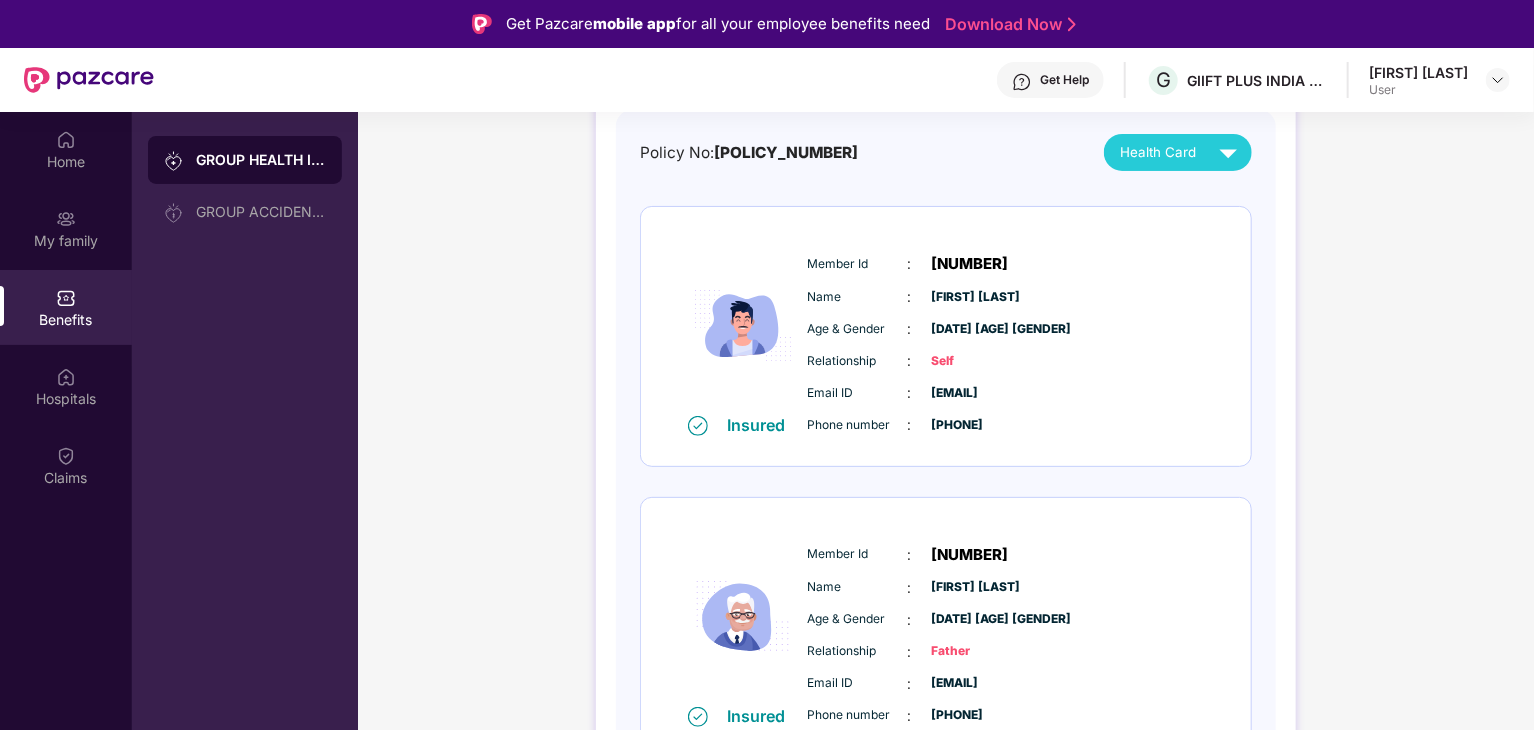 click on "Get Help G GIIFT PLUS INDIA PRIVATE LIMITED Aishwarya Agarwal User" at bounding box center (767, 80) 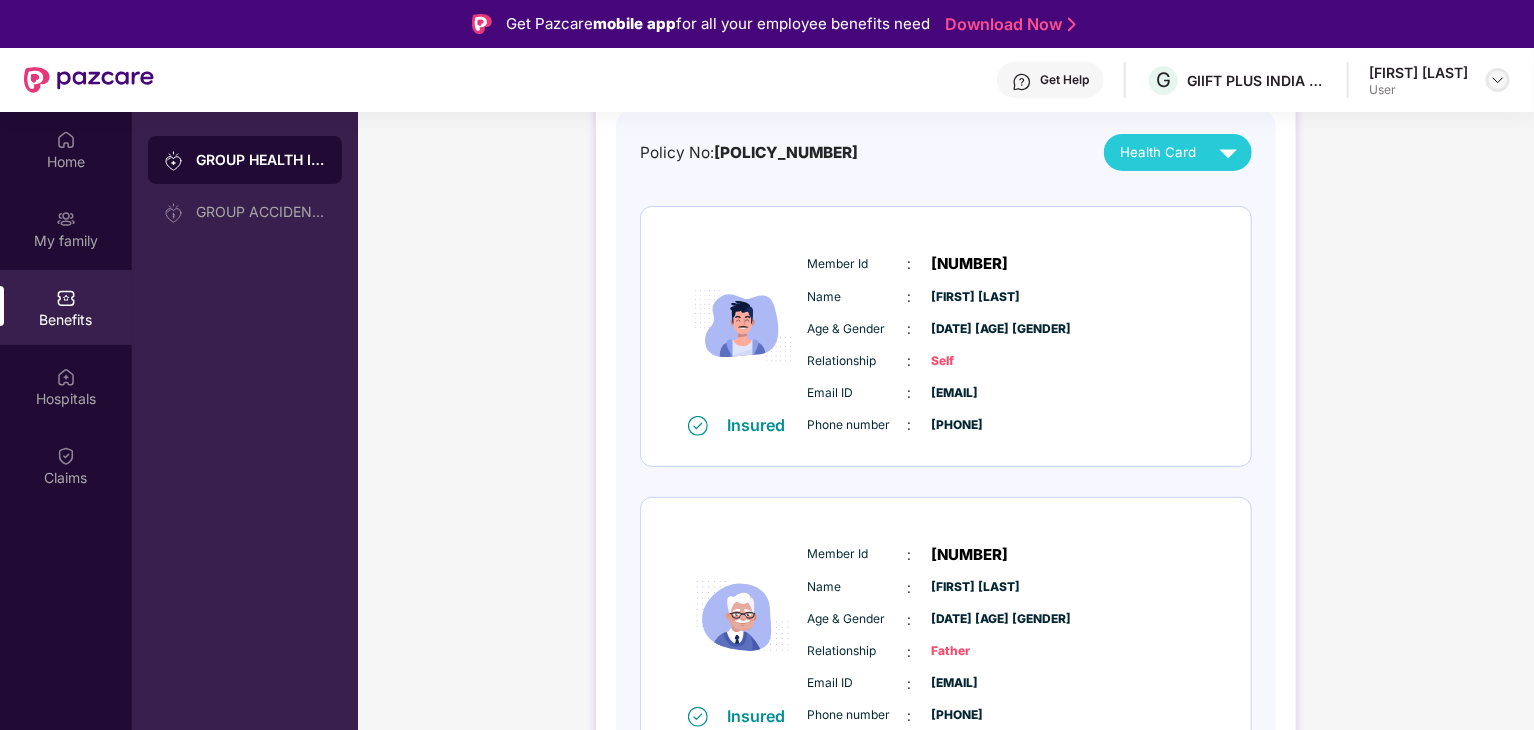 click at bounding box center (1498, 80) 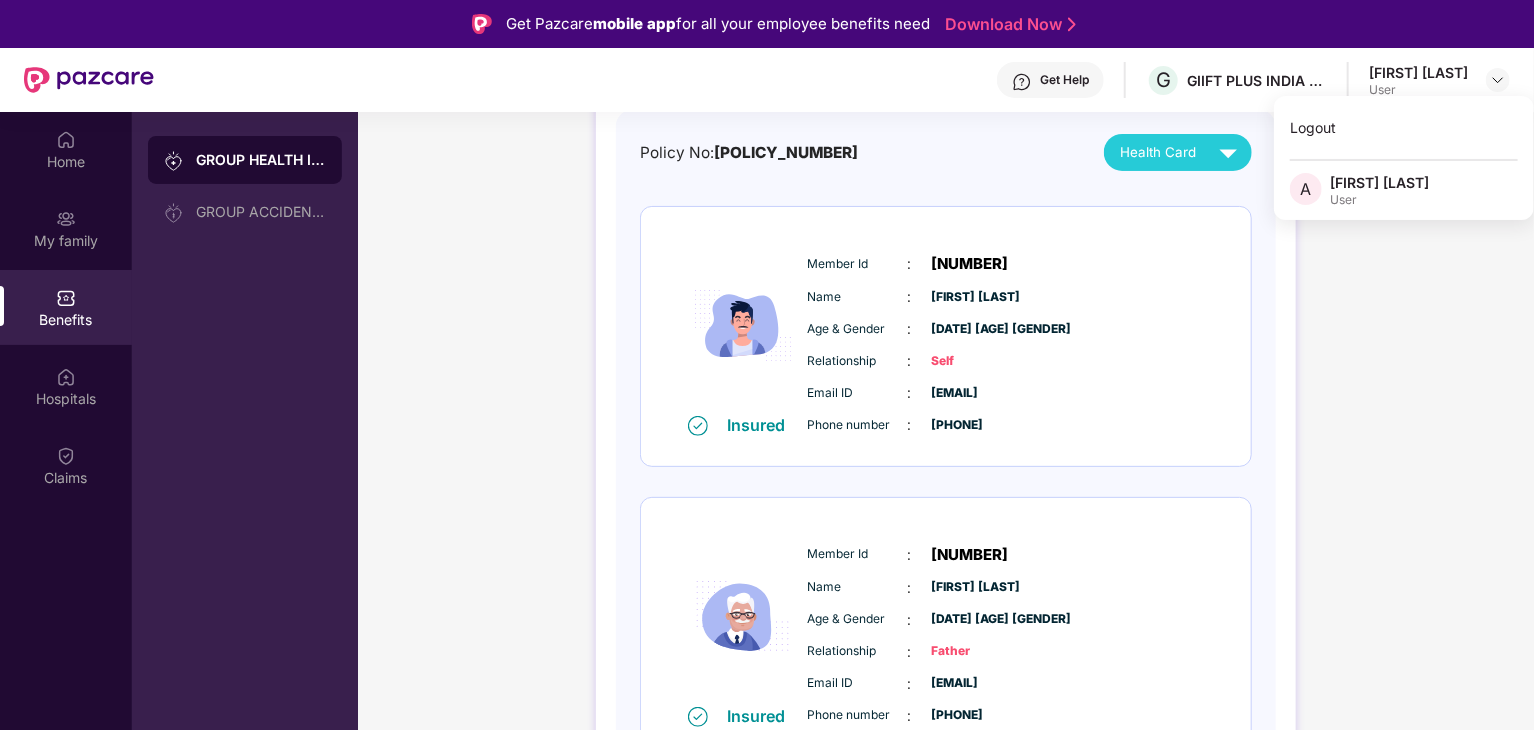click on "GROUP HEALTH INSURANCE DETAILS INCLUSIONS EXCLUSIONS Policy No:  560000/48/2025/1395 Health Card Insured Member Id : 16094144E Name : Aishwarya Agarwal Age & Gender : 20 Aug 1993 | Male Relationship : Self Email ID : aishwarya.agarwal@xoxoday.com Phone number : +91 - 99039 35668 Insured Member Id : 16094144F Name : Ramesh Agarwal Age & Gender : 25 Jan 1961 | Male Relationship : Father Email ID : aishwarya.agarwal@xoxoday.com Phone number : +91 - 99039 35668 Insured Member Id : 16094144M Name : Anju Agarwal Age & Gender : 12 Feb 1963 | Female Relationship : Mother Email ID : aishwarya.agarwal@xoxoday.com Phone number : +91 - 99039 35668" at bounding box center [946, 547] 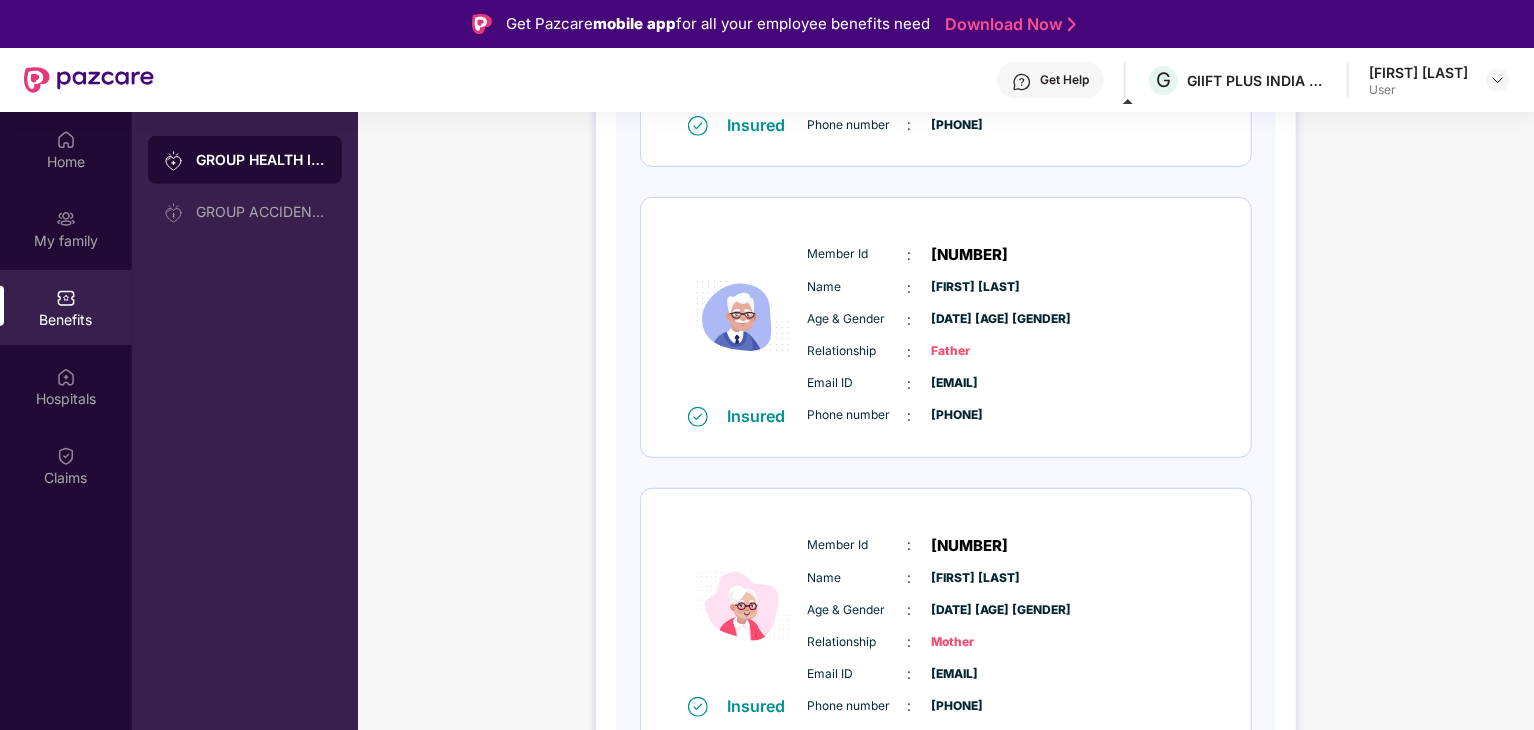 scroll, scrollTop: 528, scrollLeft: 0, axis: vertical 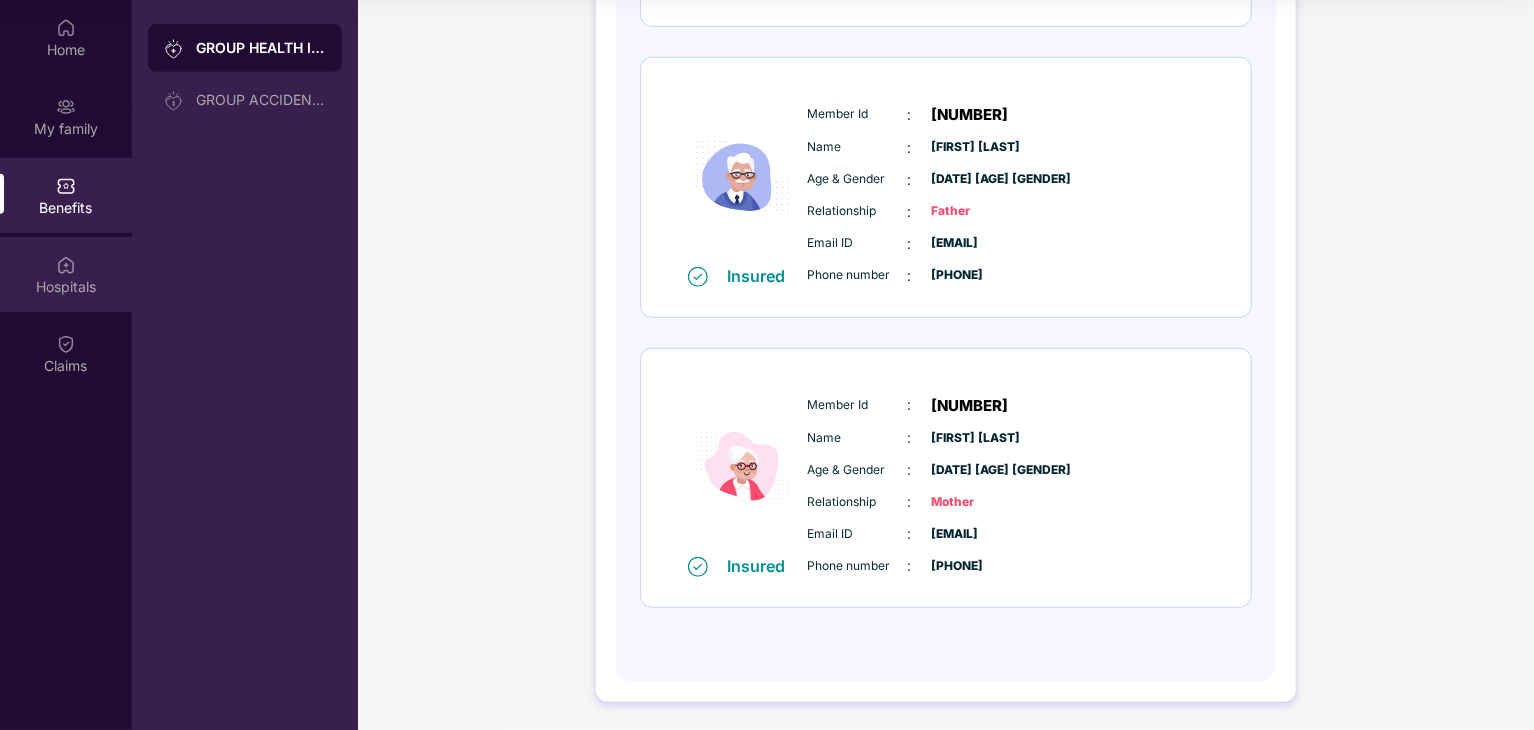 click on "Hospitals" at bounding box center (66, 287) 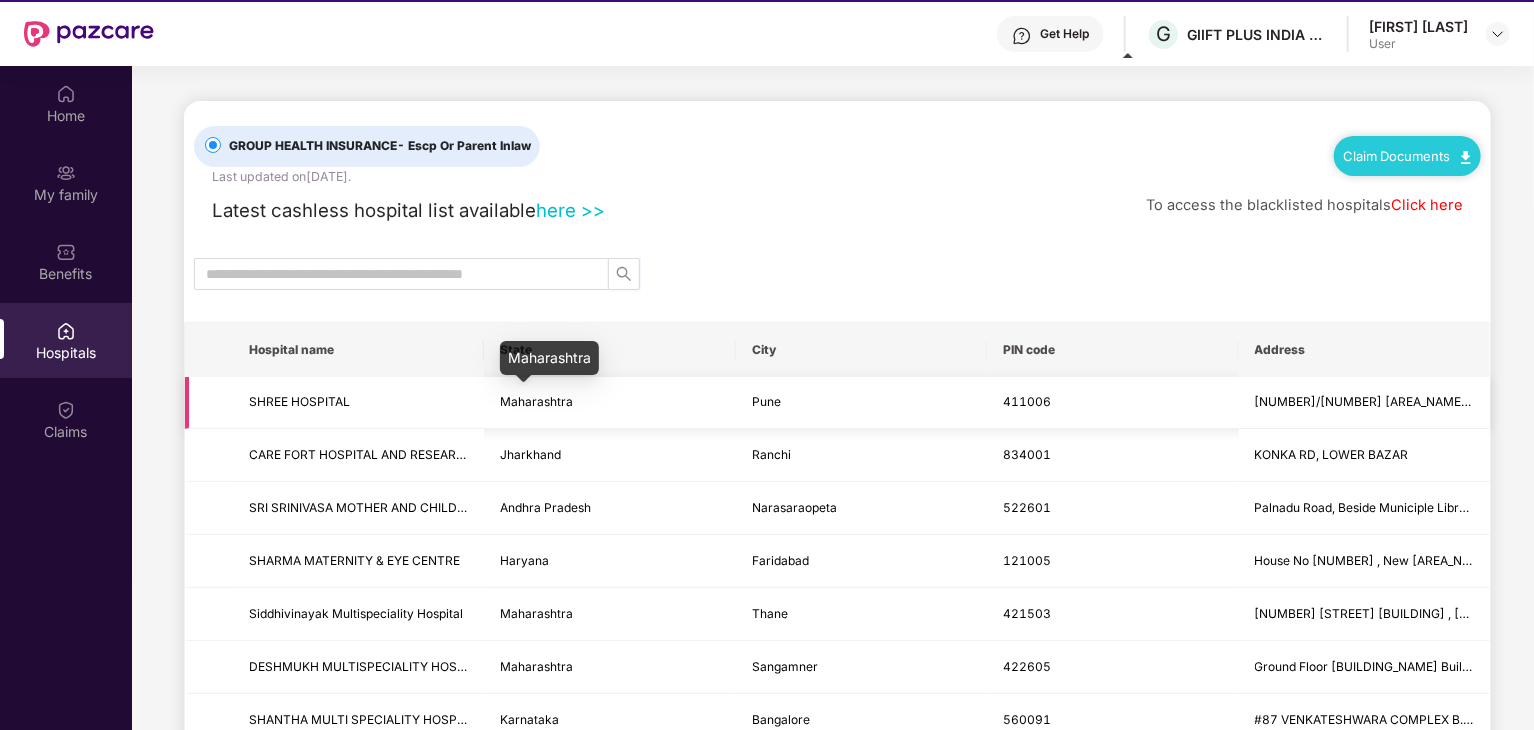 scroll, scrollTop: 0, scrollLeft: 0, axis: both 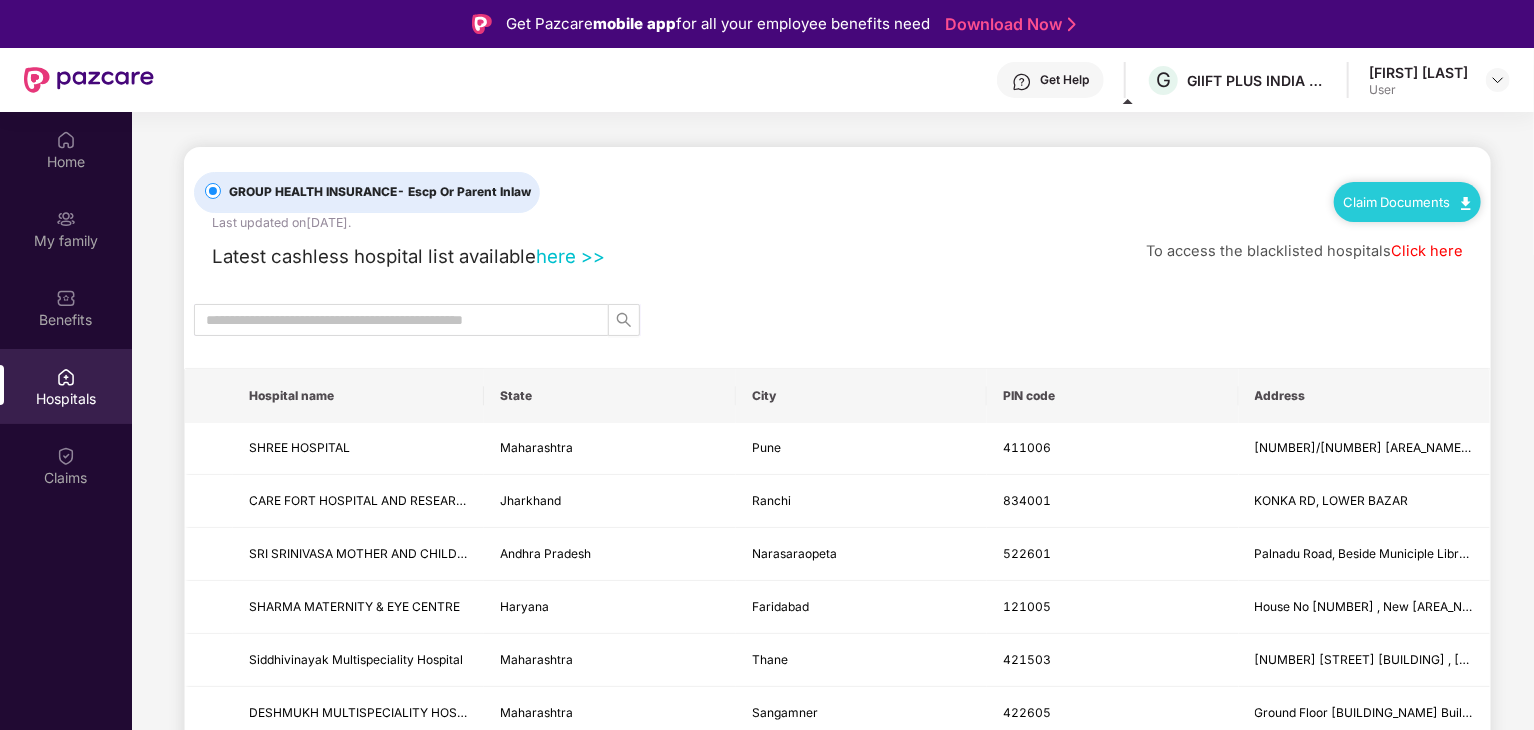click on "- Escp Or Parent Inlaw" at bounding box center (464, 191) 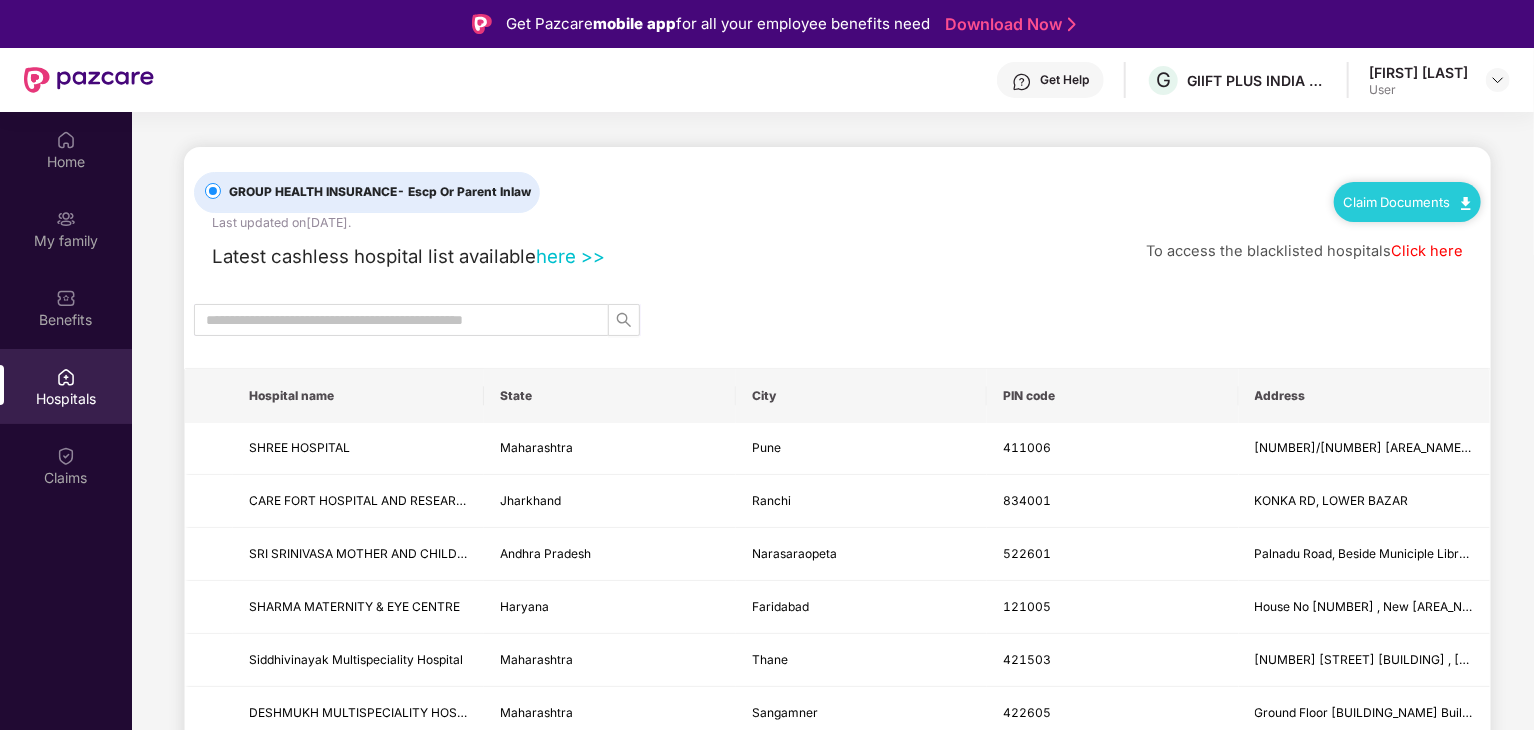 click on "Claim Documents" at bounding box center (1407, 202) 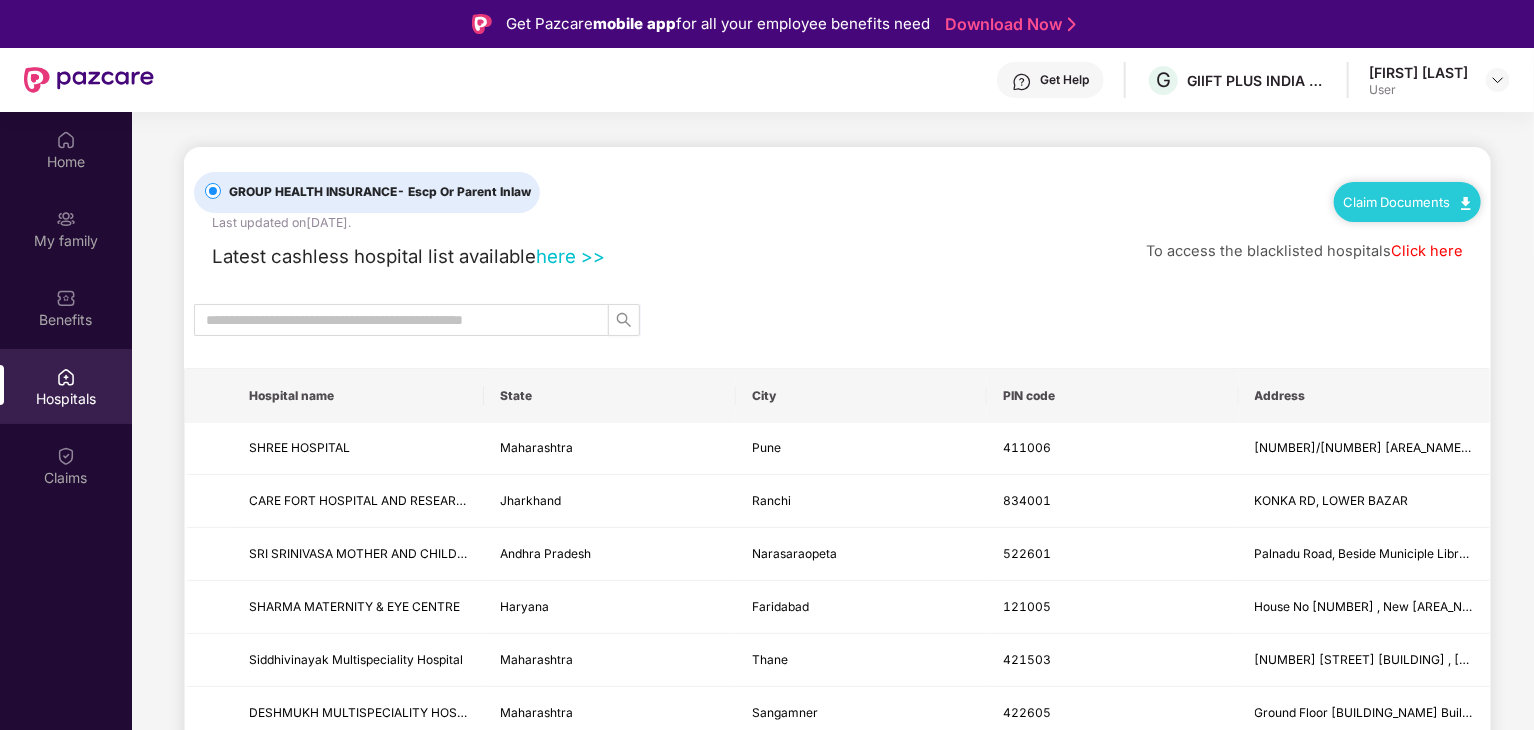 click at bounding box center (1466, 203) 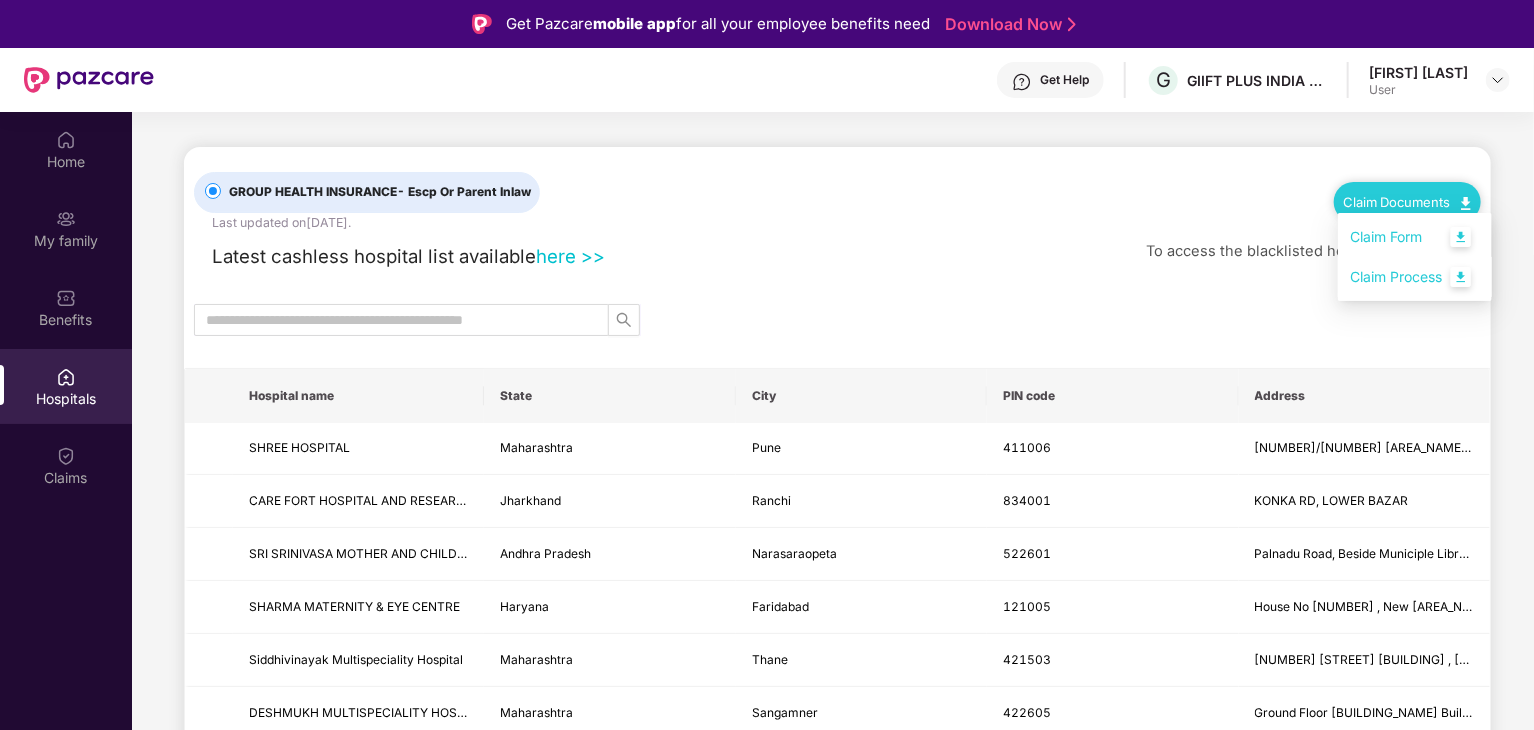click on "Claim Process" at bounding box center (1415, 277) 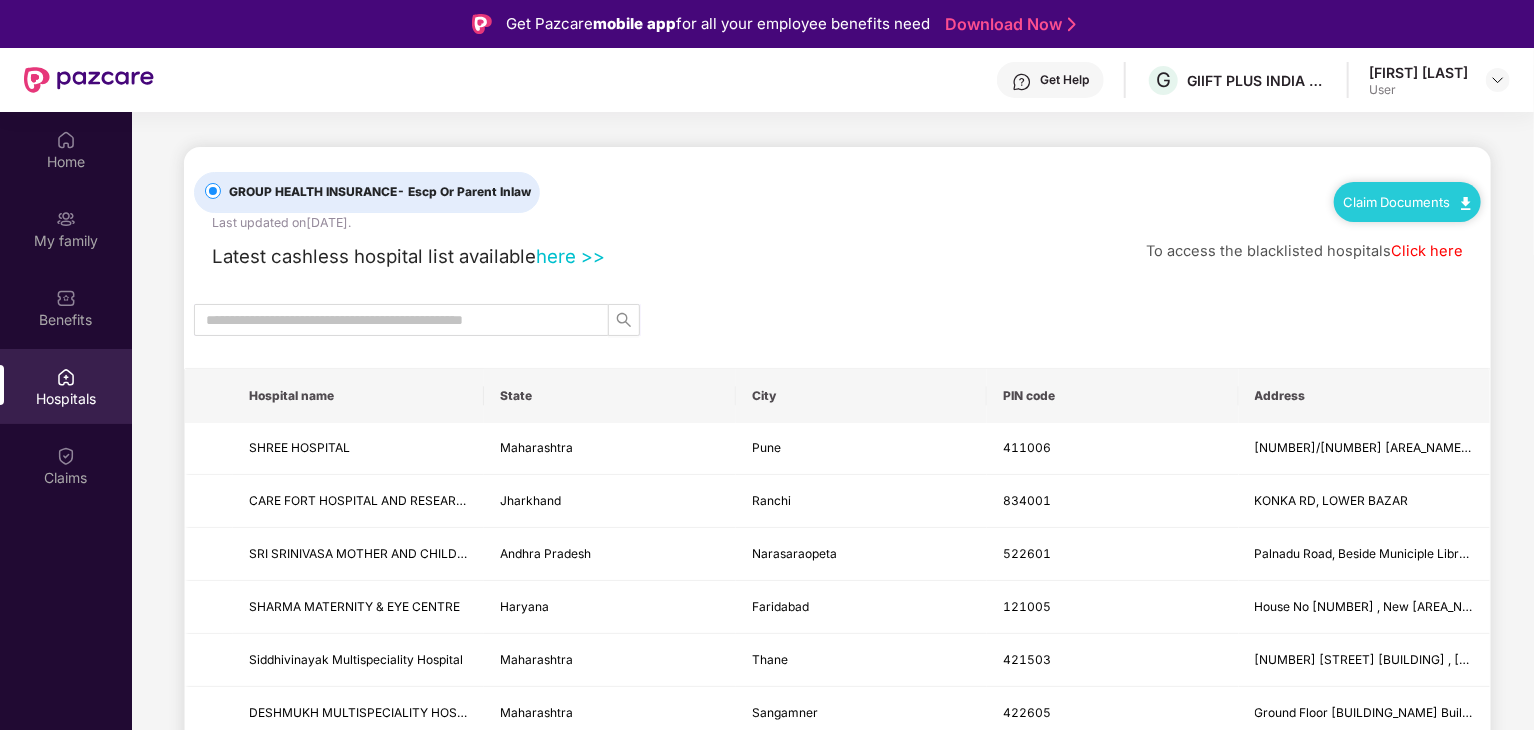 click on "Latest cashless hospital list available  here >> To access the blacklisted hospitals  Click here" at bounding box center [837, 251] 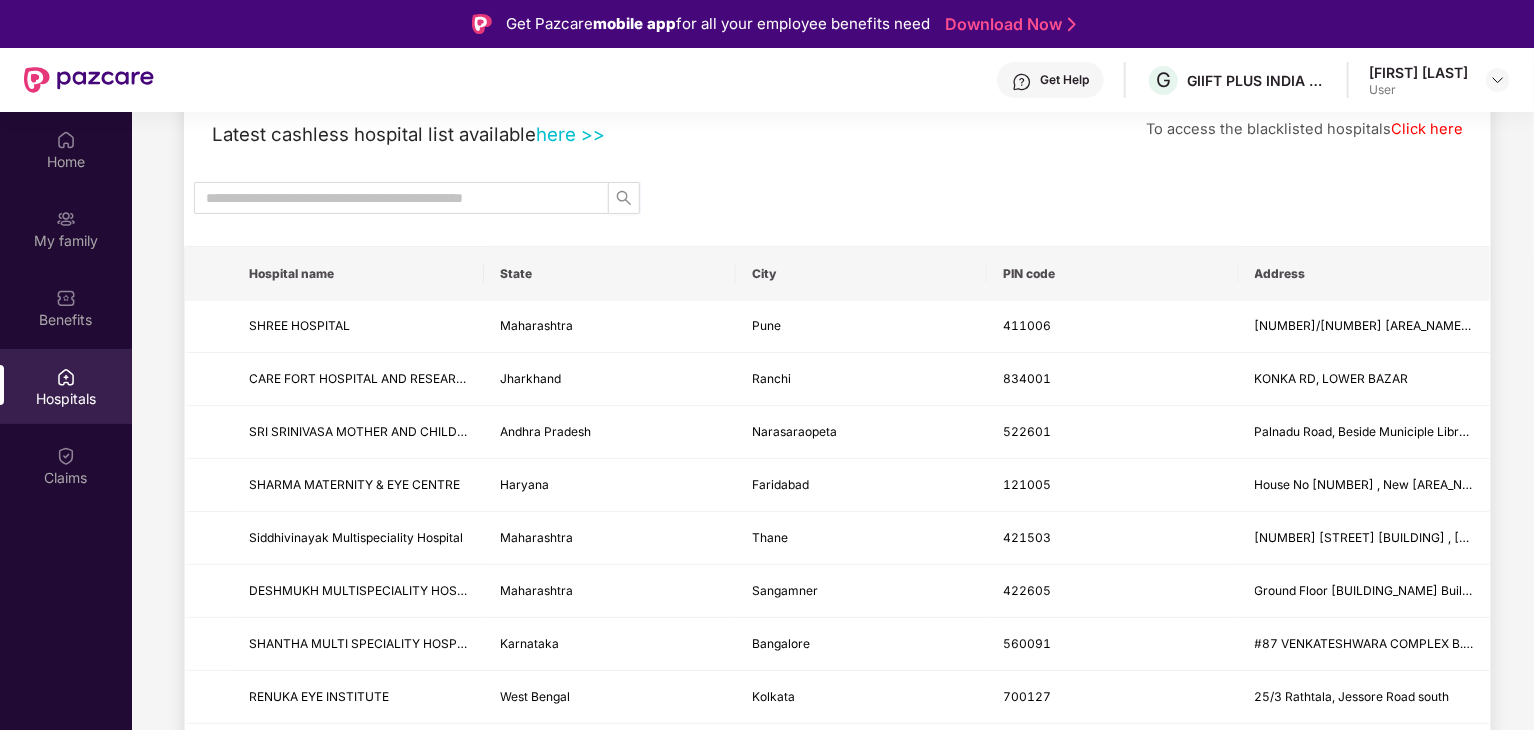 scroll, scrollTop: 0, scrollLeft: 0, axis: both 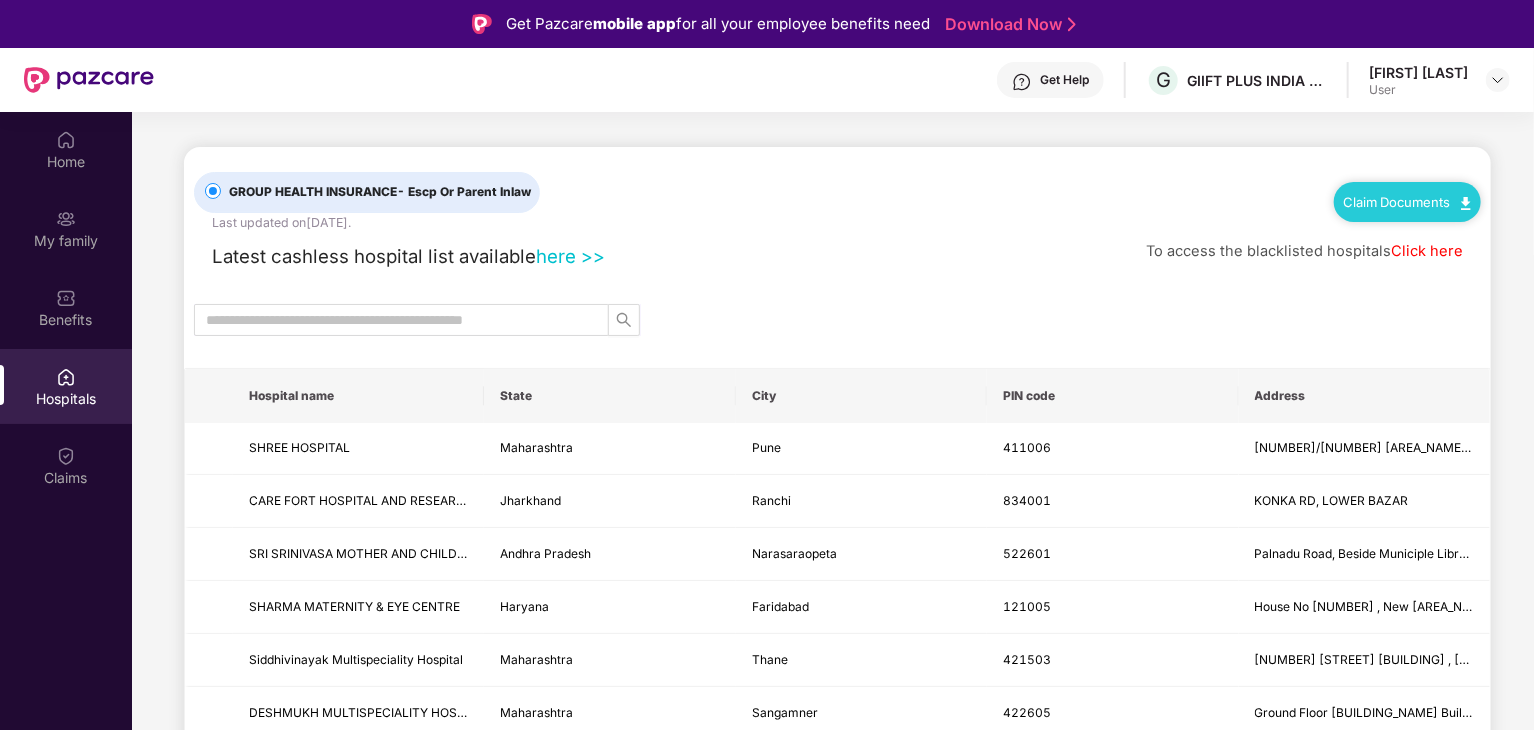 click on "User" at bounding box center (1418, 90) 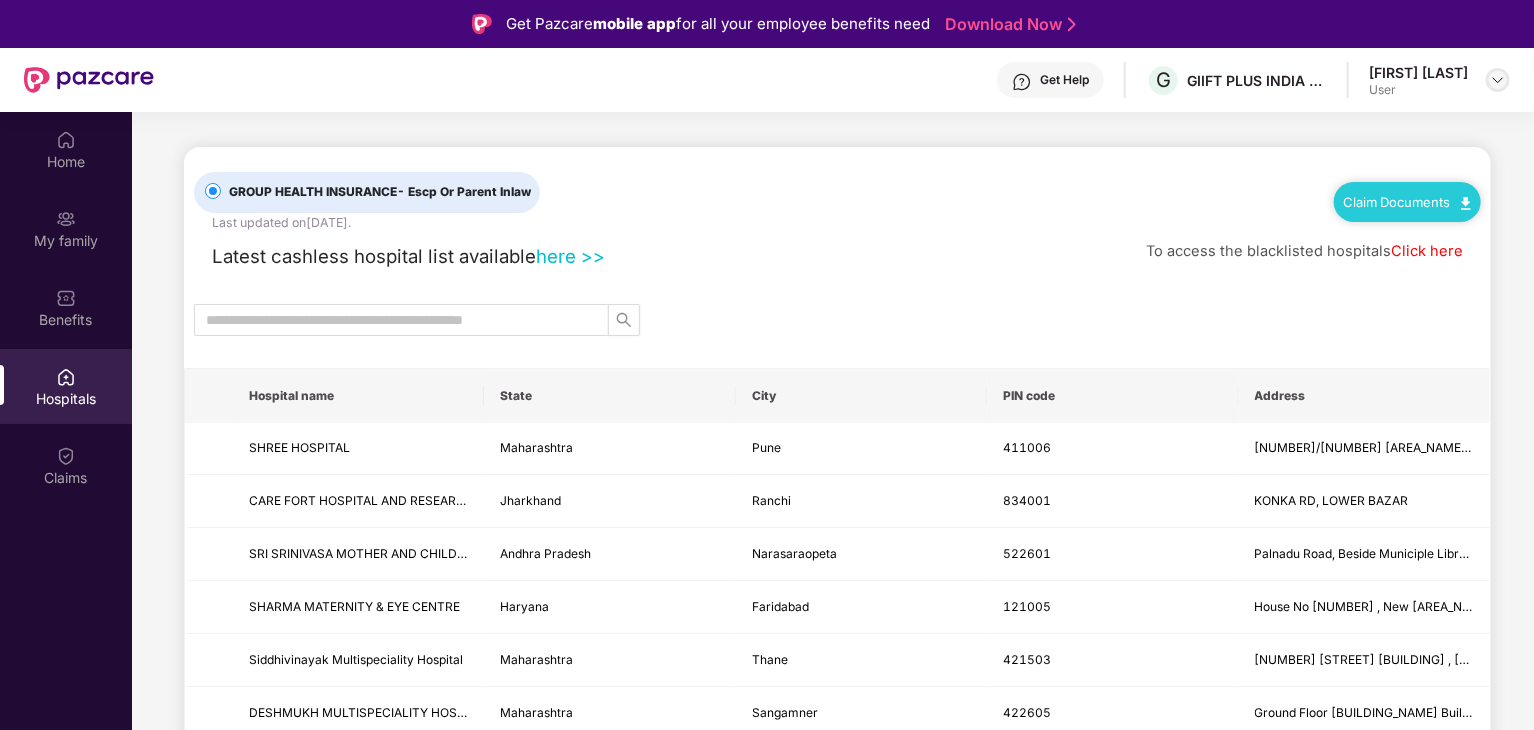 click at bounding box center (1498, 80) 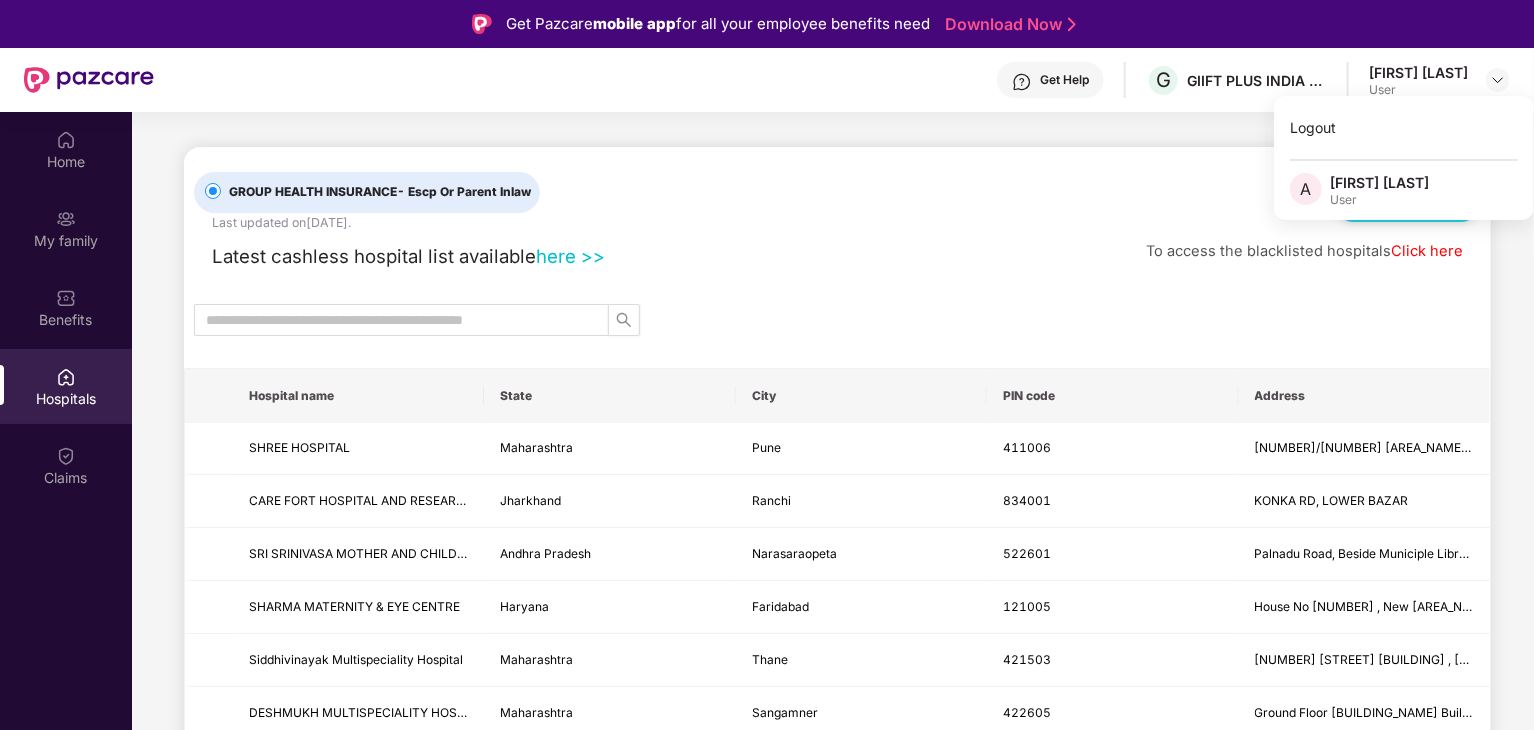 click on "GROUP HEALTH INSURANCE  - Escp Or Parent Inlaw Last updated on  5 Aug 2025 . Claim Documents" at bounding box center [837, 189] 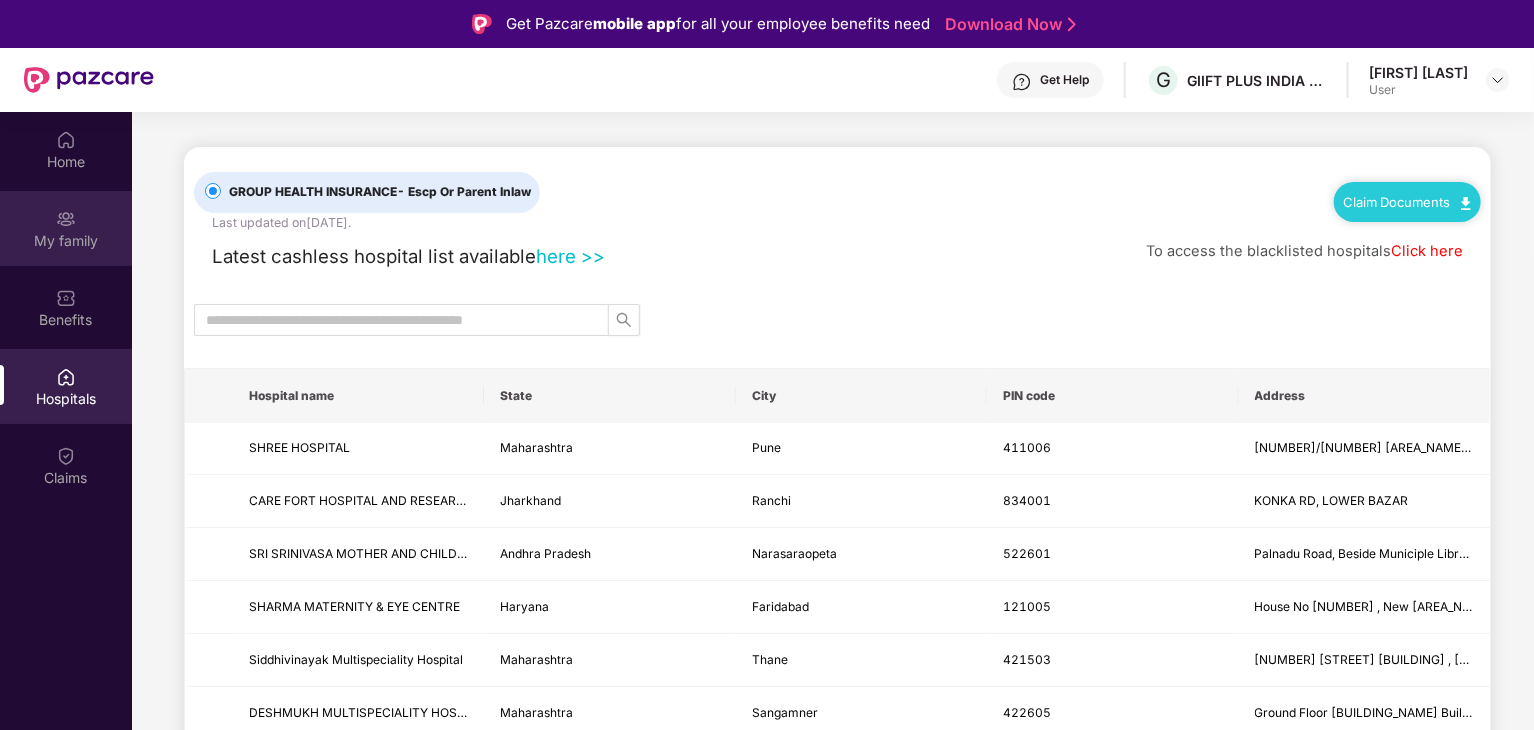 click on "My family" at bounding box center (66, 241) 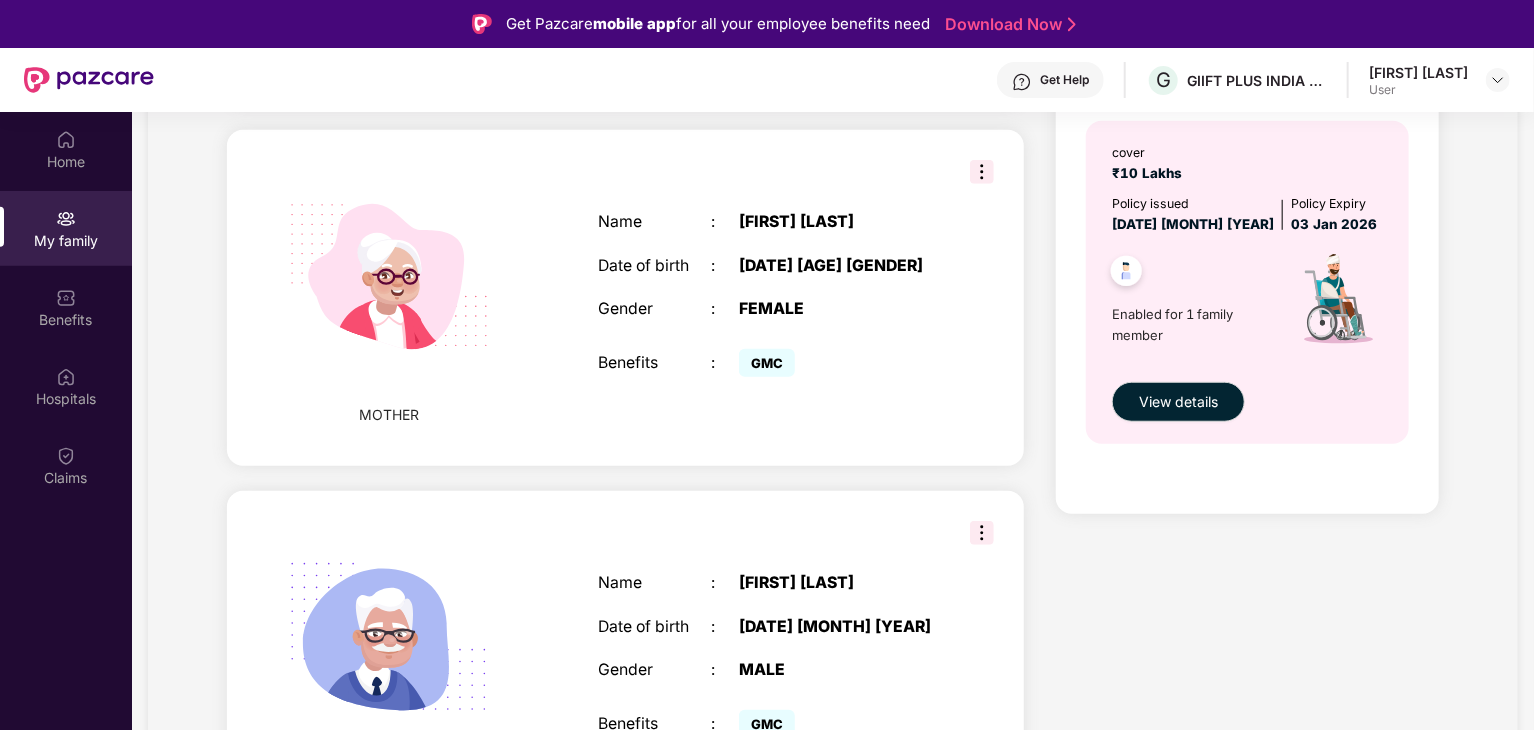 scroll, scrollTop: 794, scrollLeft: 0, axis: vertical 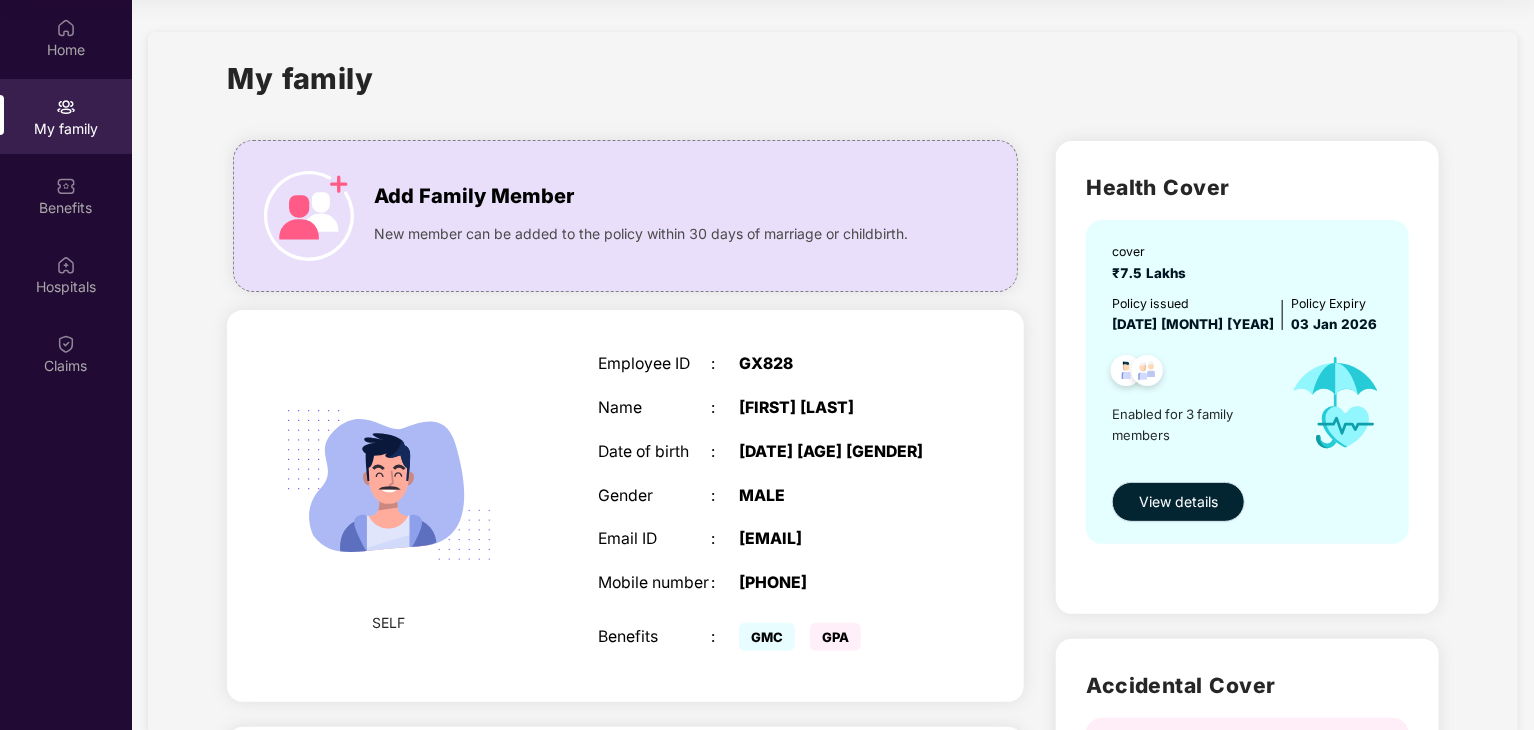 click on "View details" at bounding box center (1178, 502) 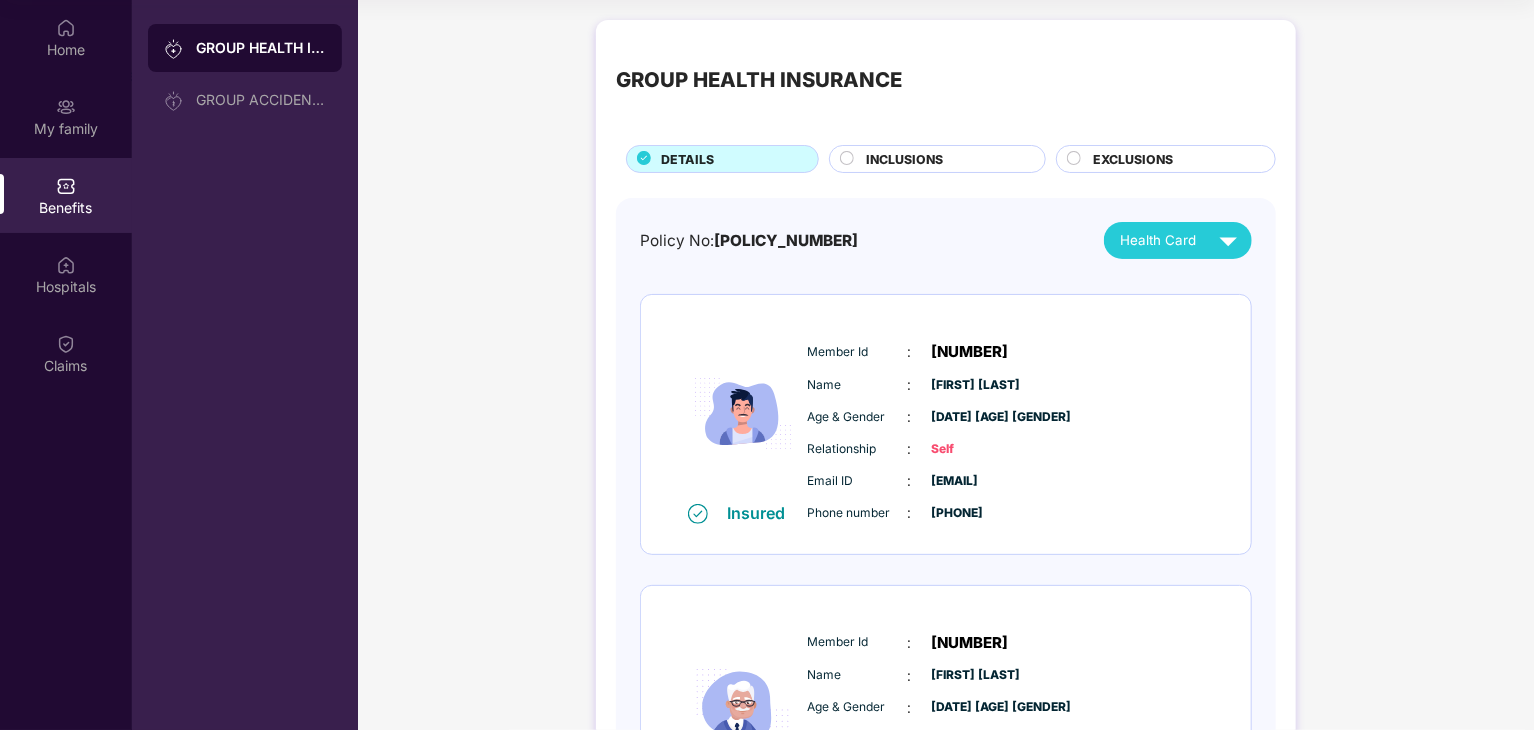 click on "560000/48/2025/1395" at bounding box center [786, 240] 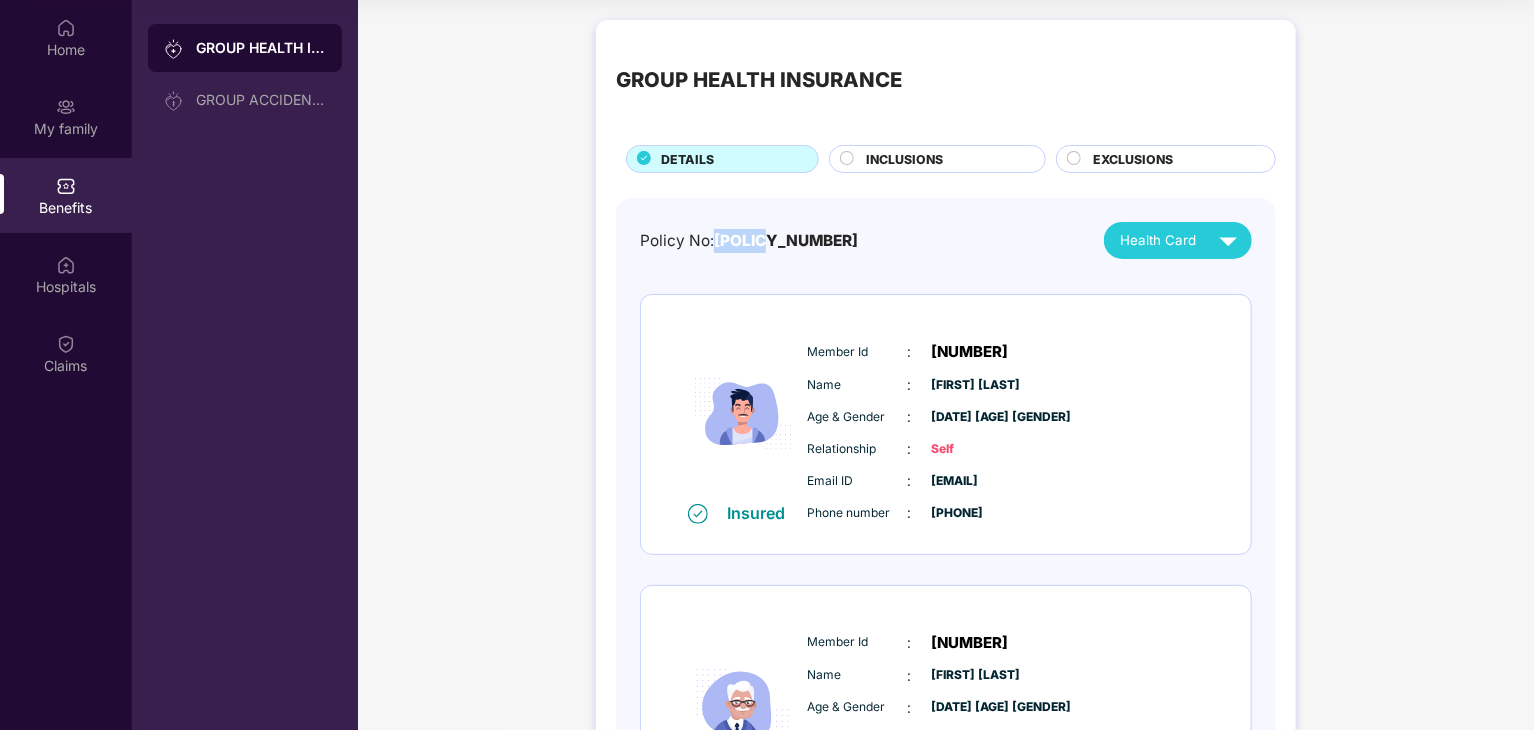 click on "560000/48/2025/1395" at bounding box center [786, 240] 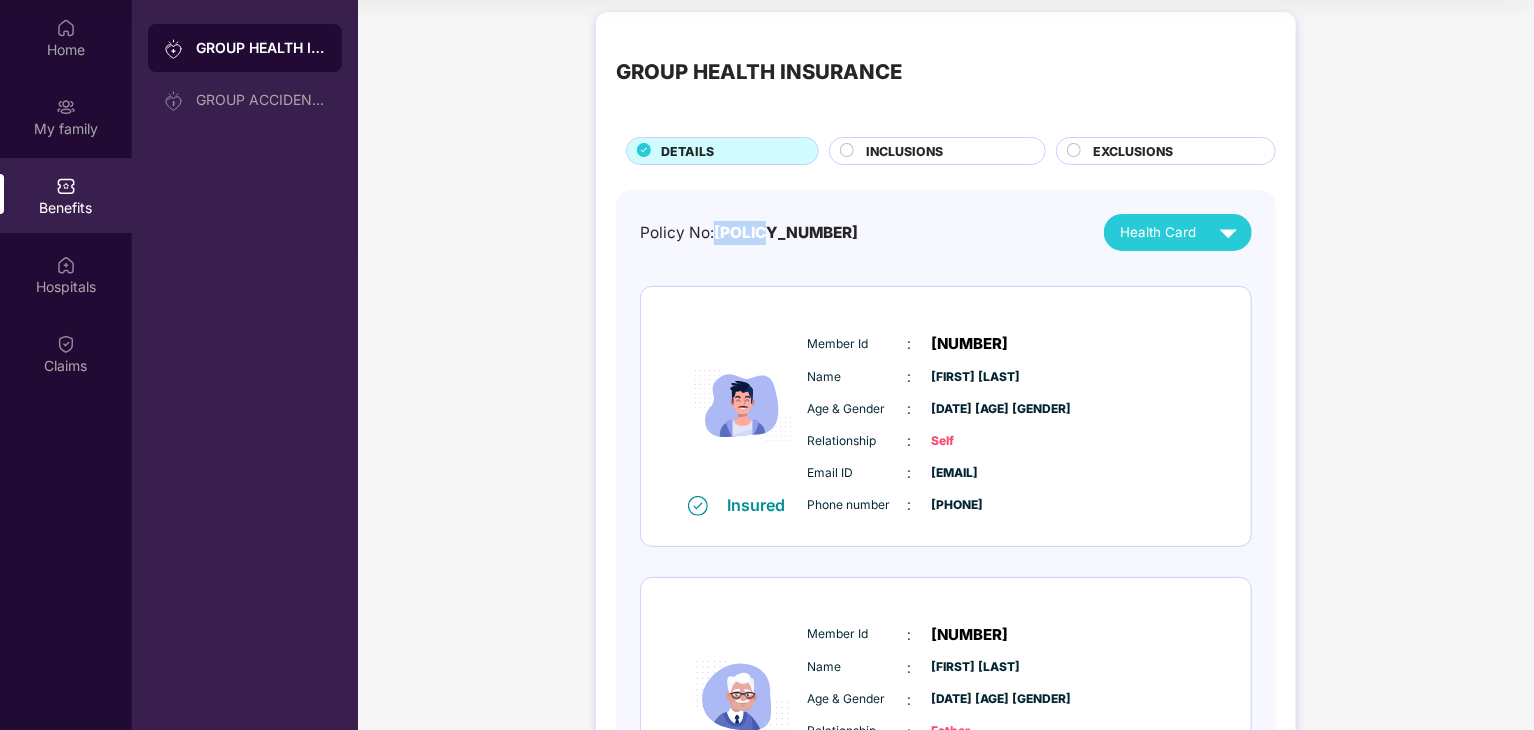 scroll, scrollTop: 0, scrollLeft: 0, axis: both 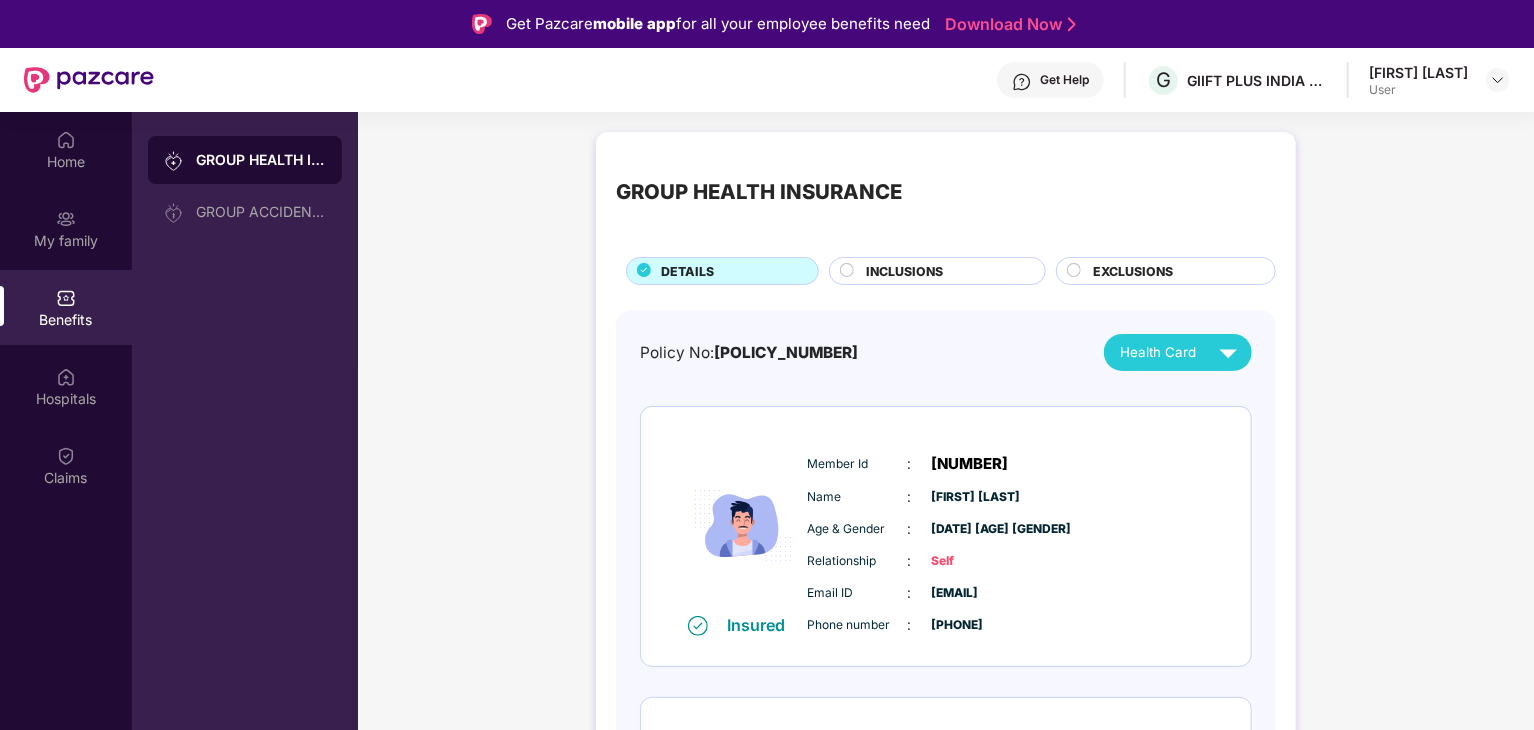 click on "Policy No:  560000/48/2025/1395 Health Card Insured Member Id : 16094144E Name : Aishwarya Agarwal Age & Gender : 20 Aug 1993 | Male Relationship : Self Email ID : aishwarya.agarwal@xoxoday.com Phone number : +91 - 99039 35668 Insured Member Id : 16094144F Name : Ramesh Agarwal Age & Gender : 25 Jan 1961 | Male Relationship : Father Email ID : aishwarya.agarwal@xoxoday.com Phone number : +91 - 99039 35668 Insured Member Id : 16094144M Name : Anju Agarwal Age & Gender : 12 Feb 1963 | Female Relationship : Mother Email ID : aishwarya.agarwal@xoxoday.com Phone number : +91 - 99039 35668" at bounding box center (946, 806) 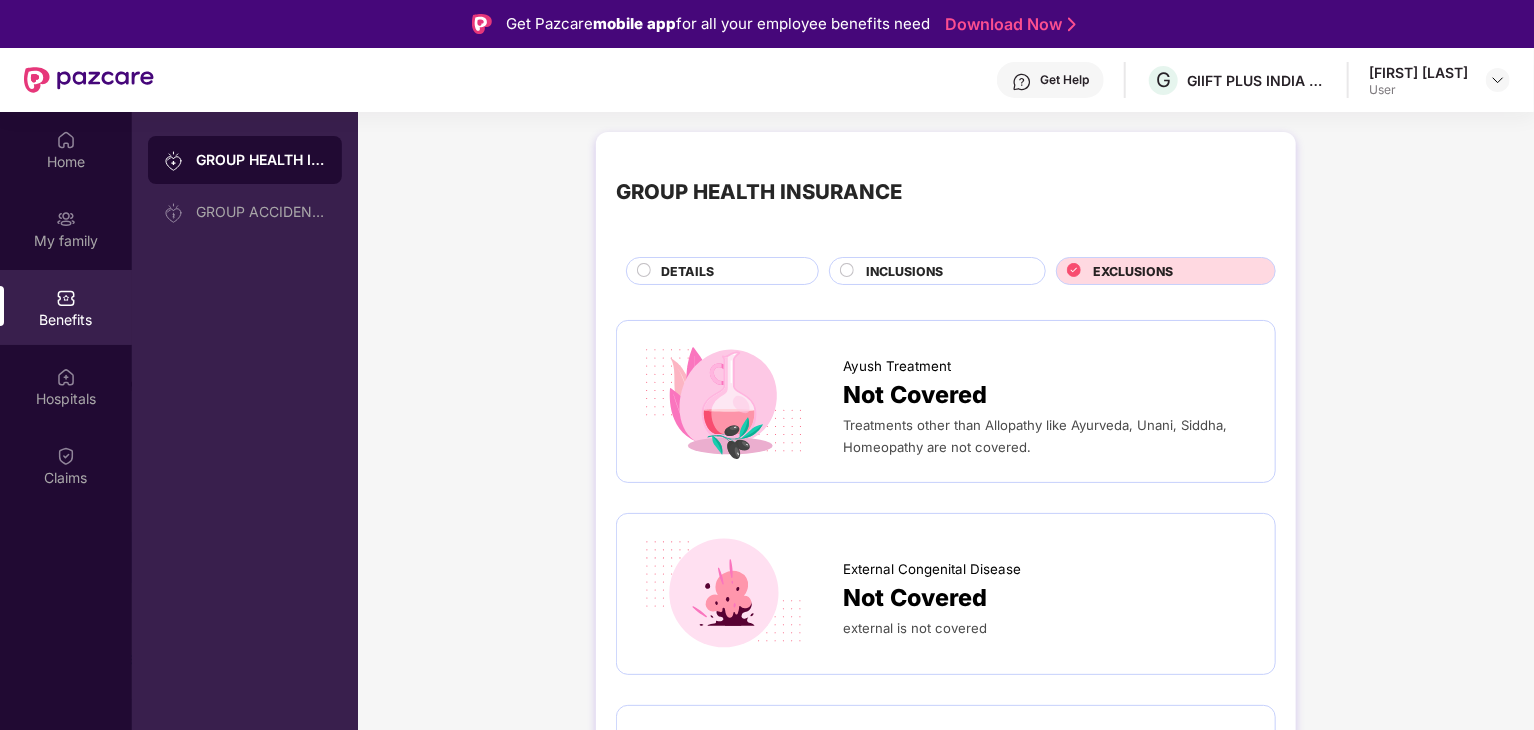 click on "INCLUSIONS" at bounding box center [904, 271] 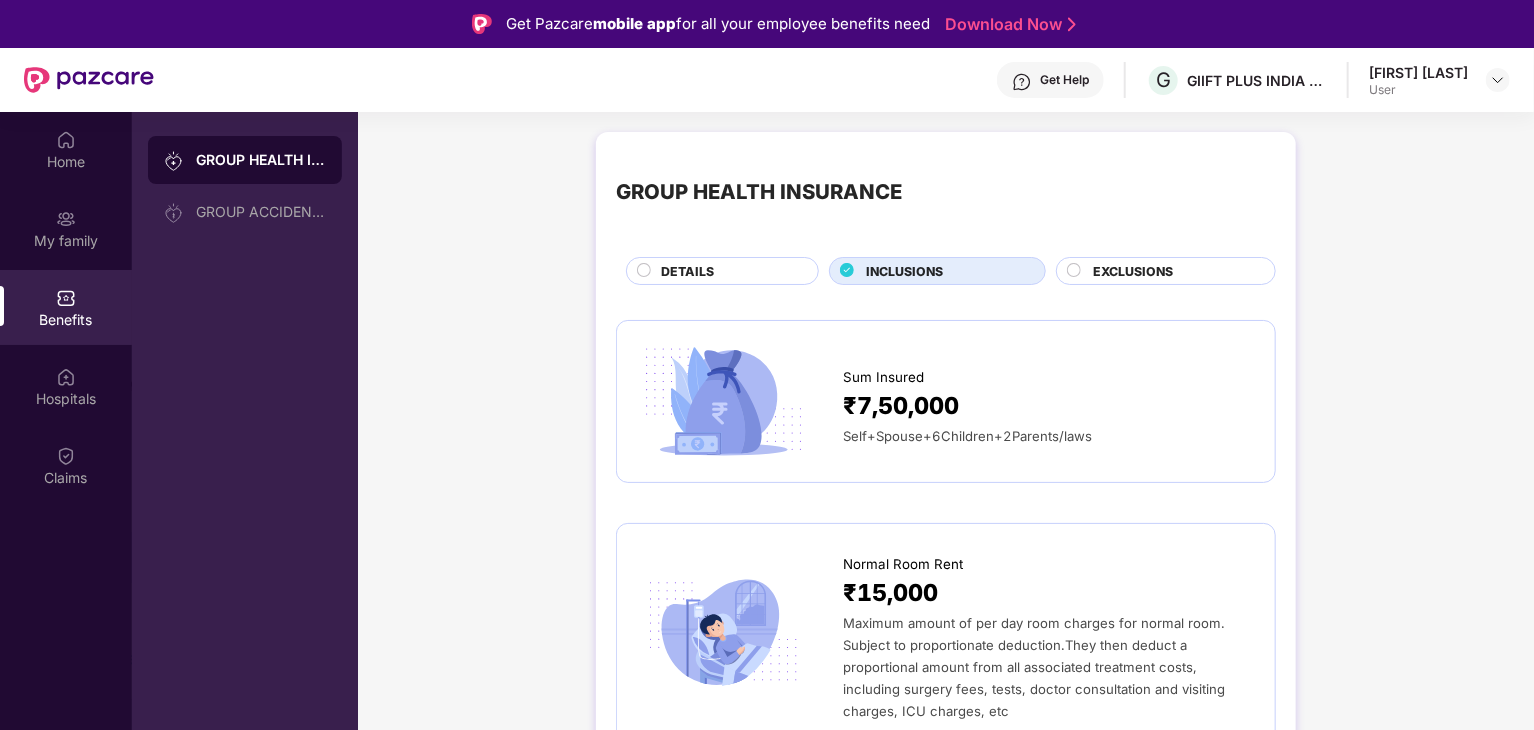 click on "DETAILS" at bounding box center (729, 273) 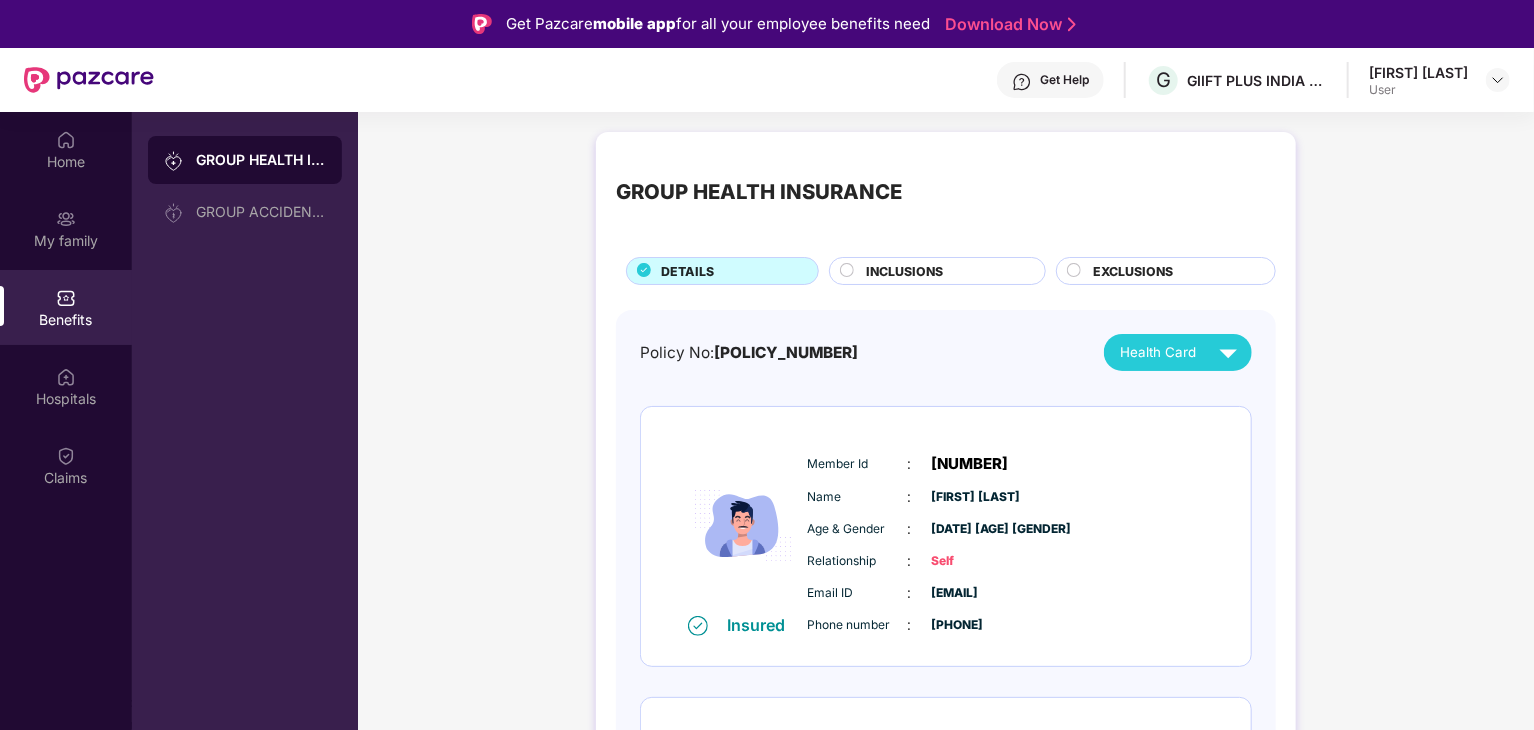 click on "Get Help" at bounding box center (1064, 80) 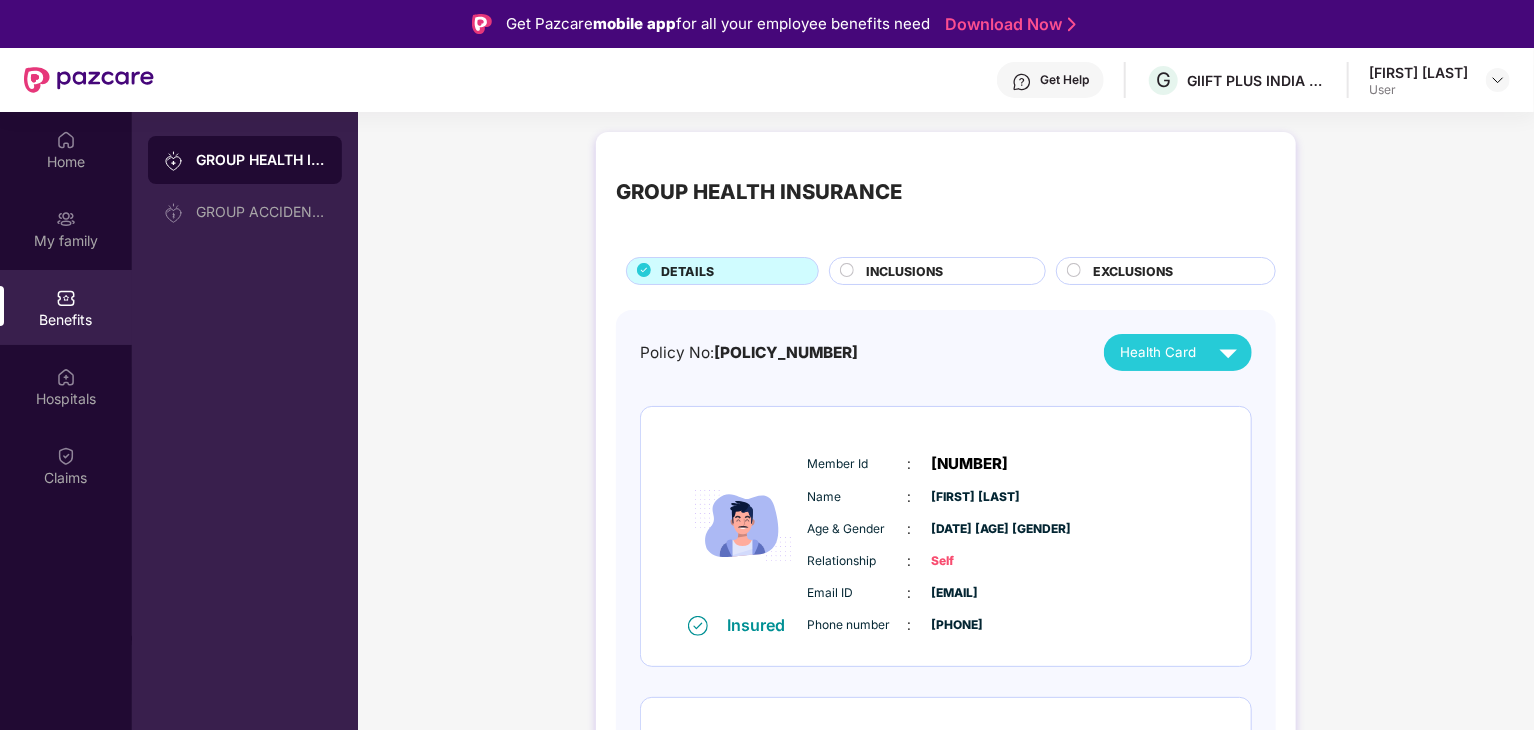 click on "GROUP HEALTH INSURANCE DETAILS INCLUSIONS EXCLUSIONS Policy No:  560000/48/2025/1395 Health Card Insured Member Id : 16094144E Name : Aishwarya Agarwal Age & Gender : 20 Aug 1993 | Male Relationship : Self Email ID : aishwarya.agarwal@xoxoday.com Phone number : +91 - 99039 35668 Insured Member Id : 16094144F Name : Ramesh Agarwal Age & Gender : 25 Jan 1961 | Male Relationship : Father Email ID : aishwarya.agarwal@xoxoday.com Phone number : +91 - 99039 35668 Insured Member Id : 16094144M Name : Anju Agarwal Age & Gender : 12 Feb 1963 | Female Relationship : Mother Email ID : aishwarya.agarwal@xoxoday.com Phone number : +91 - 99039 35668" at bounding box center (946, 747) 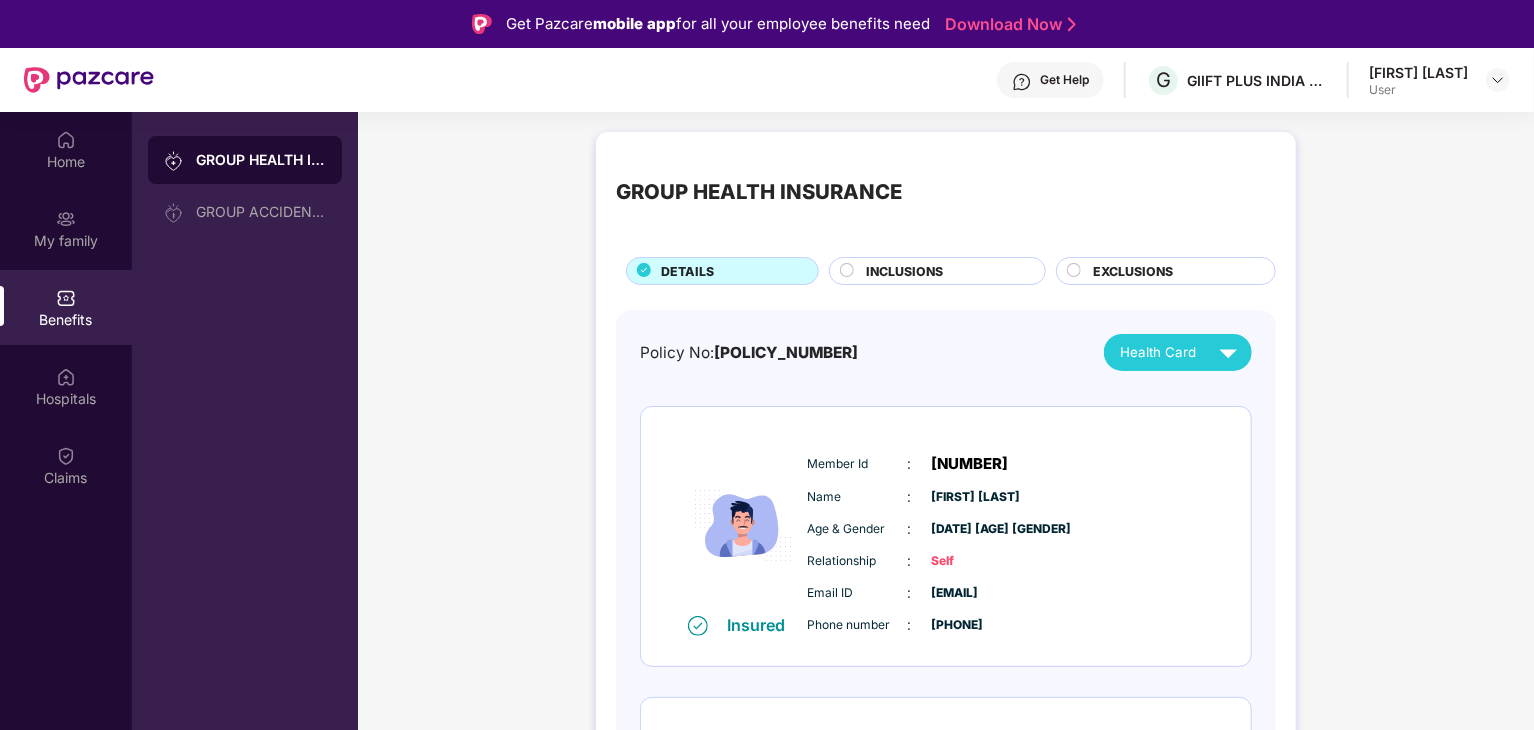 click on "Get Help" at bounding box center (1064, 80) 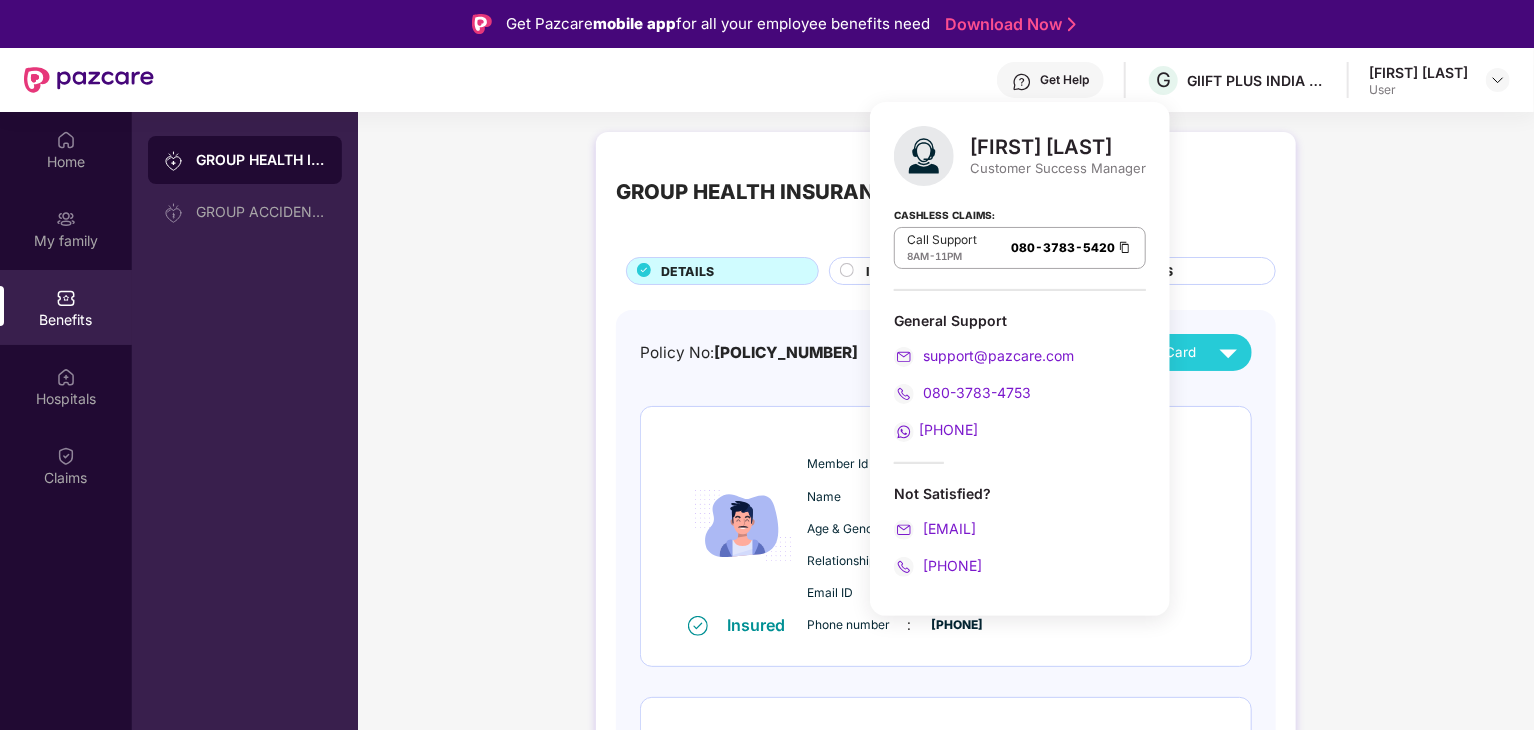 click at bounding box center (1125, 247) 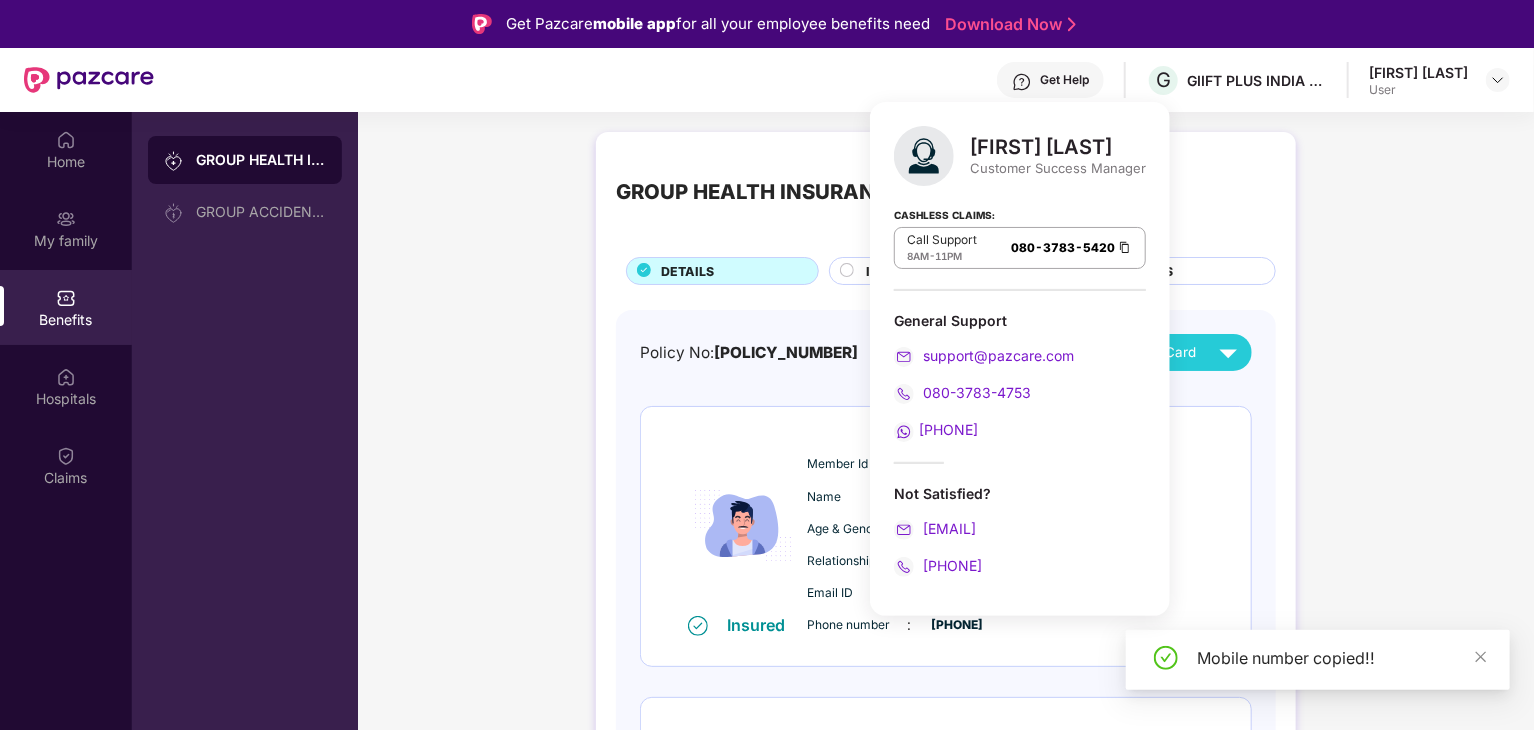 type 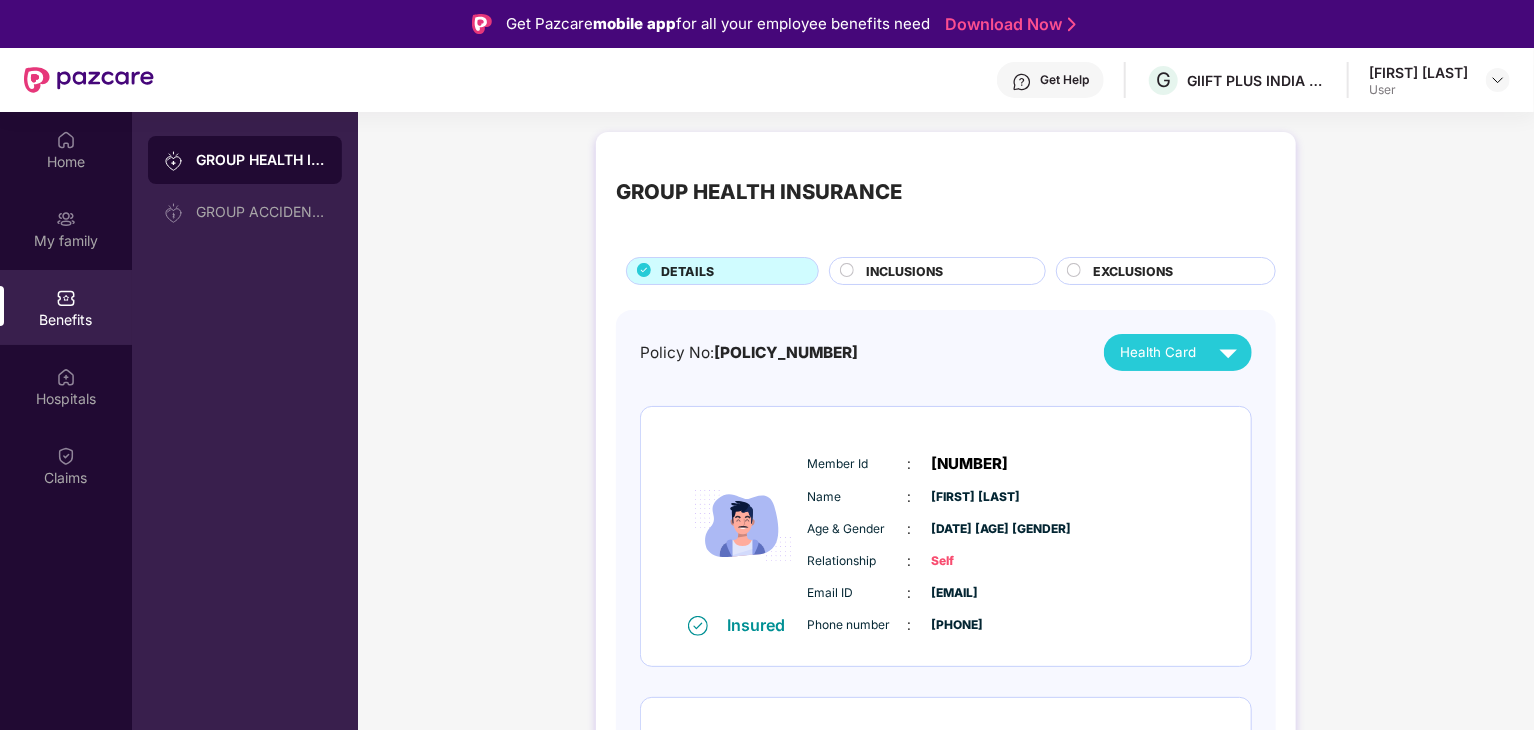 click on "GROUP HEALTH INSURANCE DETAILS INCLUSIONS EXCLUSIONS Policy No:  560000/48/2025/1395 Health Card Insured Member Id : 16094144E Name : Aishwarya Agarwal Age & Gender : 20 Aug 1993 | Male Relationship : Self Email ID : aishwarya.agarwal@xoxoday.com Phone number : +91 - 99039 35668 Insured Member Id : 16094144F Name : Ramesh Agarwal Age & Gender : 25 Jan 1961 | Male Relationship : Father Email ID : aishwarya.agarwal@xoxoday.com Phone number : +91 - 99039 35668 Insured Member Id : 16094144M Name : Anju Agarwal Age & Gender : 12 Feb 1963 | Female Relationship : Mother Email ID : aishwarya.agarwal@xoxoday.com Phone number : +91 - 99039 35668" at bounding box center (946, 747) 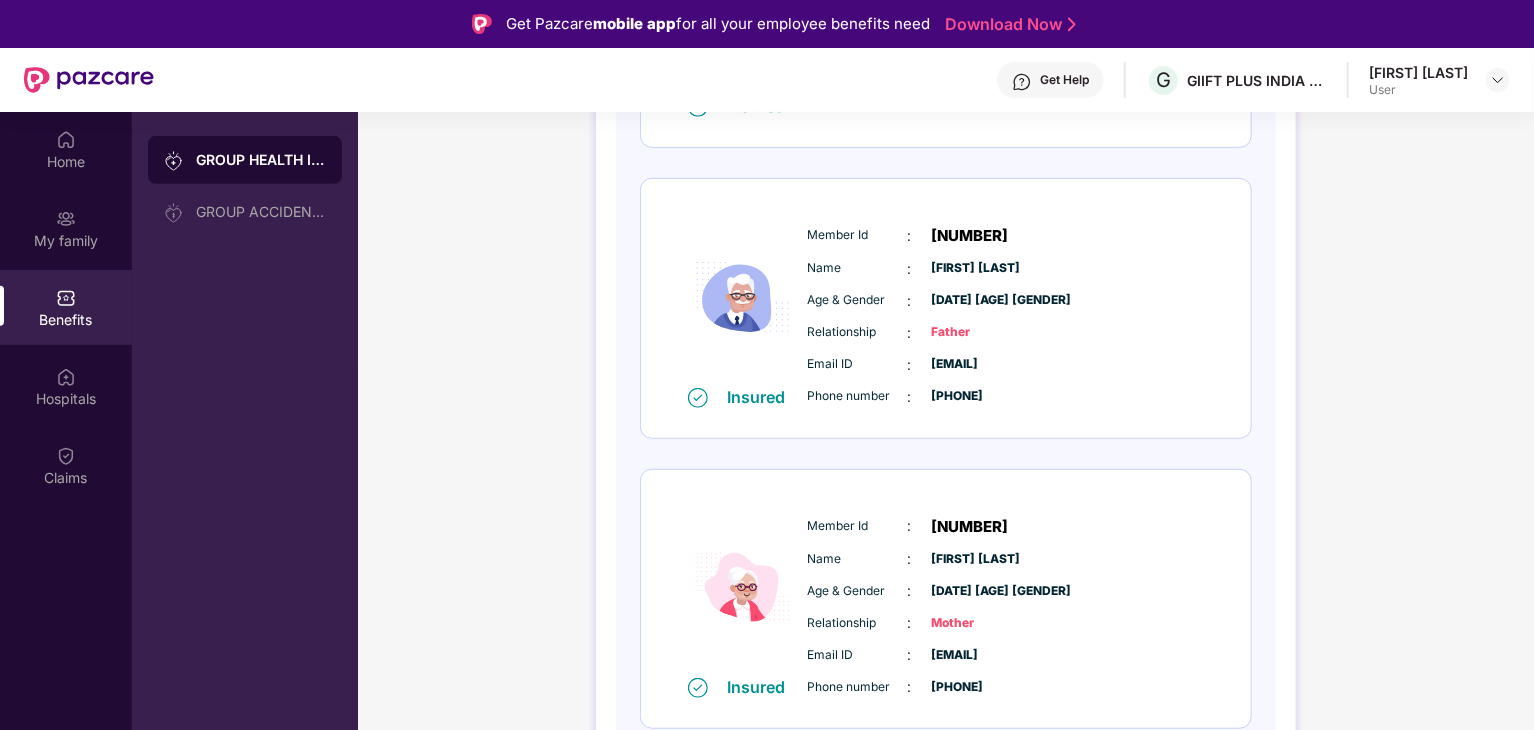 scroll, scrollTop: 528, scrollLeft: 0, axis: vertical 